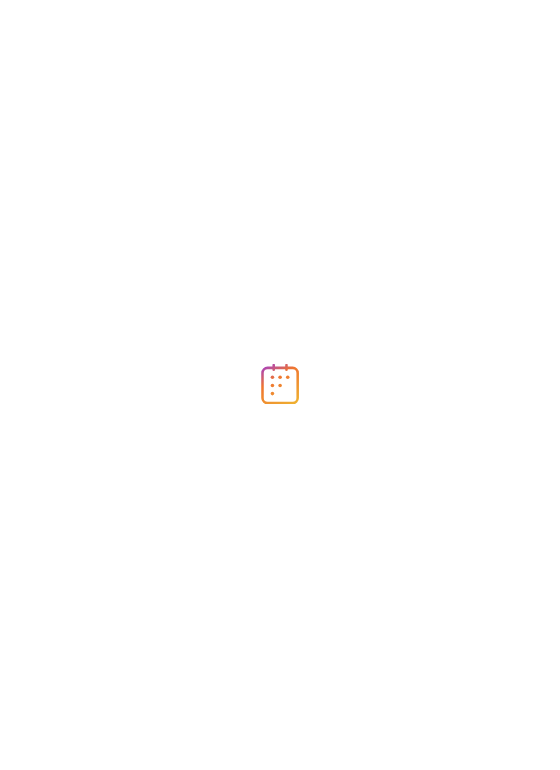 scroll, scrollTop: 0, scrollLeft: 0, axis: both 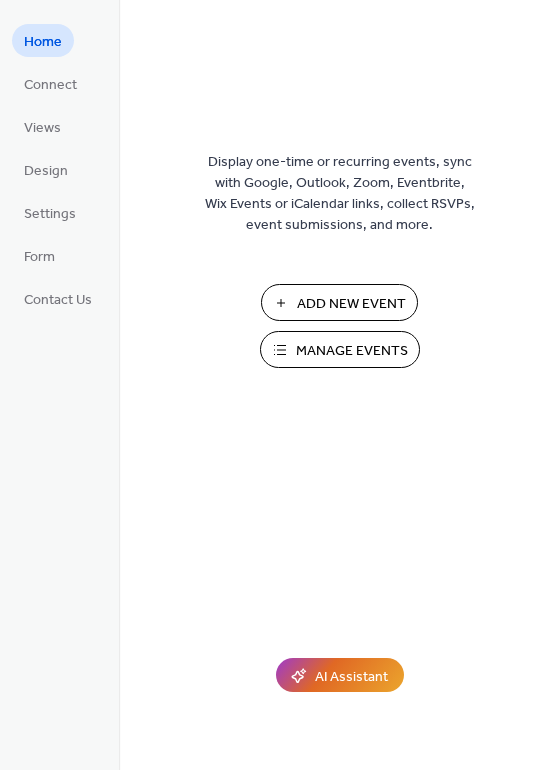 click on "Manage Events" at bounding box center [352, 351] 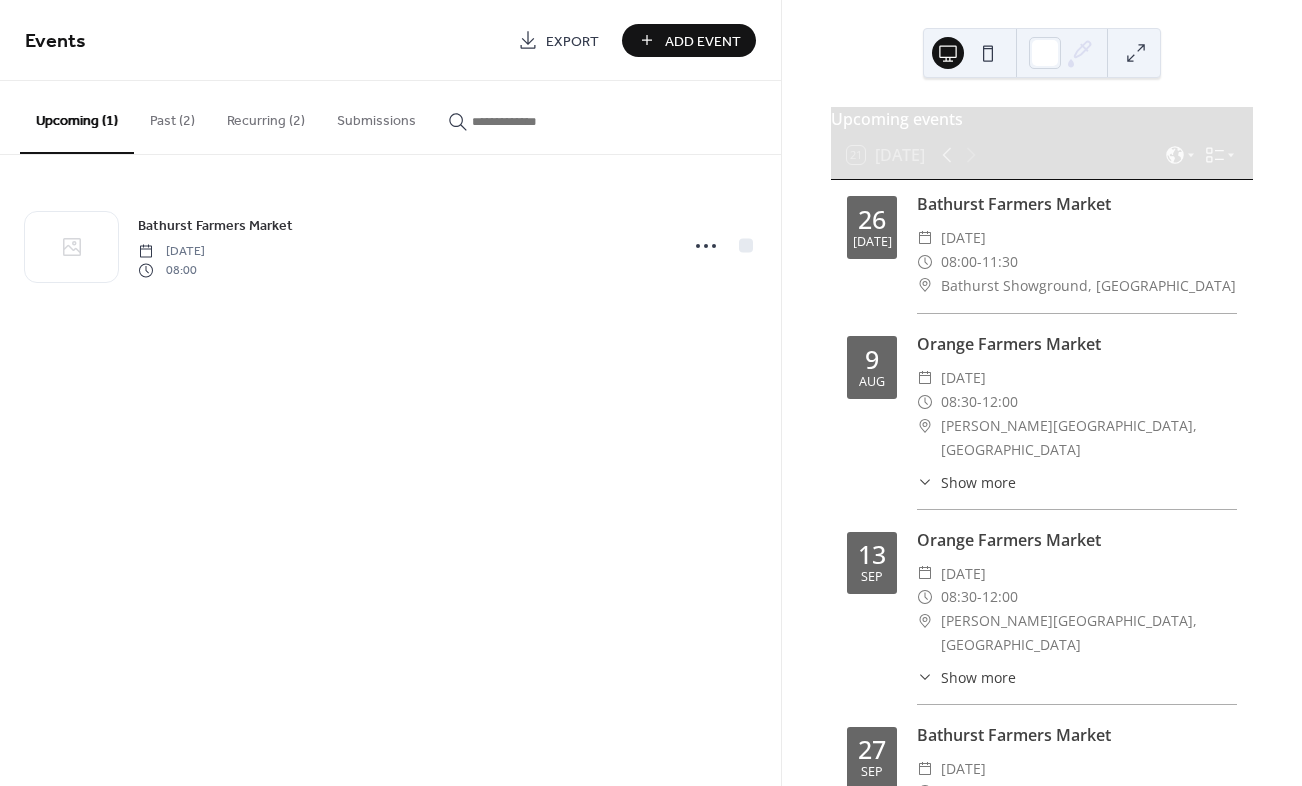 scroll, scrollTop: 0, scrollLeft: 0, axis: both 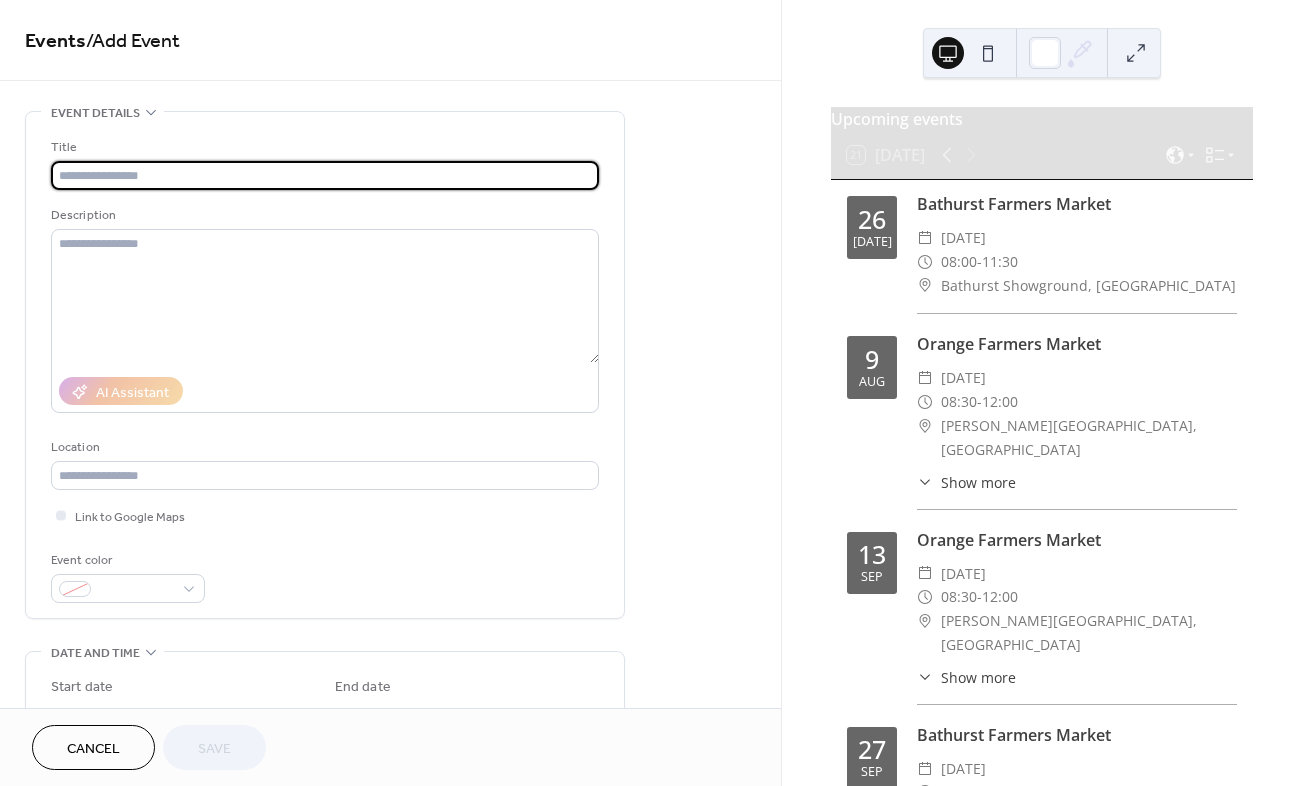 click at bounding box center (325, 175) 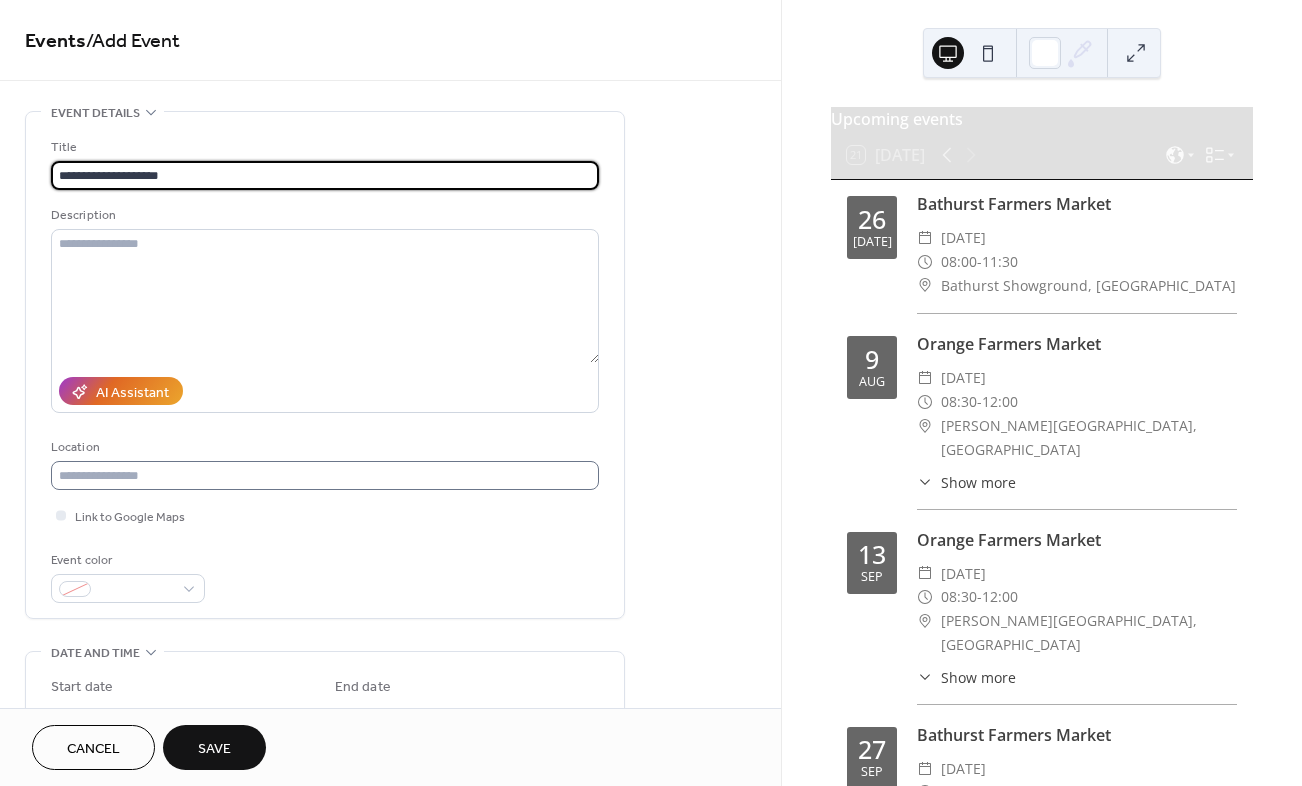 type on "**********" 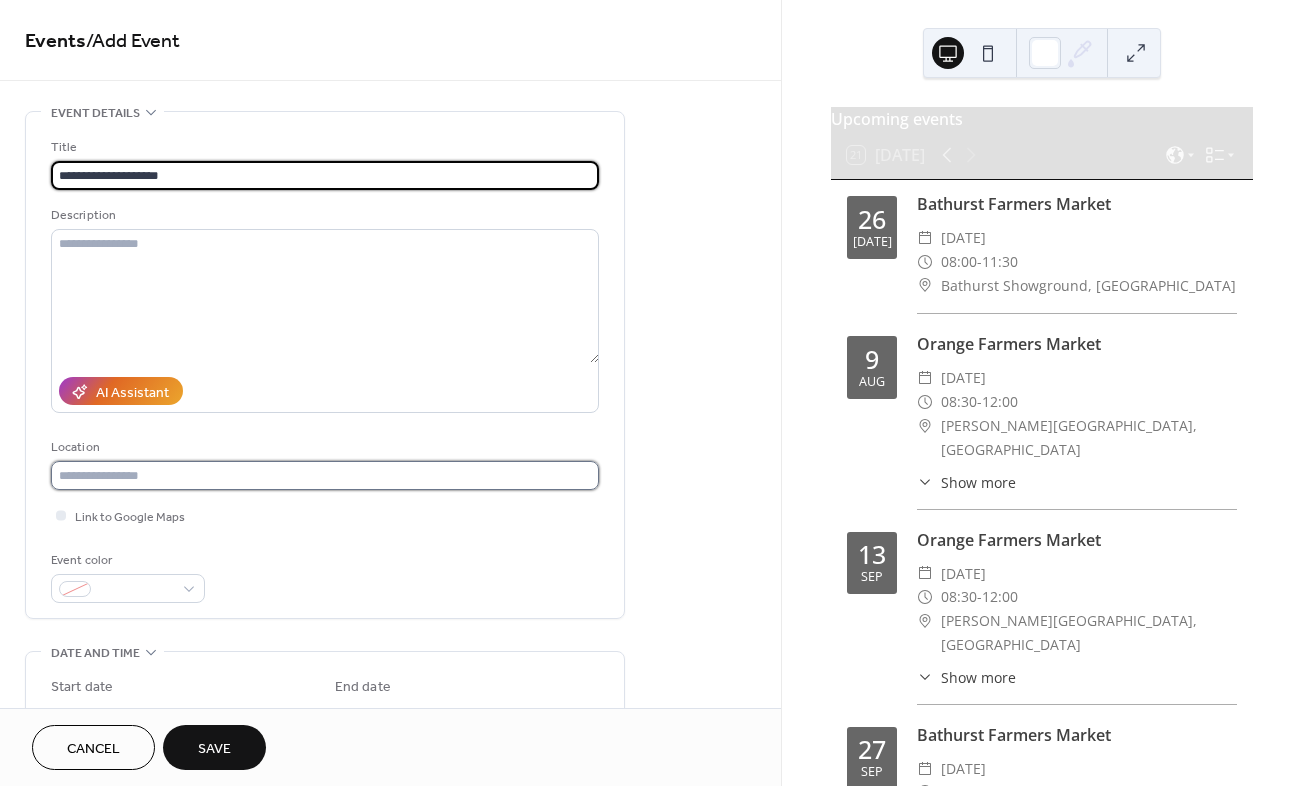click at bounding box center [325, 475] 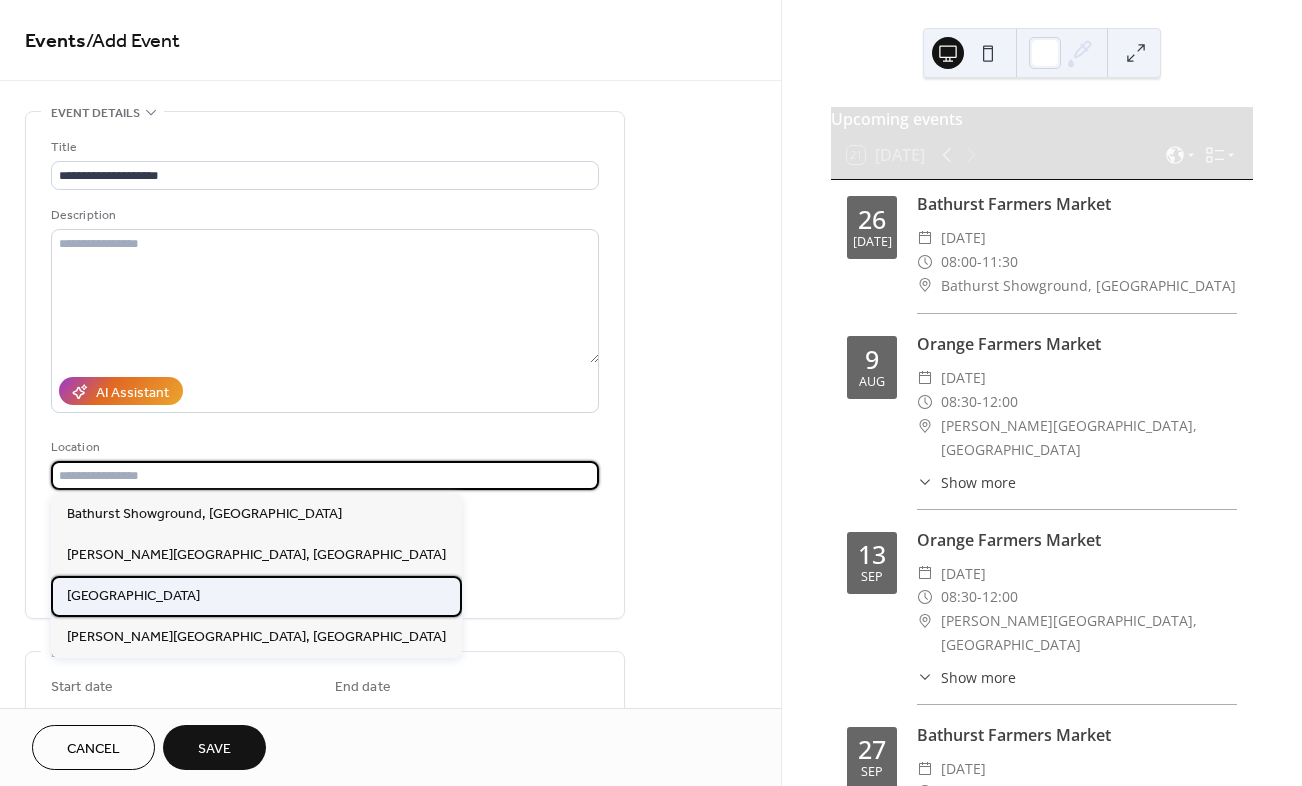 click on "Parkes Showground" at bounding box center (133, 596) 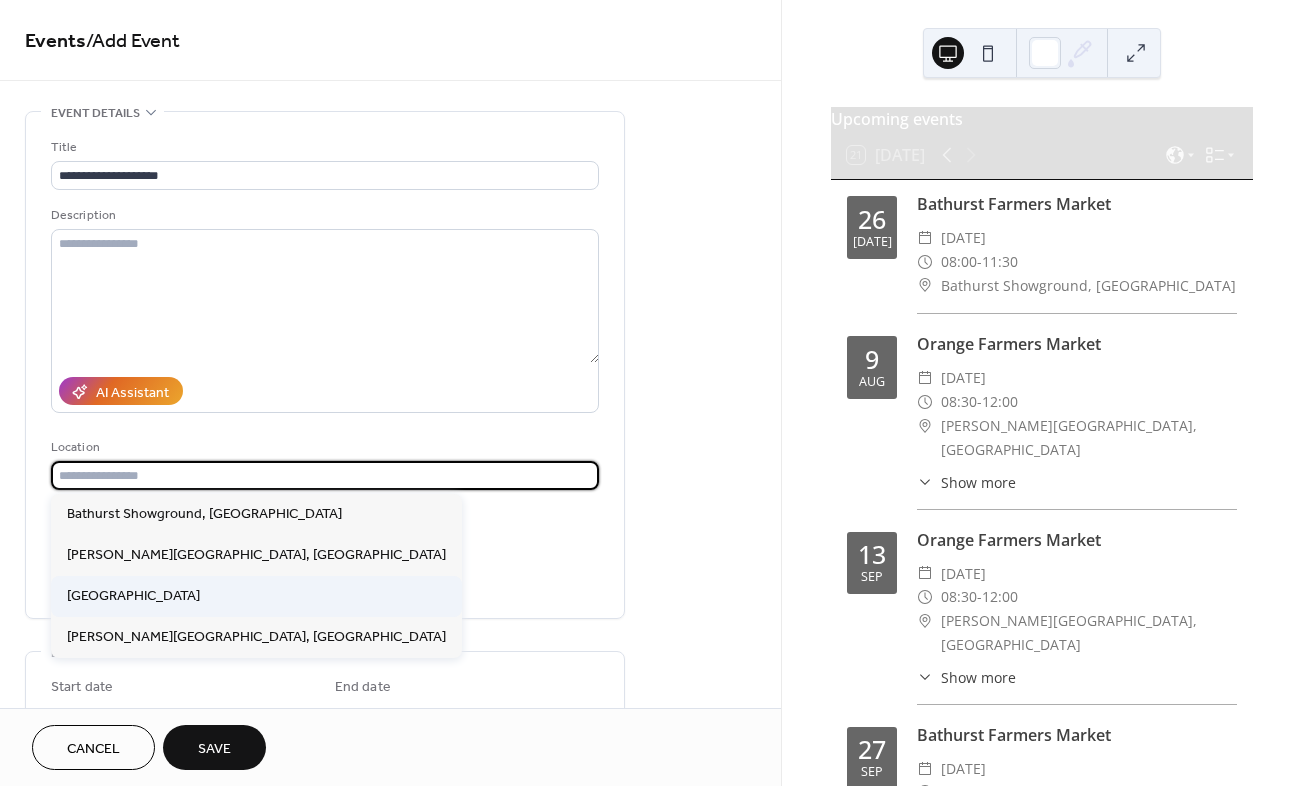 type on "**********" 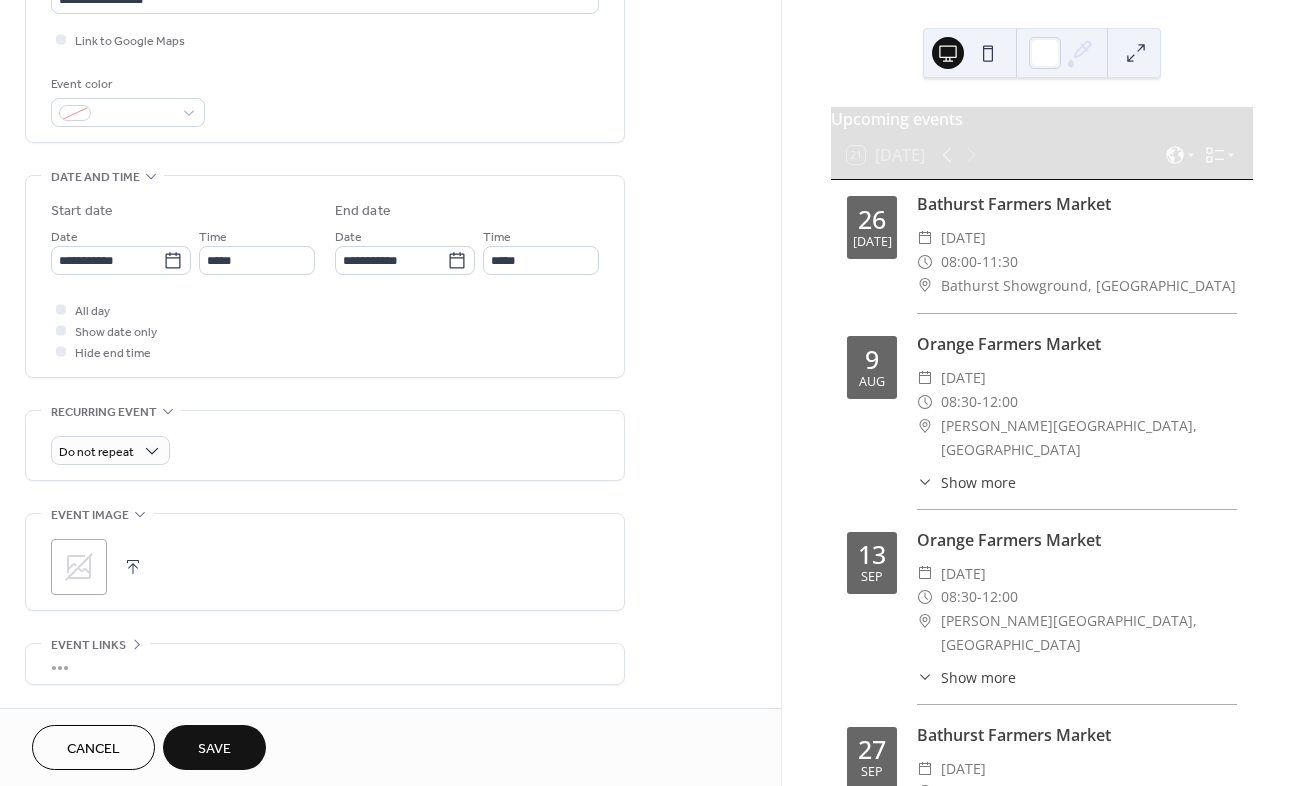 scroll, scrollTop: 477, scrollLeft: 0, axis: vertical 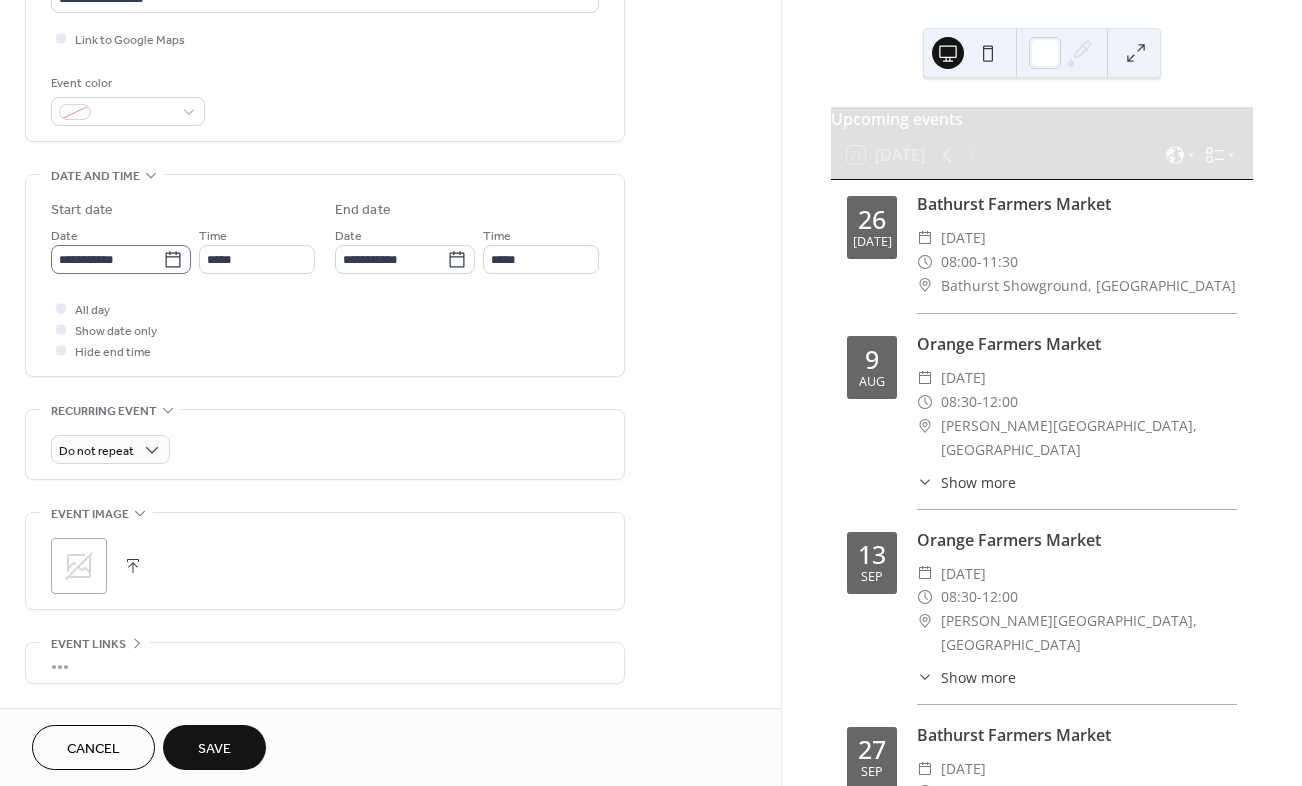 click 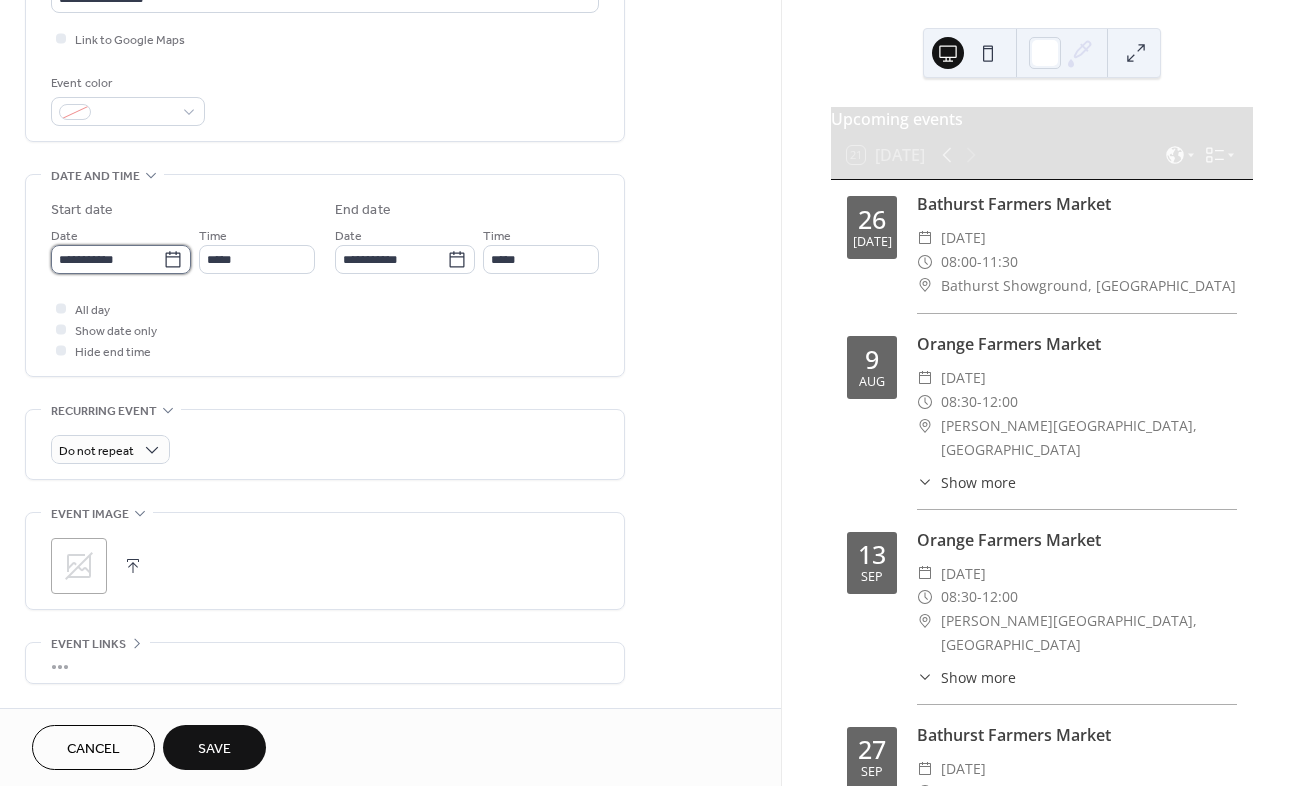 click on "**********" at bounding box center [107, 259] 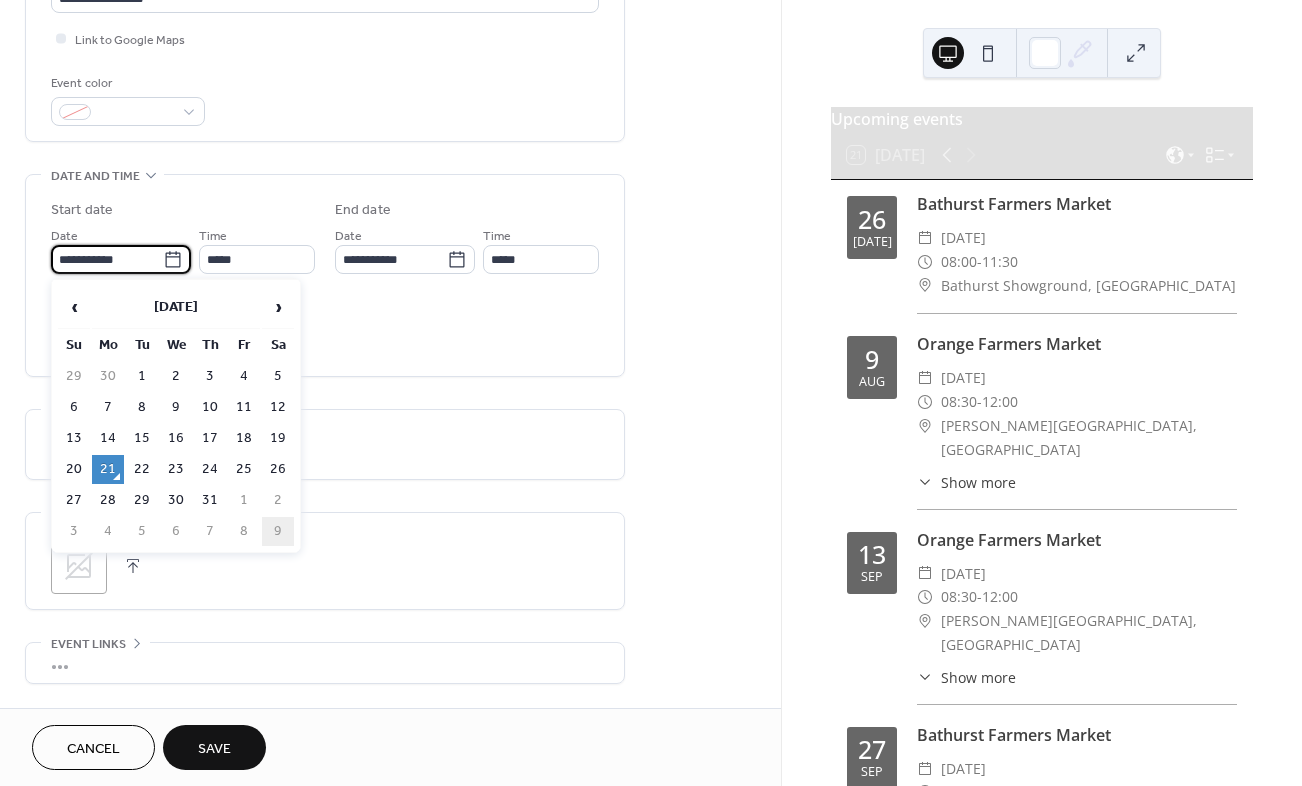click on "9" at bounding box center [278, 531] 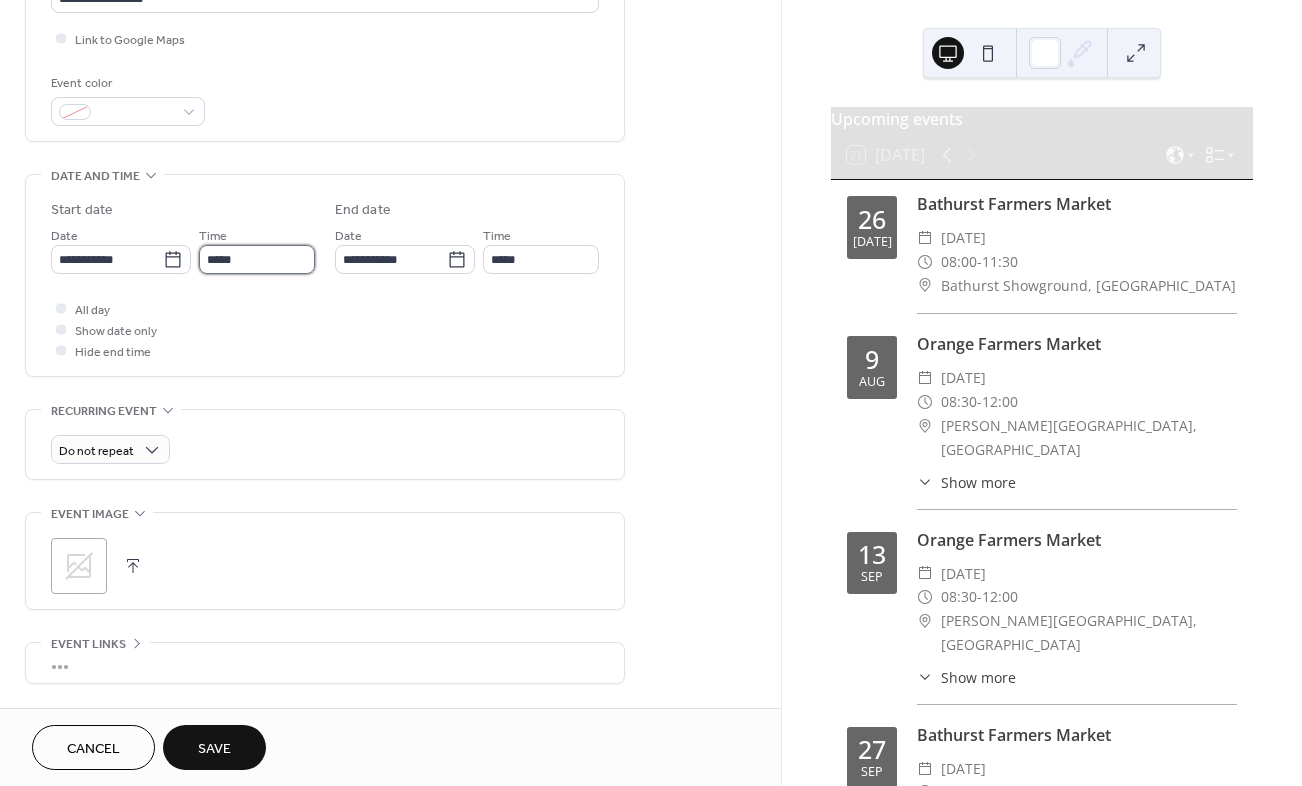 click on "*****" at bounding box center (257, 259) 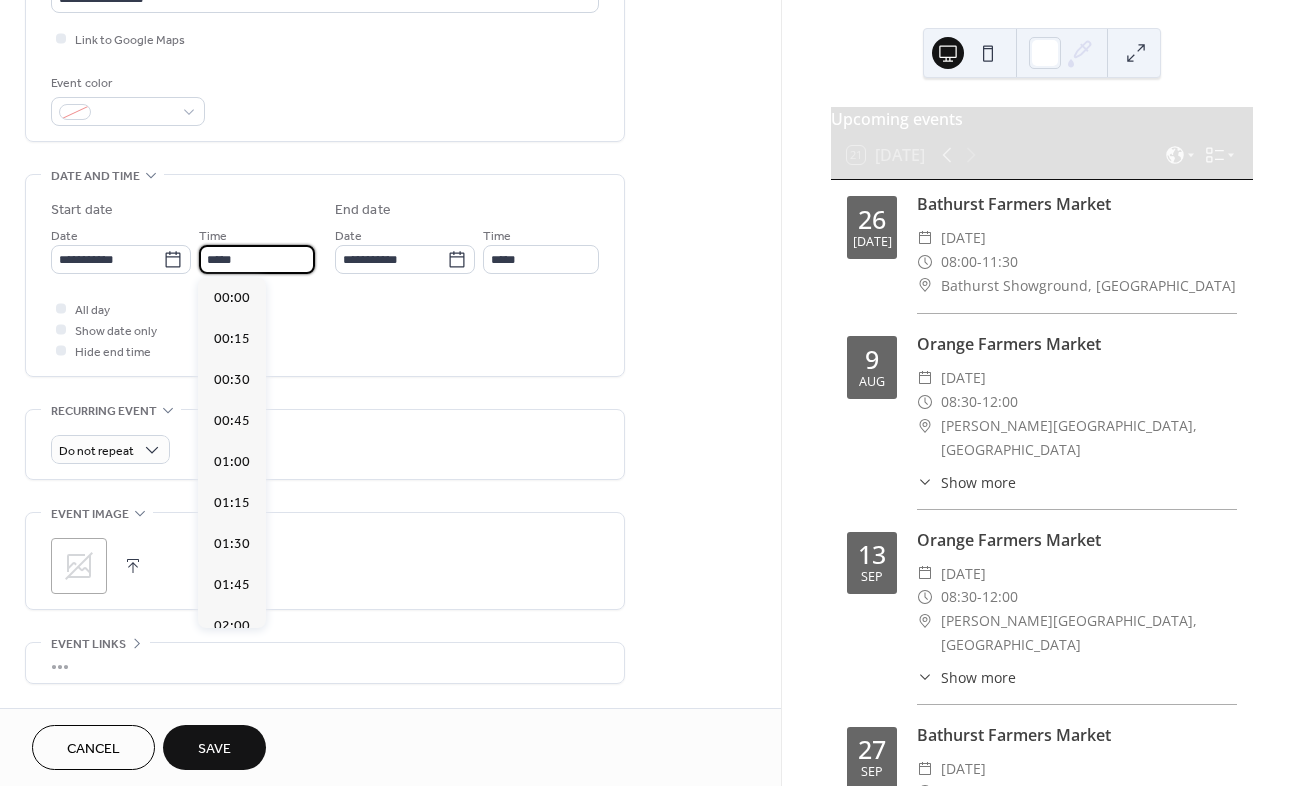scroll, scrollTop: 1968, scrollLeft: 0, axis: vertical 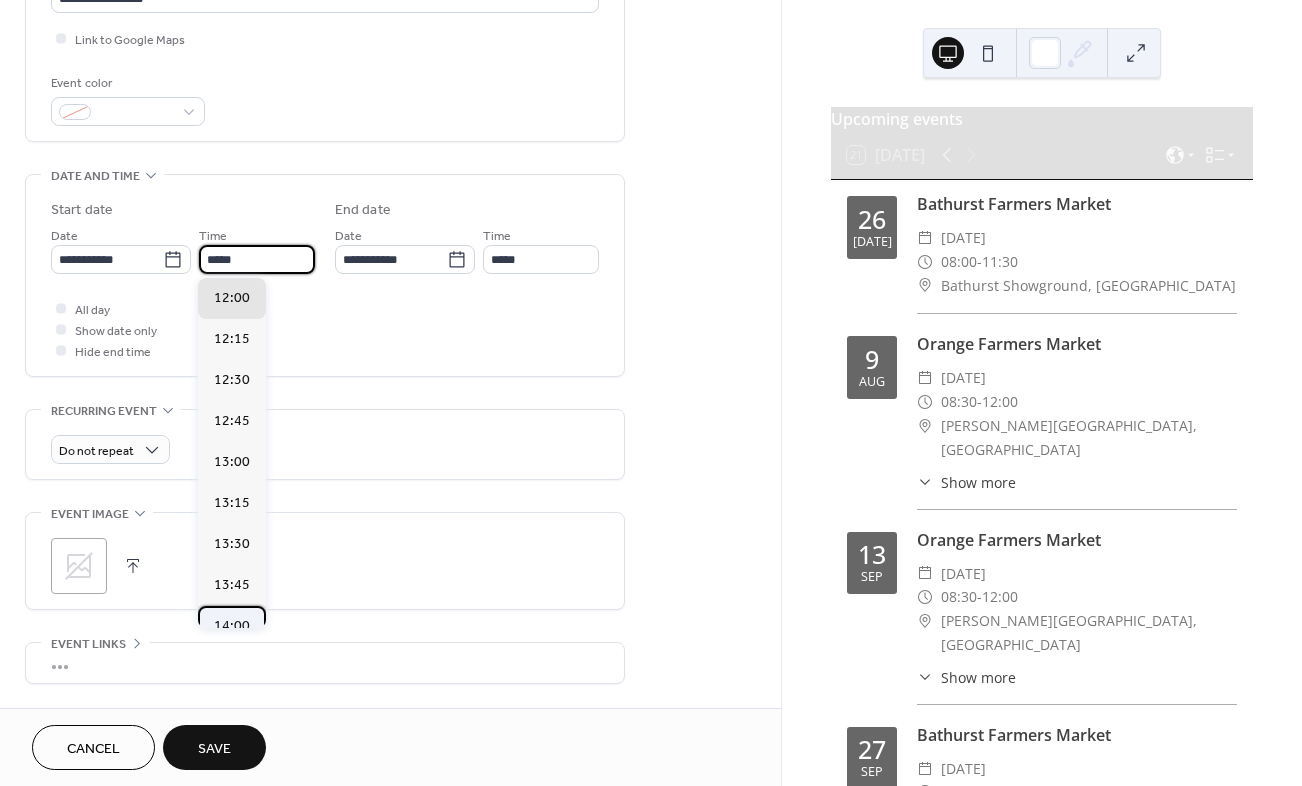 click on "14:00" at bounding box center [232, 626] 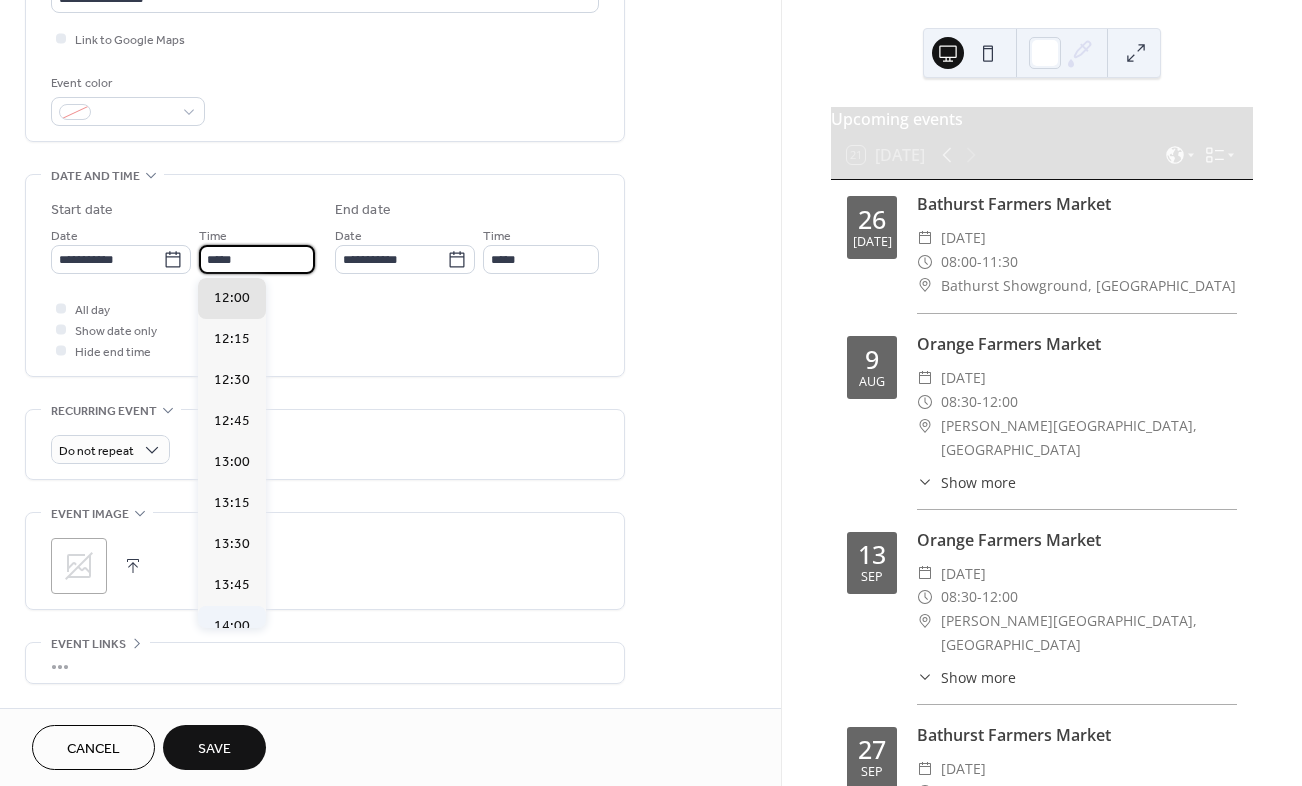 type on "*****" 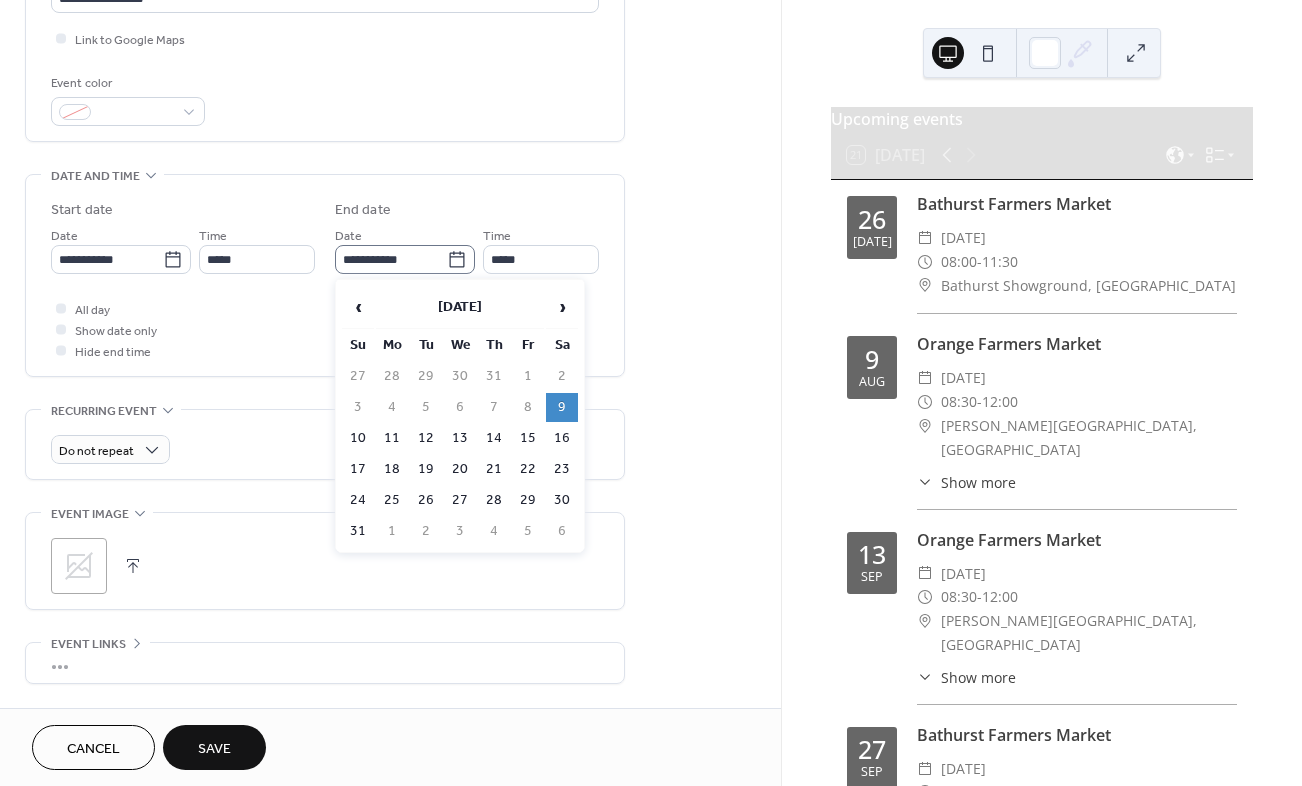 click 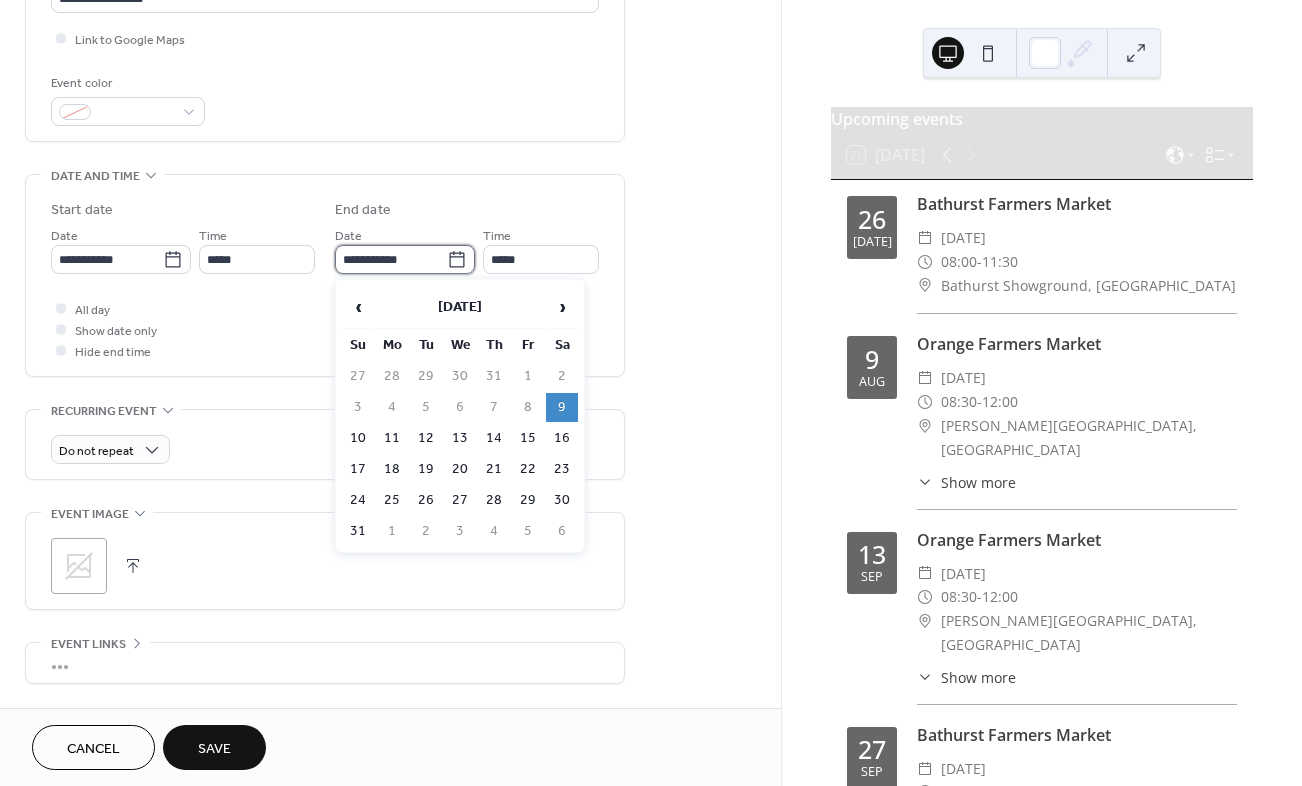 click on "**********" at bounding box center (391, 259) 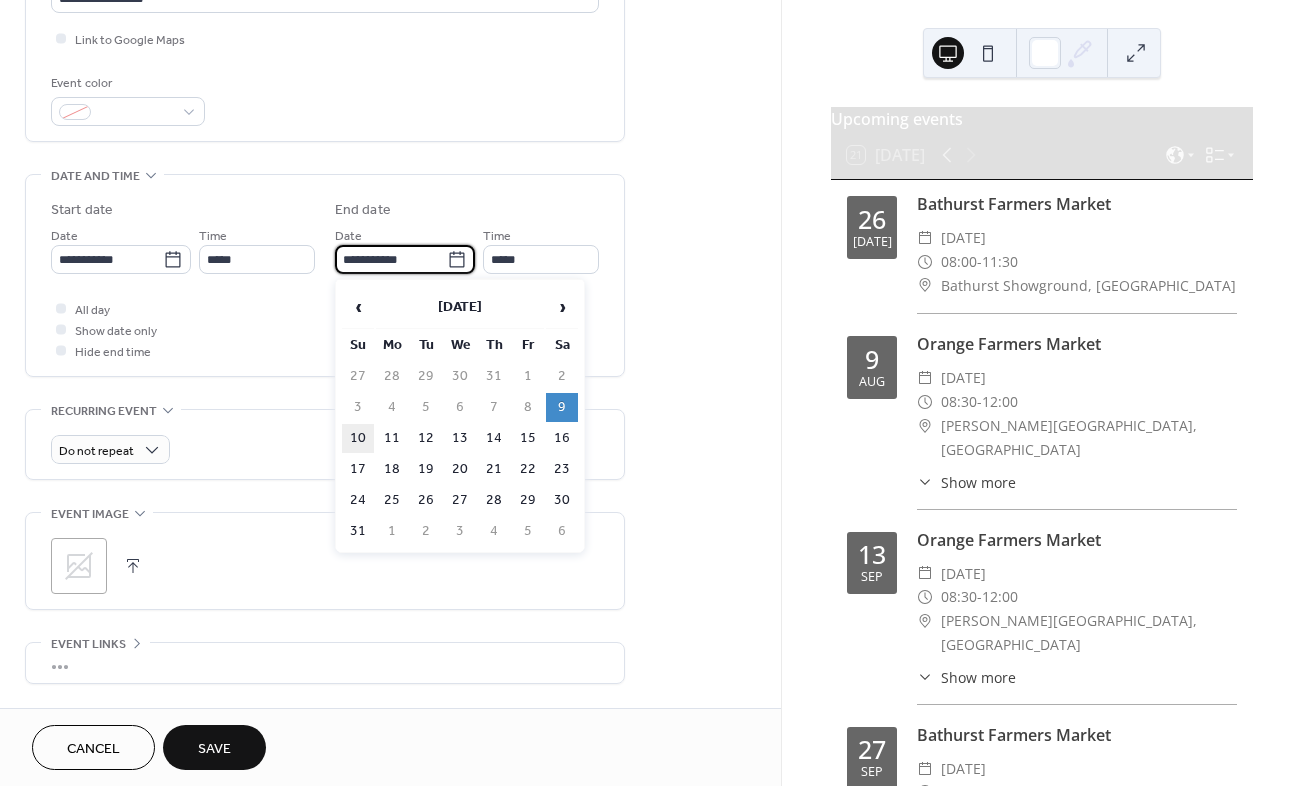 click on "10" at bounding box center [358, 438] 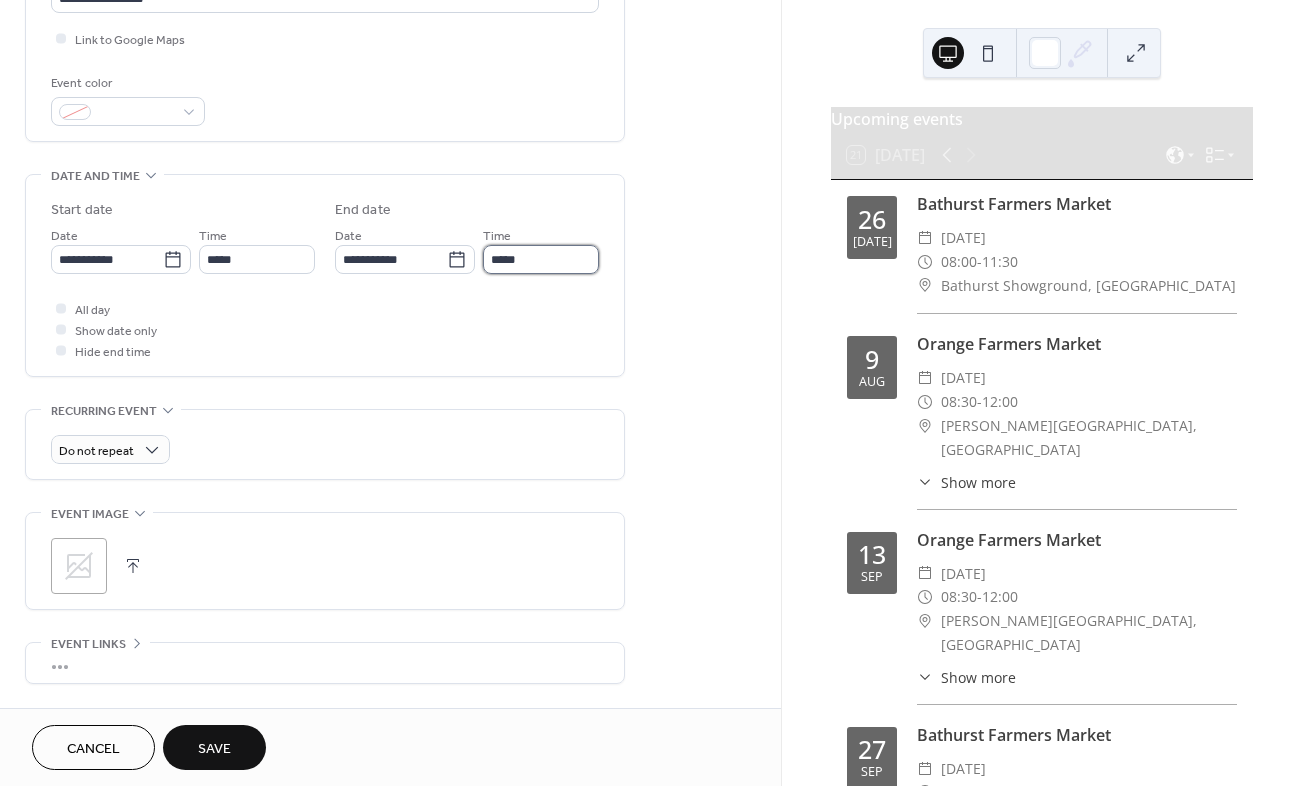 click on "*****" at bounding box center (541, 259) 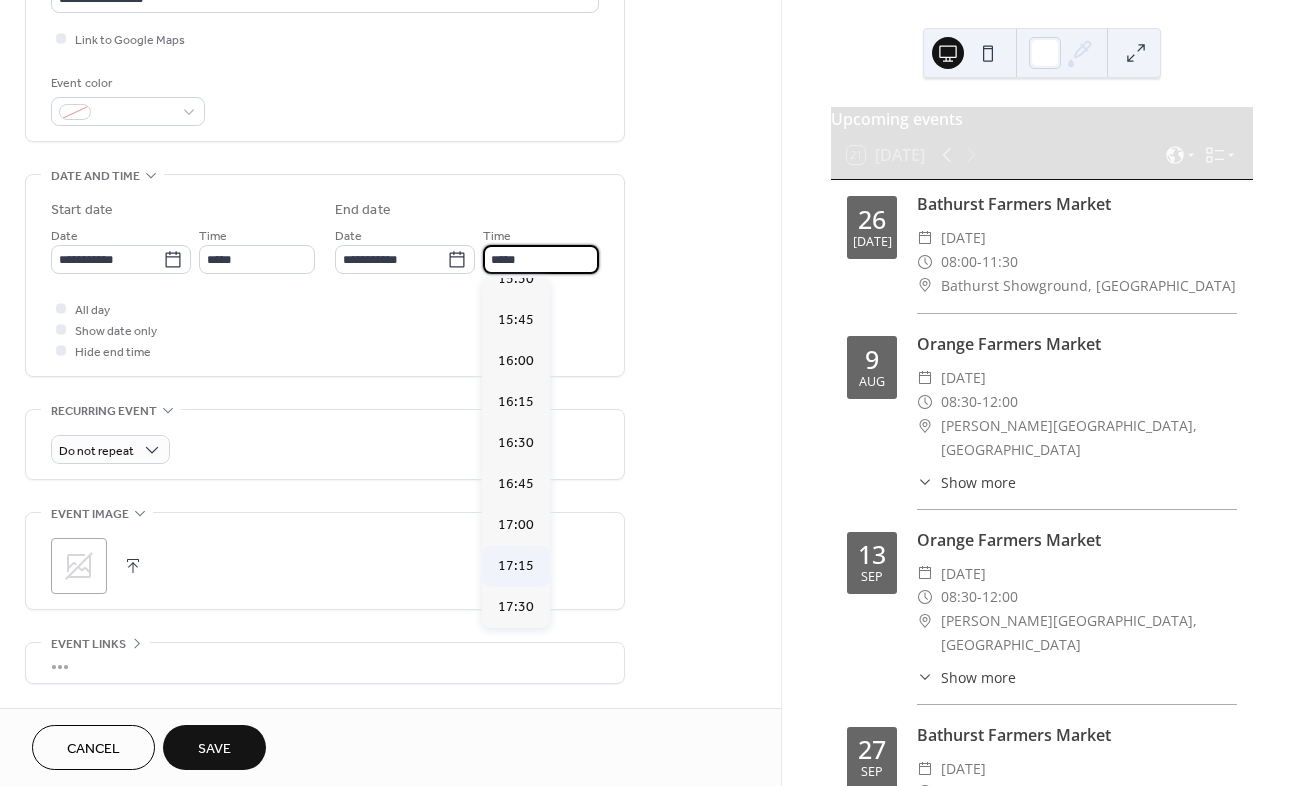 scroll, scrollTop: 2572, scrollLeft: 0, axis: vertical 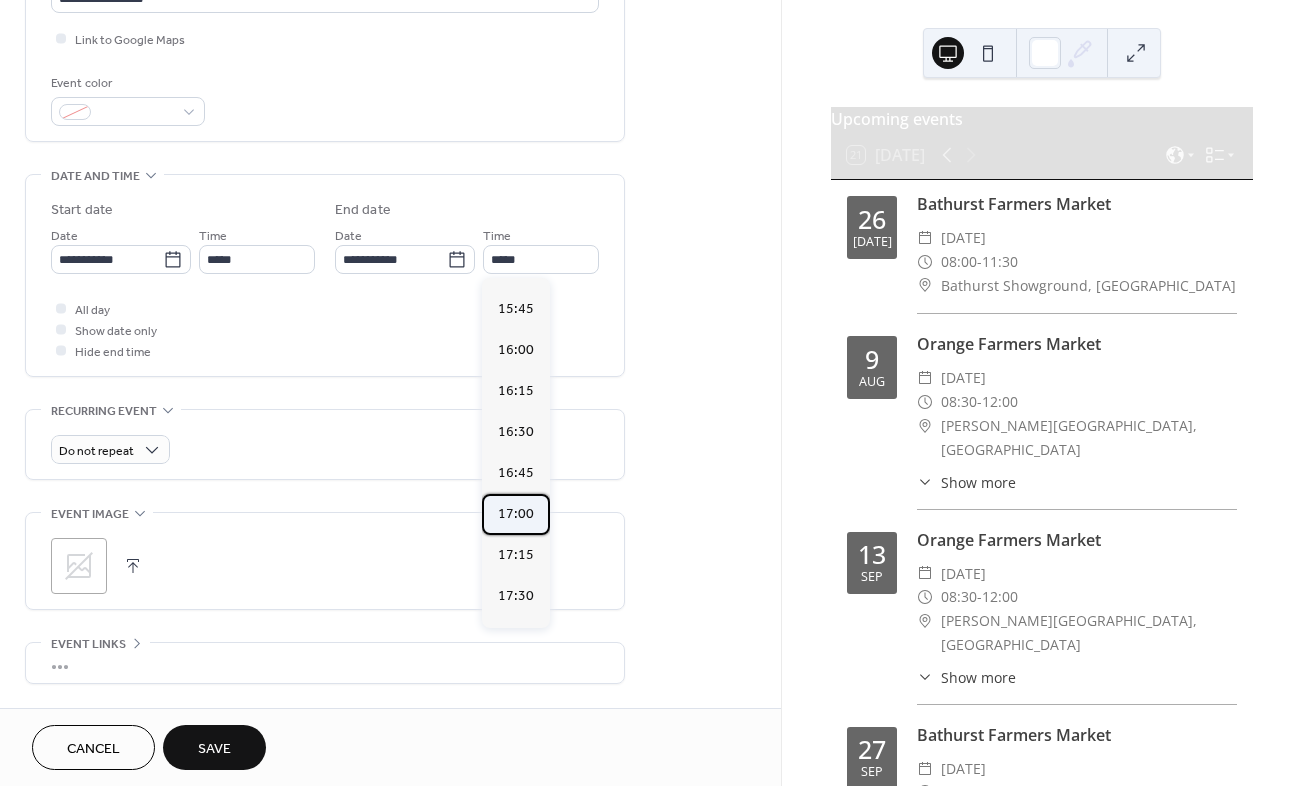 click on "17:00" at bounding box center (516, 514) 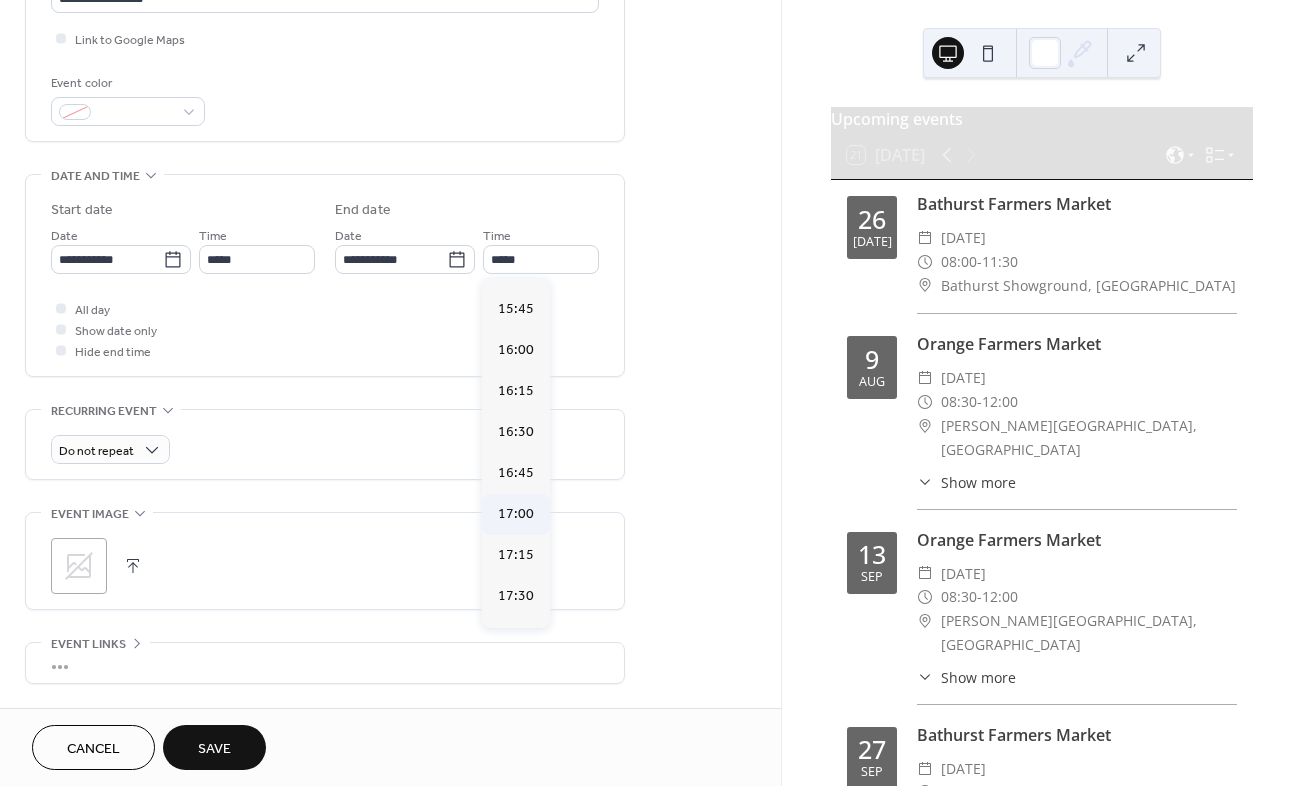 type on "*****" 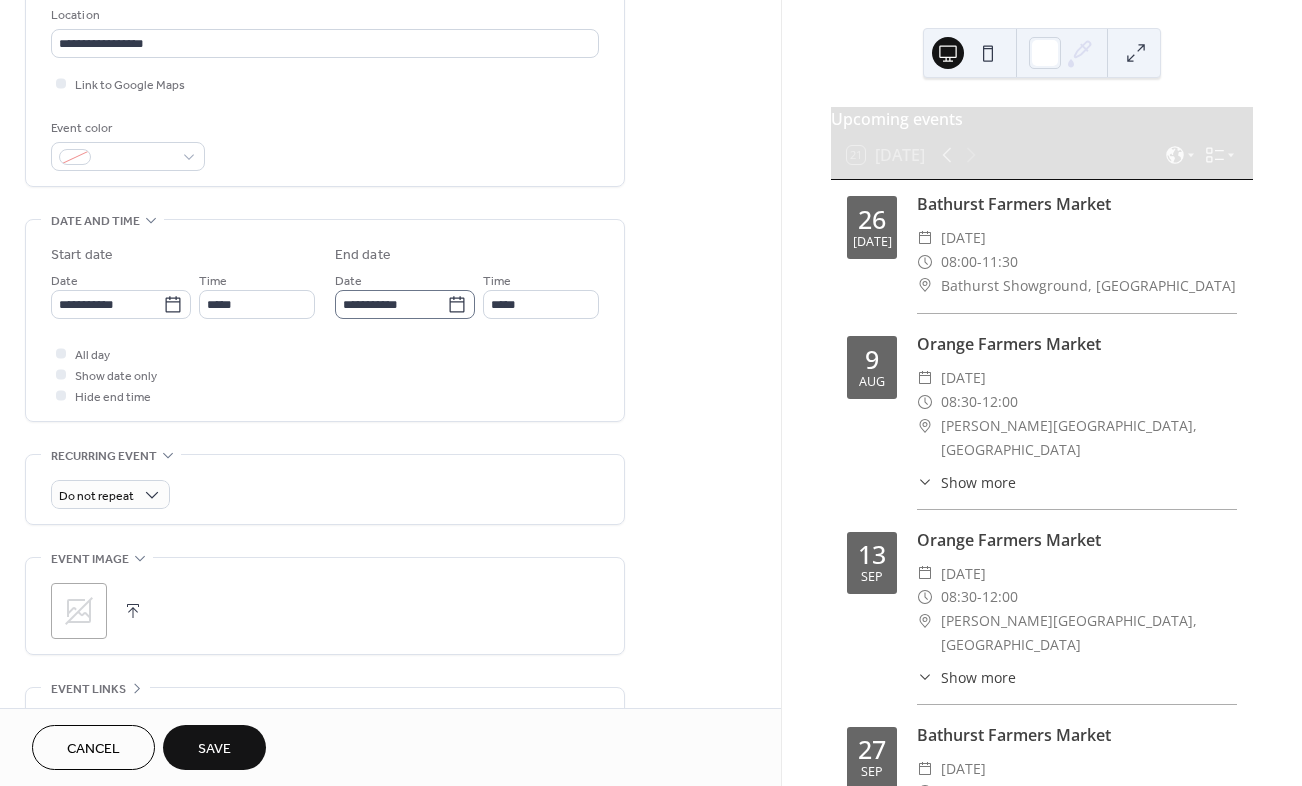 scroll, scrollTop: 262, scrollLeft: 0, axis: vertical 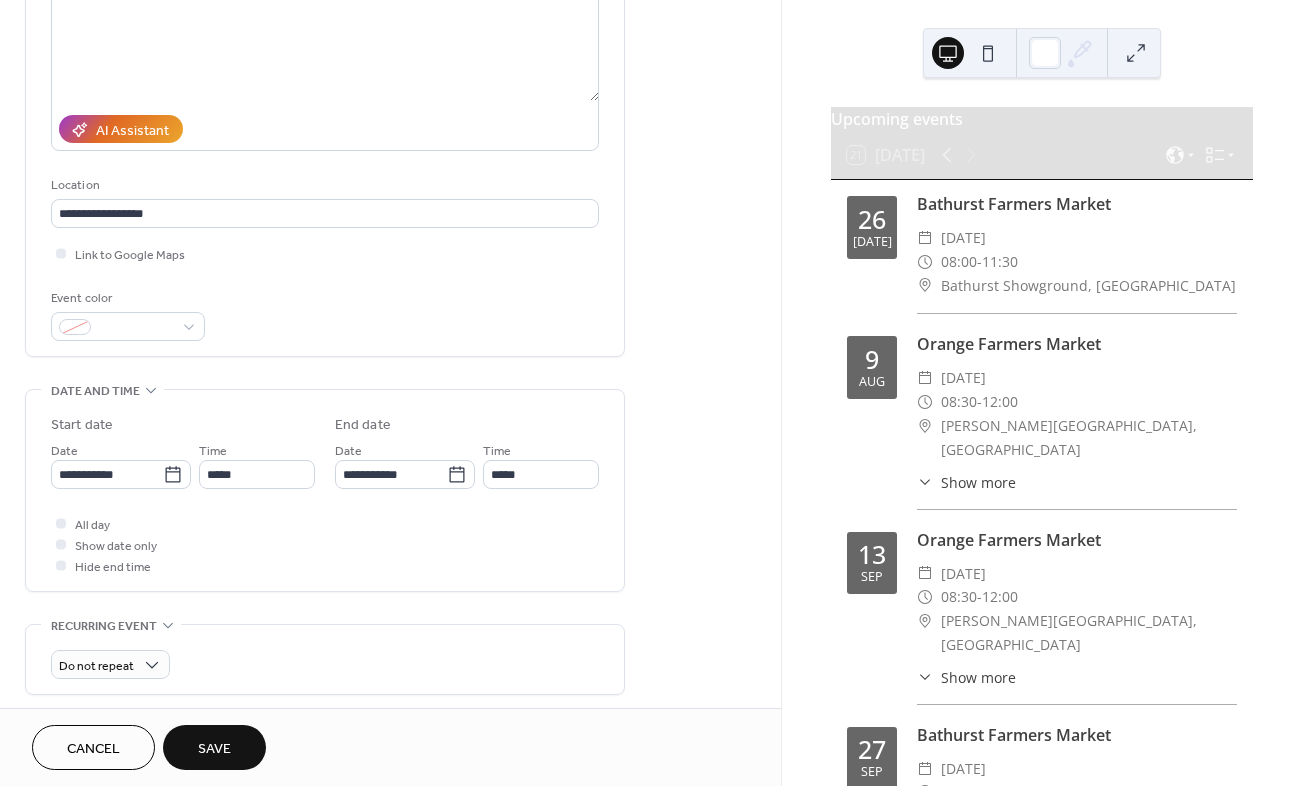 click on "Save" at bounding box center [214, 749] 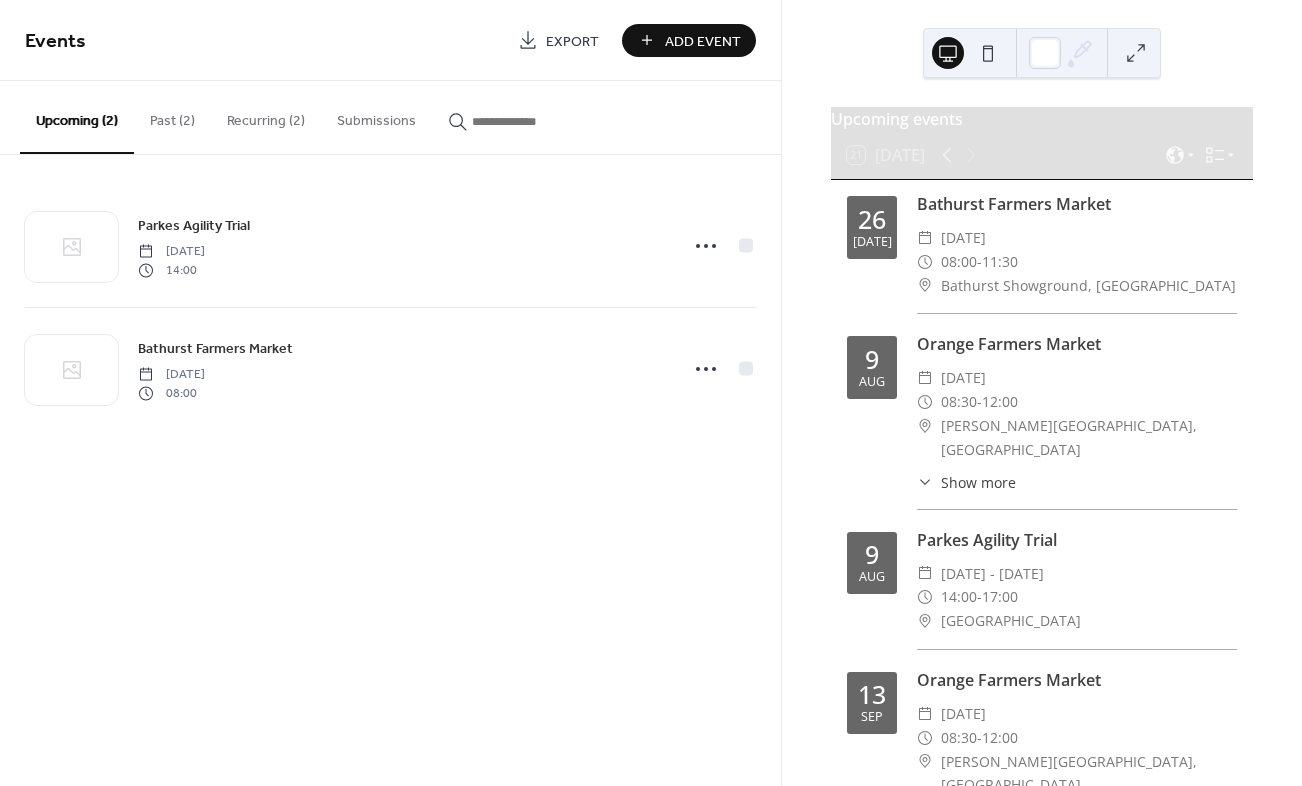 click on "Parkes Agility Trial" at bounding box center (1077, 540) 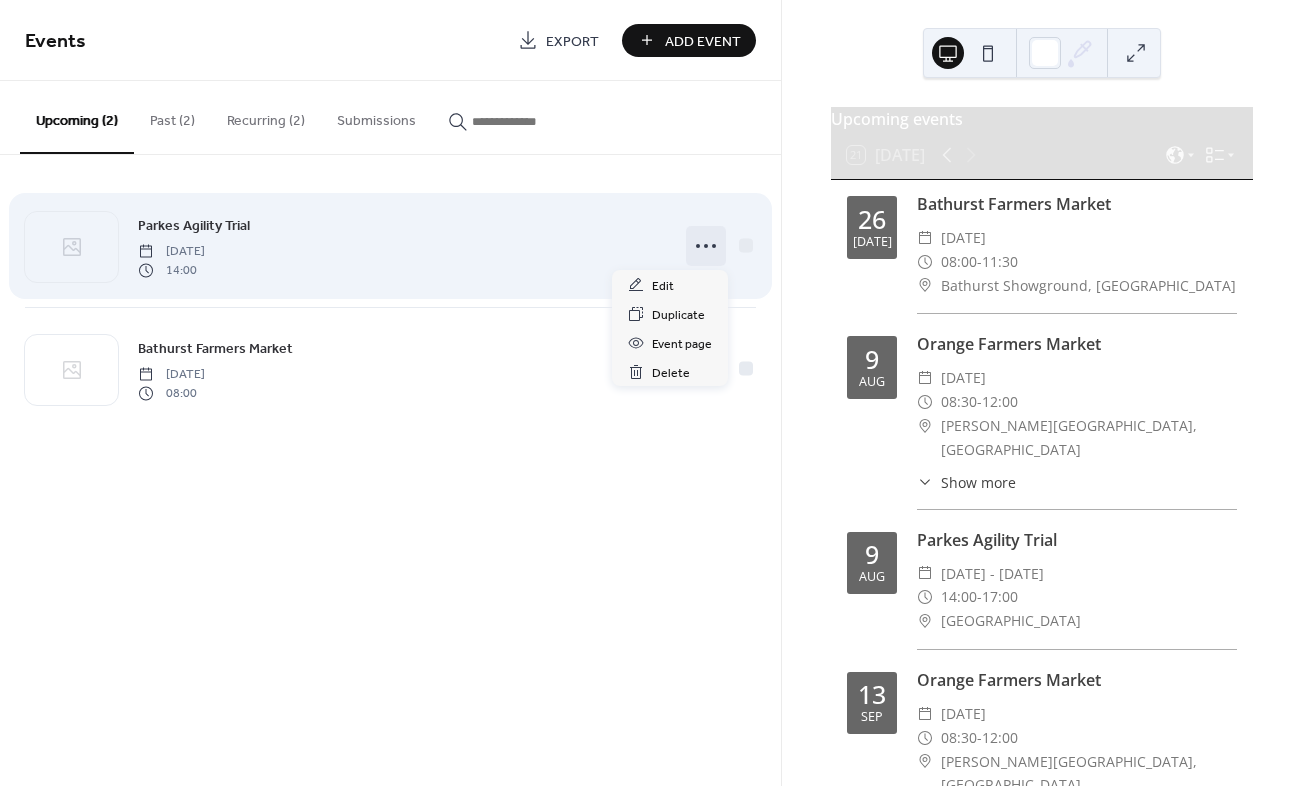 click 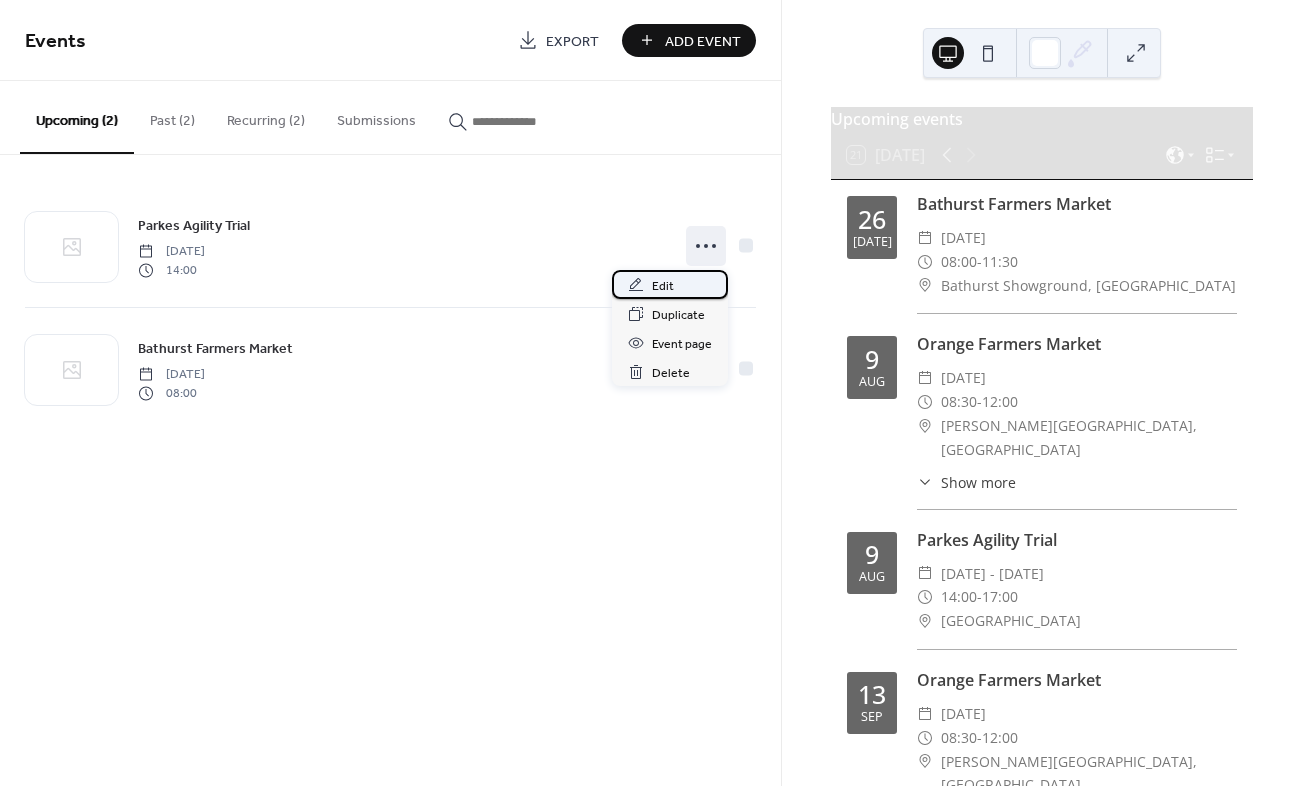 click on "Edit" at bounding box center [670, 284] 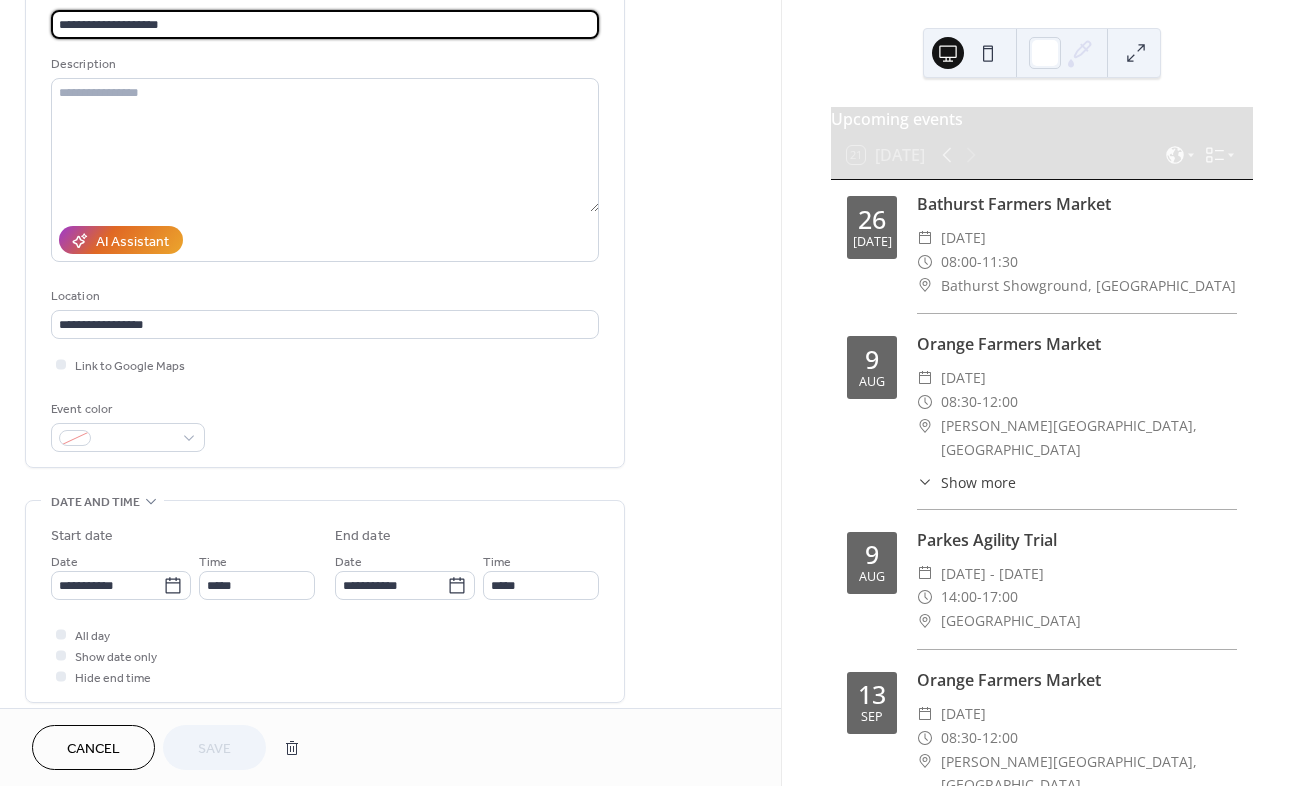 scroll, scrollTop: 453, scrollLeft: 0, axis: vertical 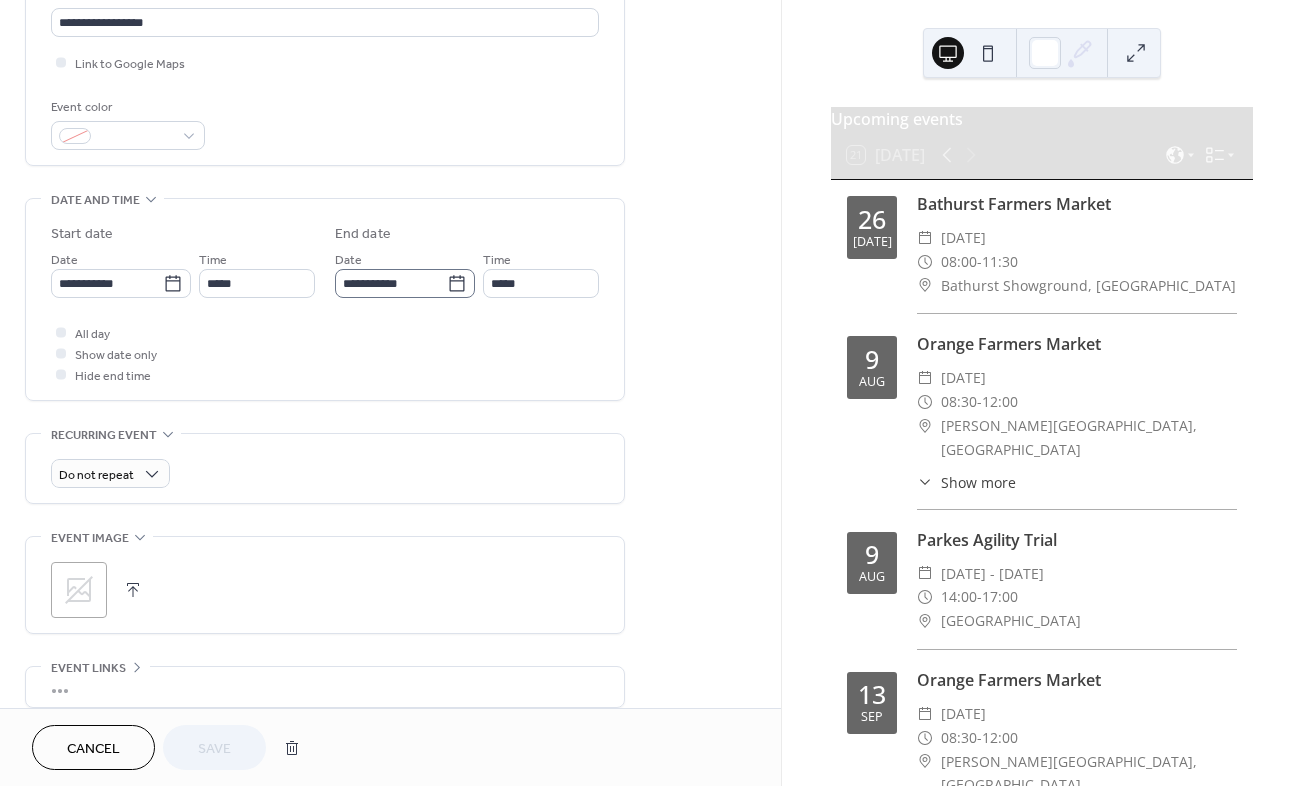 click 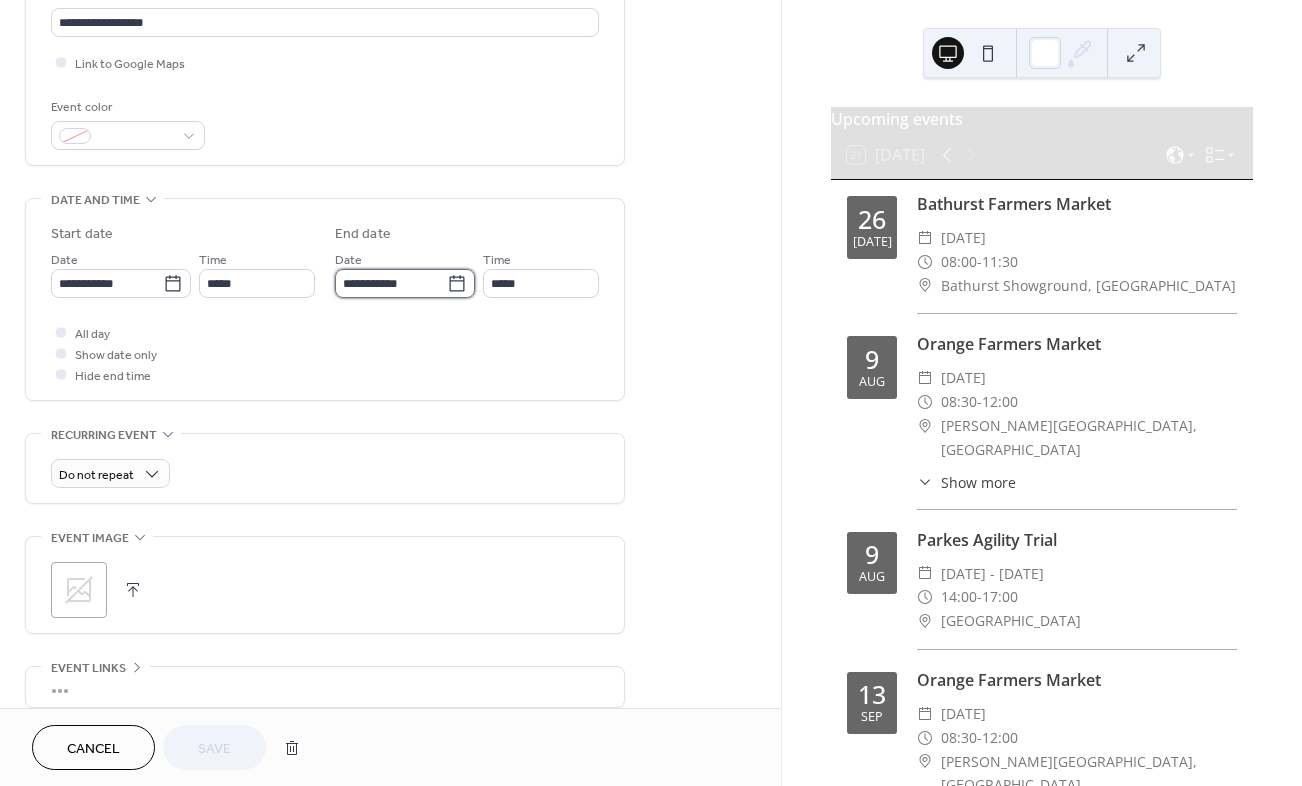 click on "**********" at bounding box center (391, 283) 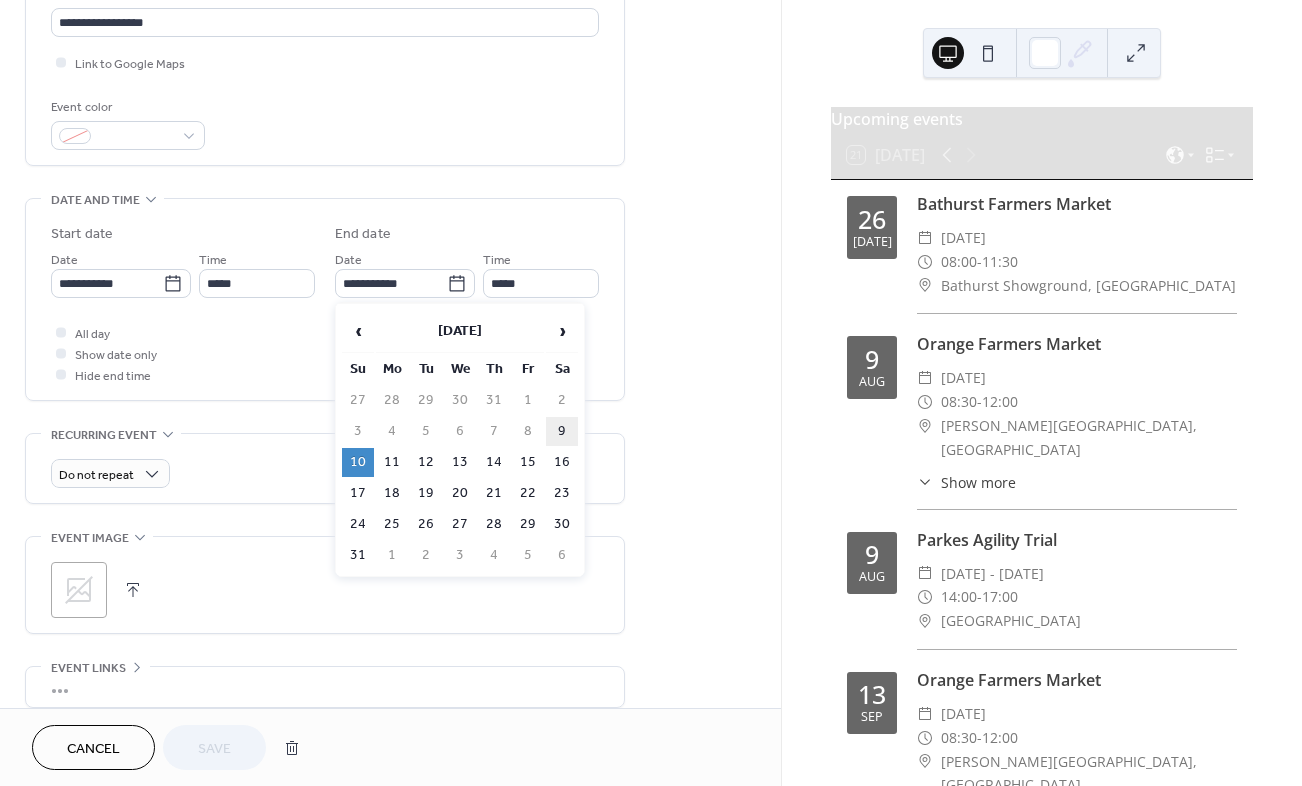 click on "9" at bounding box center (562, 431) 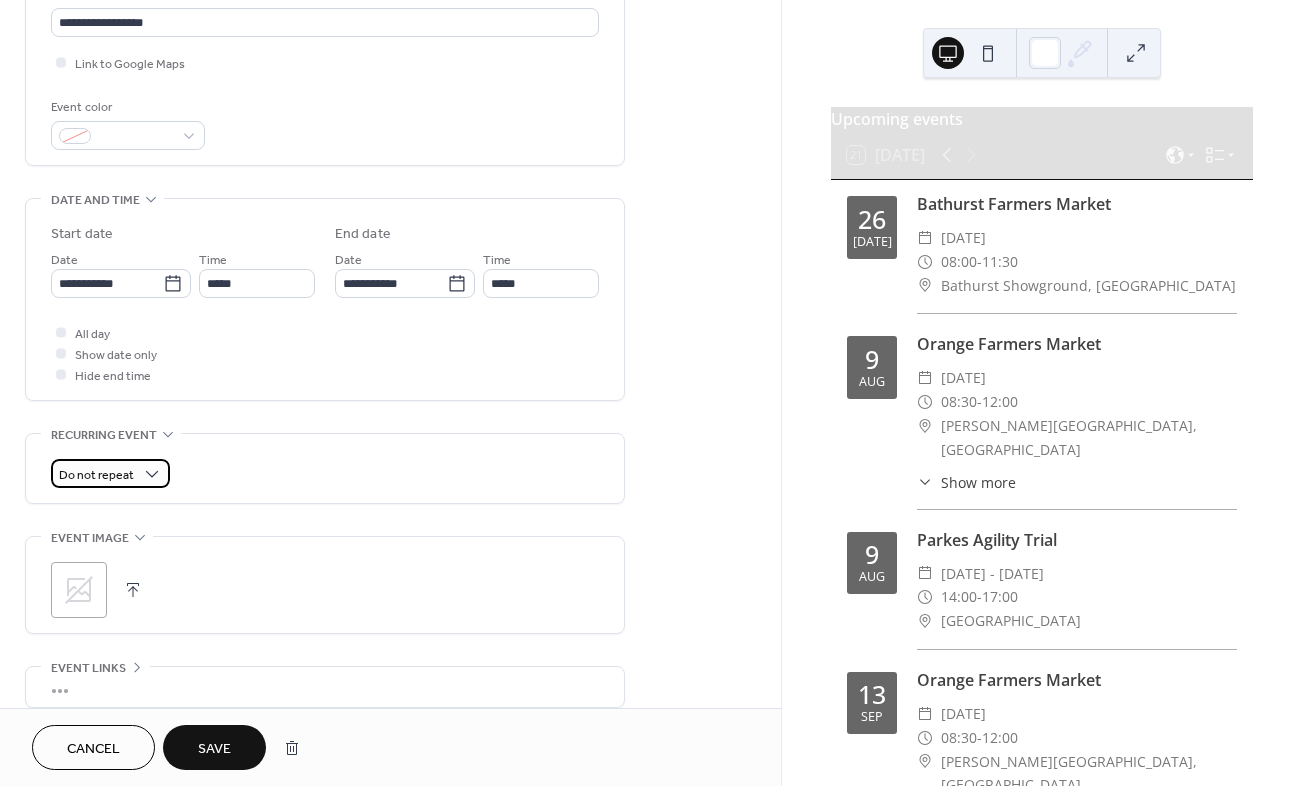 click on "Do not repeat" at bounding box center [110, 473] 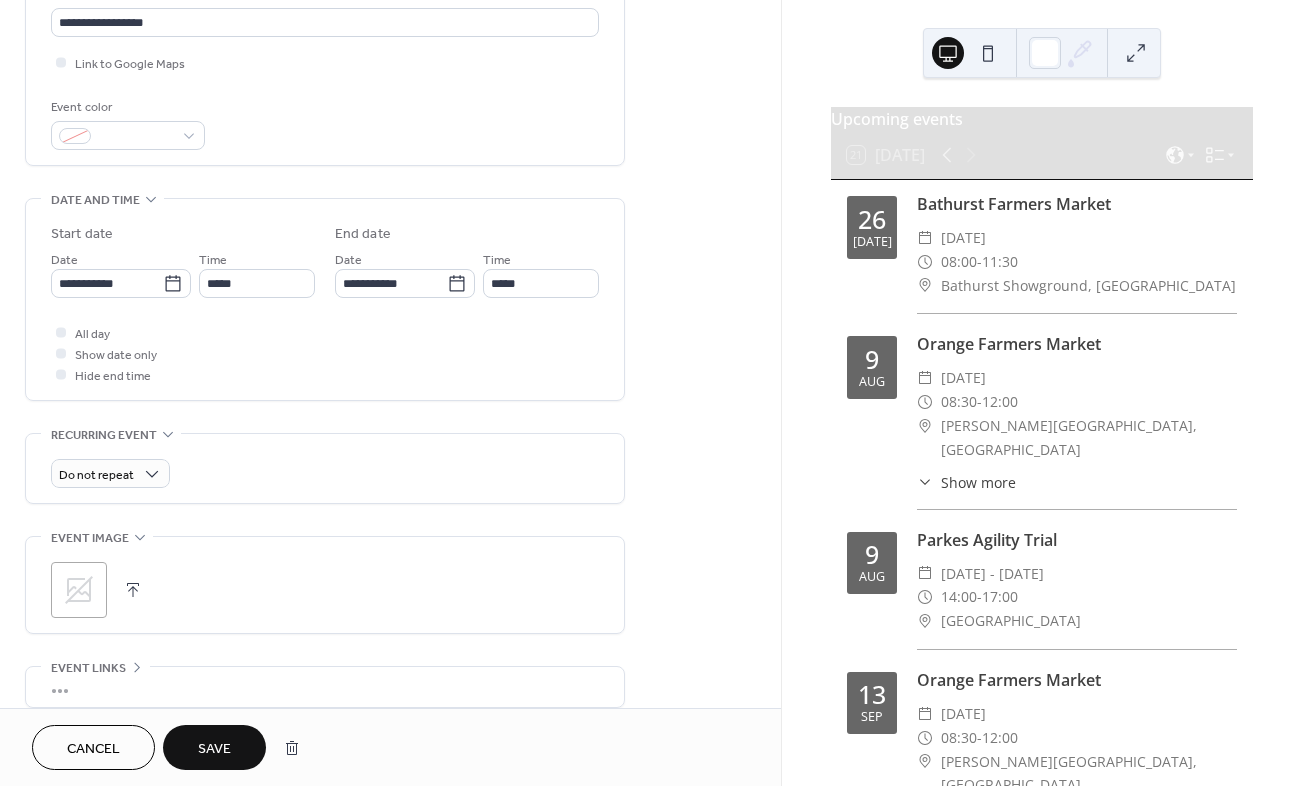 click on "**********" at bounding box center (390, 267) 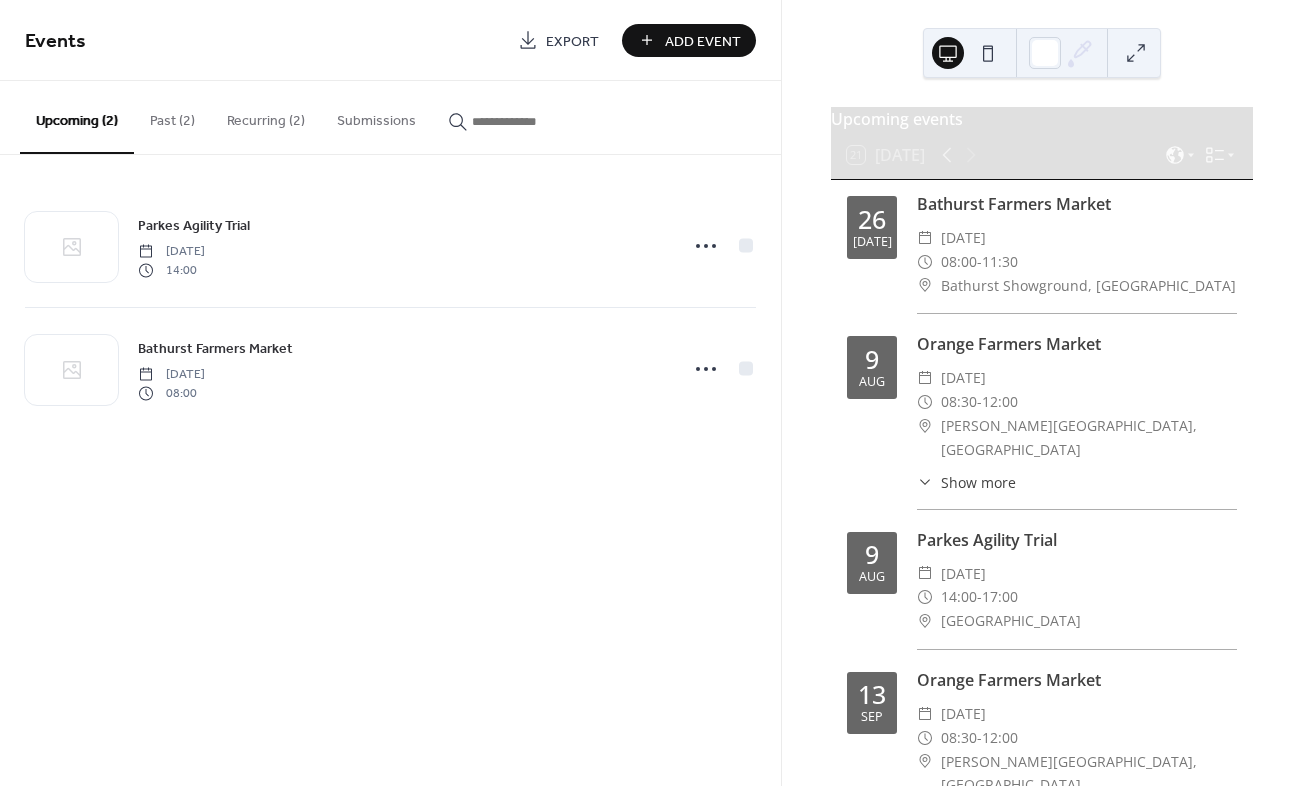 click on "Add Event" at bounding box center (703, 41) 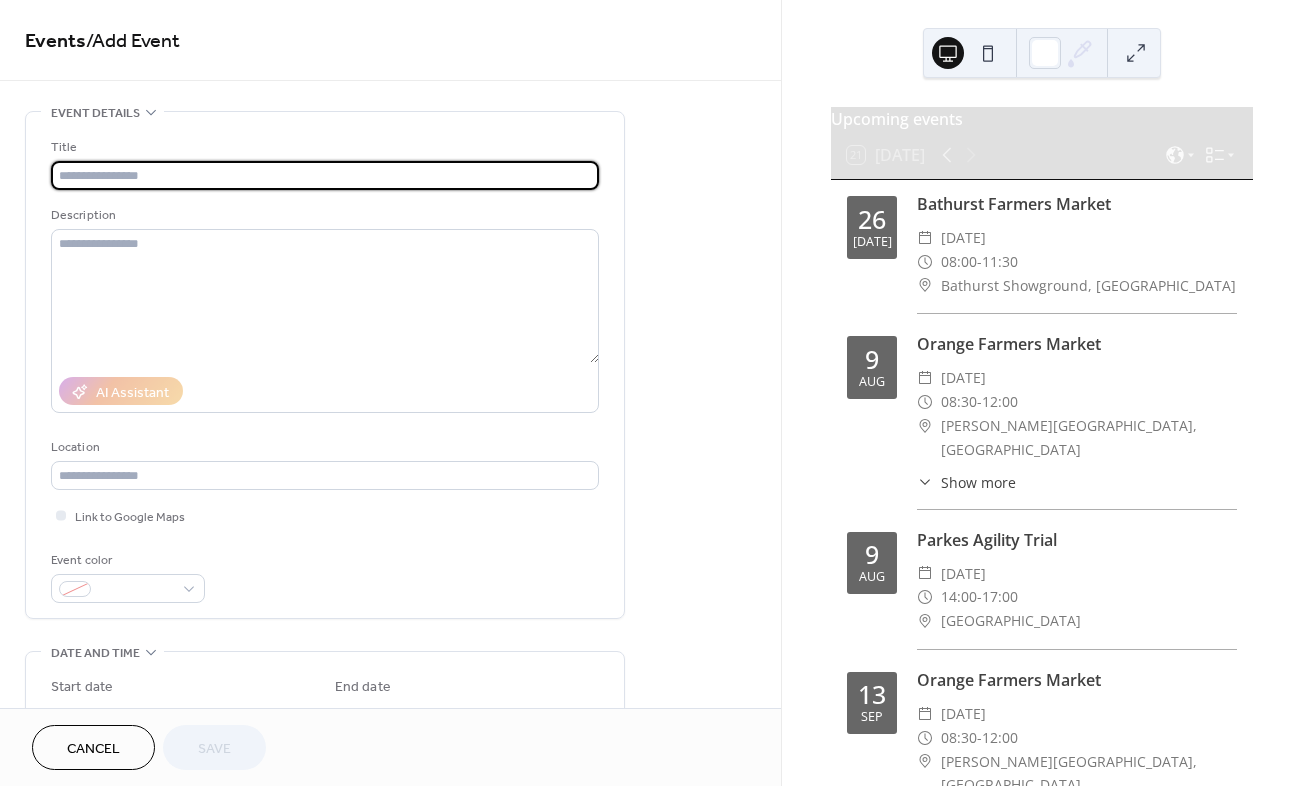 click at bounding box center (325, 175) 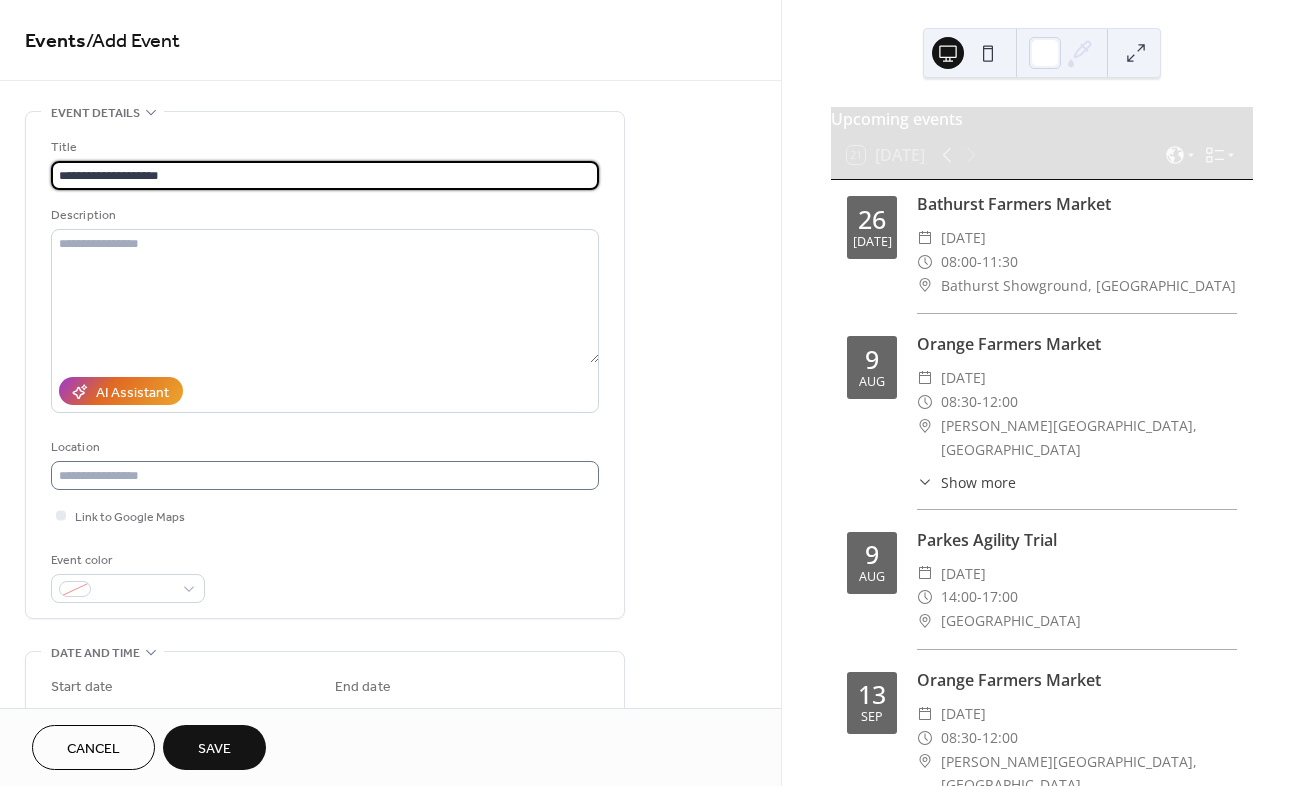 type on "**********" 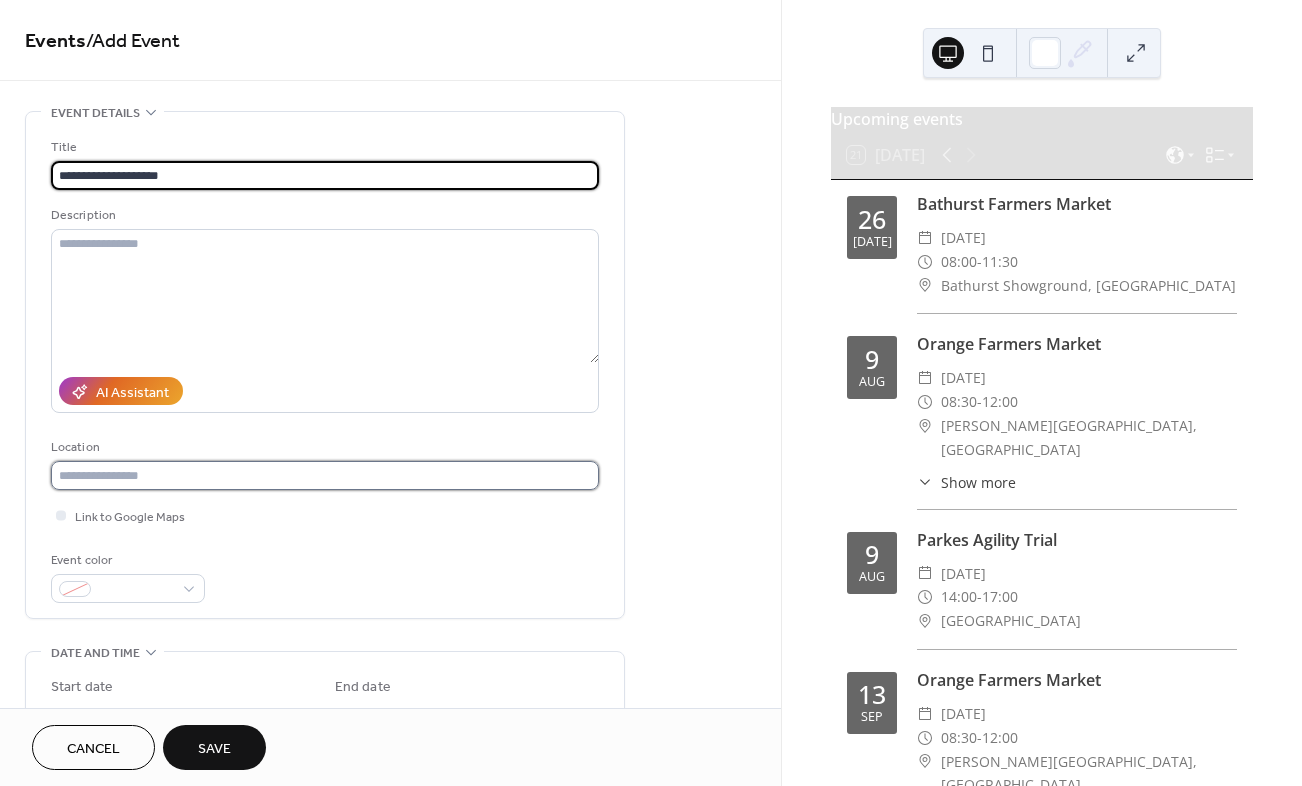 click at bounding box center (325, 475) 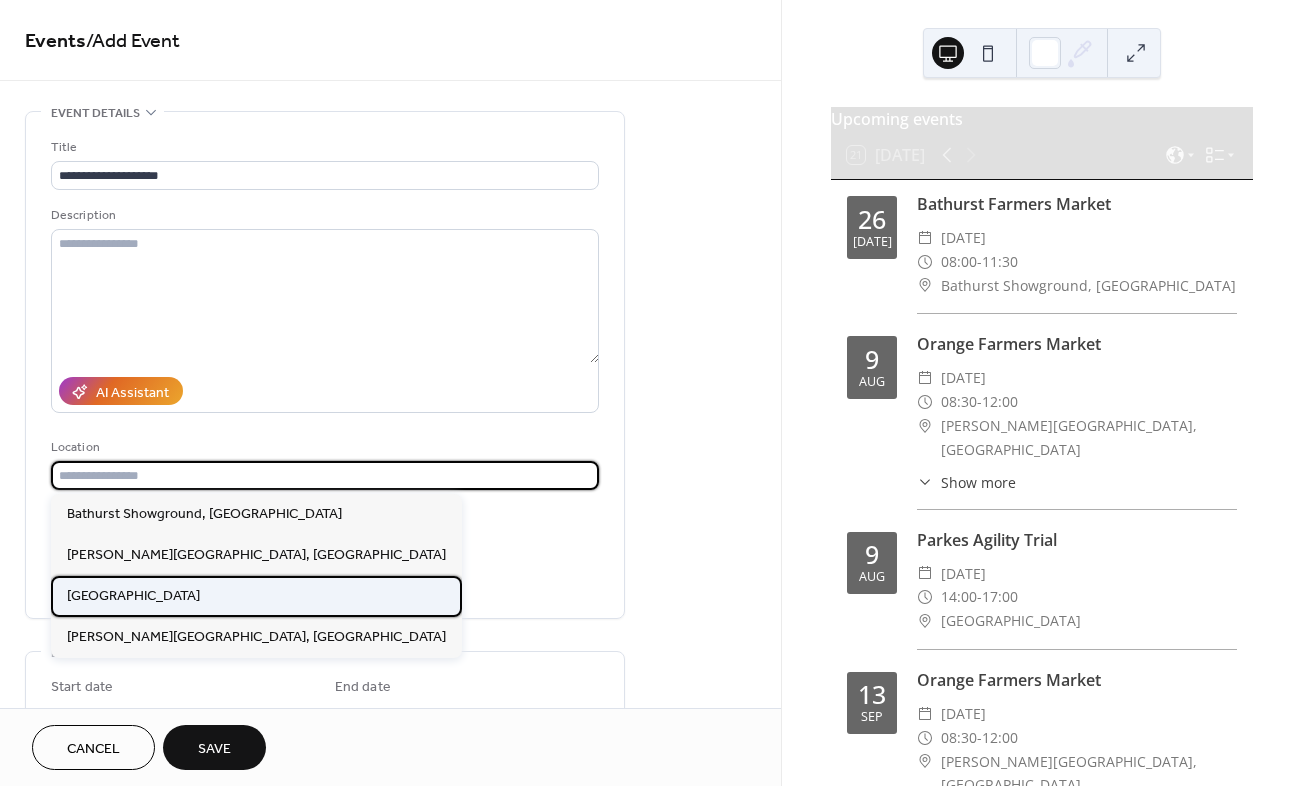 click on "Parkes Showground" at bounding box center [133, 596] 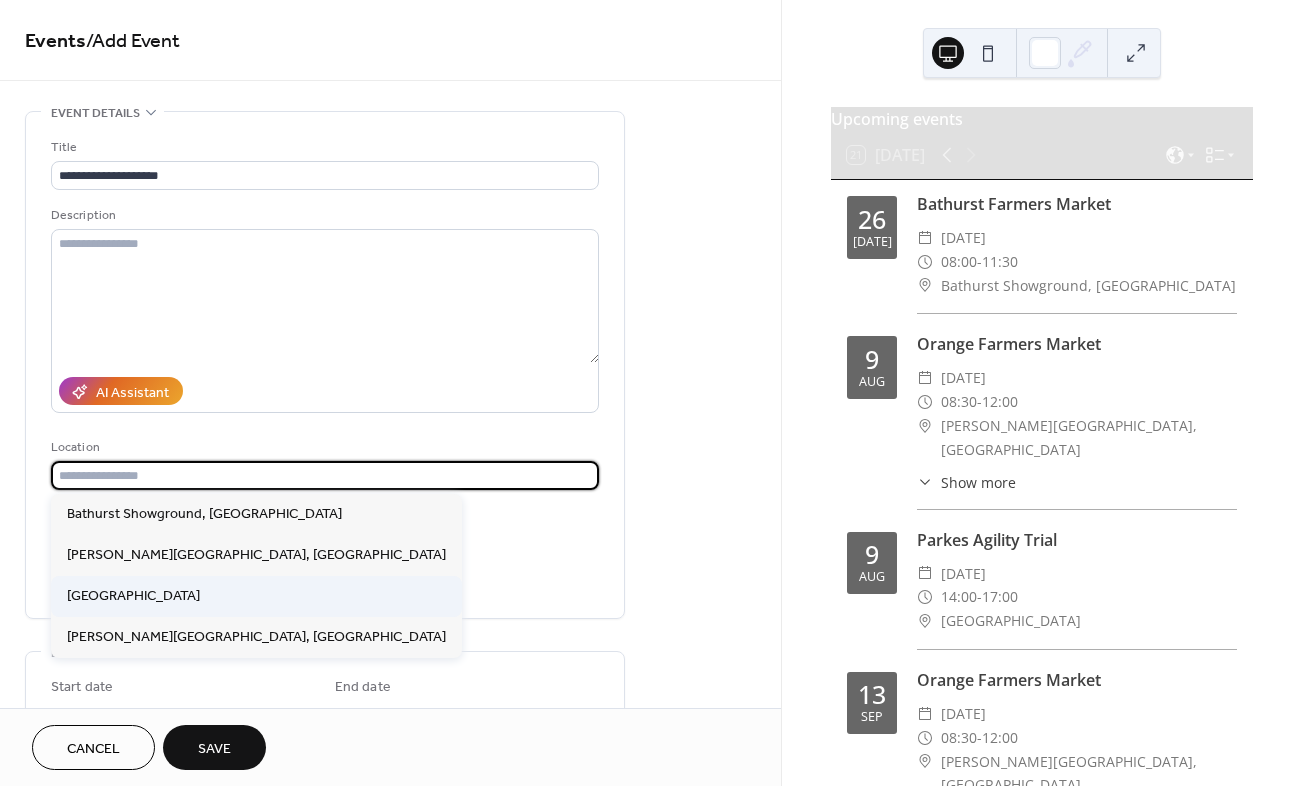type on "**********" 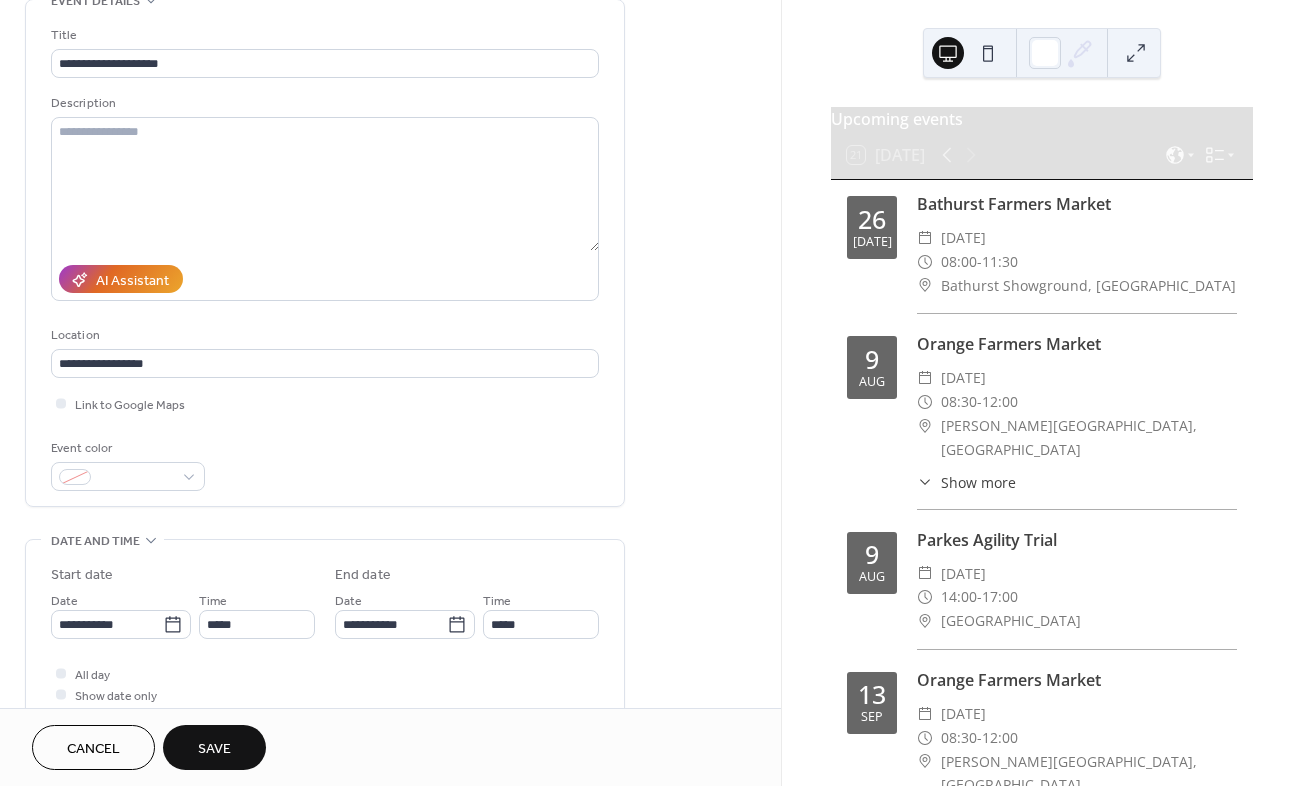 scroll, scrollTop: 203, scrollLeft: 0, axis: vertical 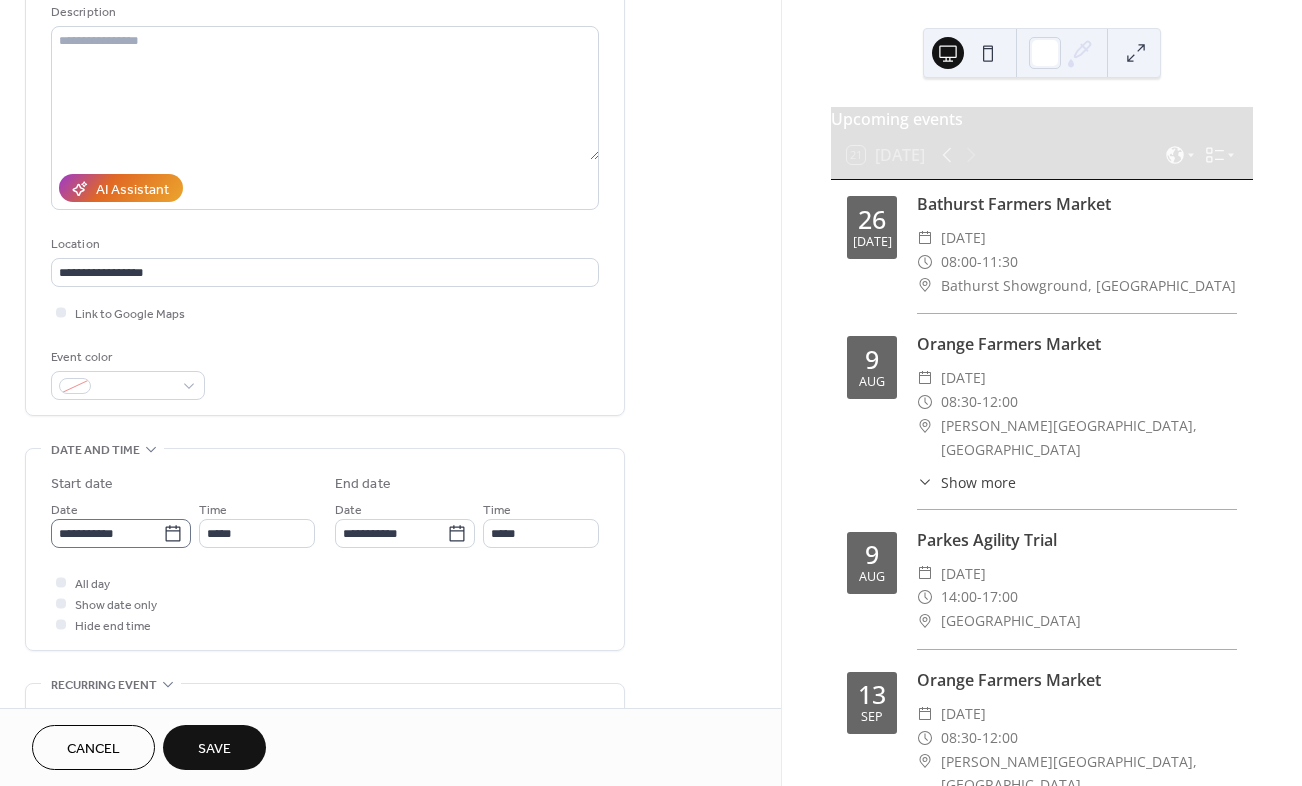 click 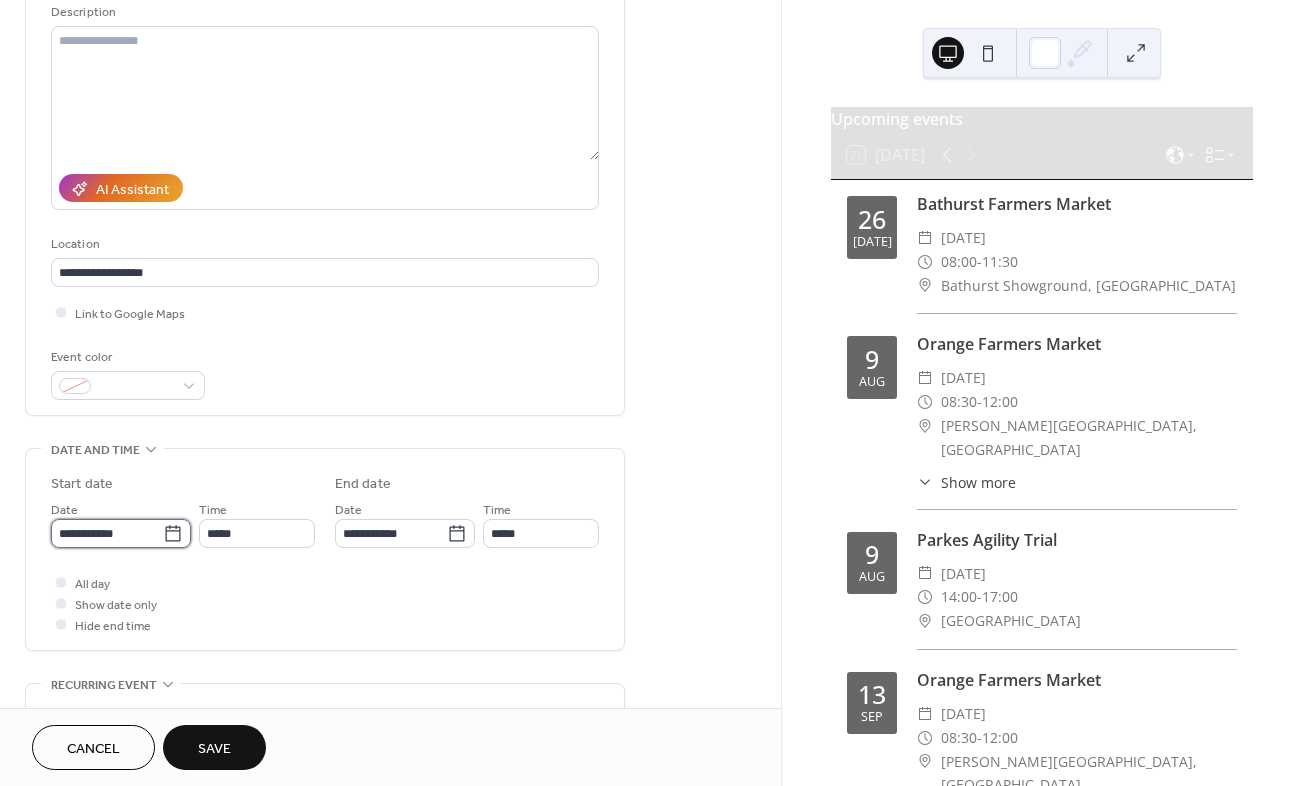 click on "**********" at bounding box center [107, 533] 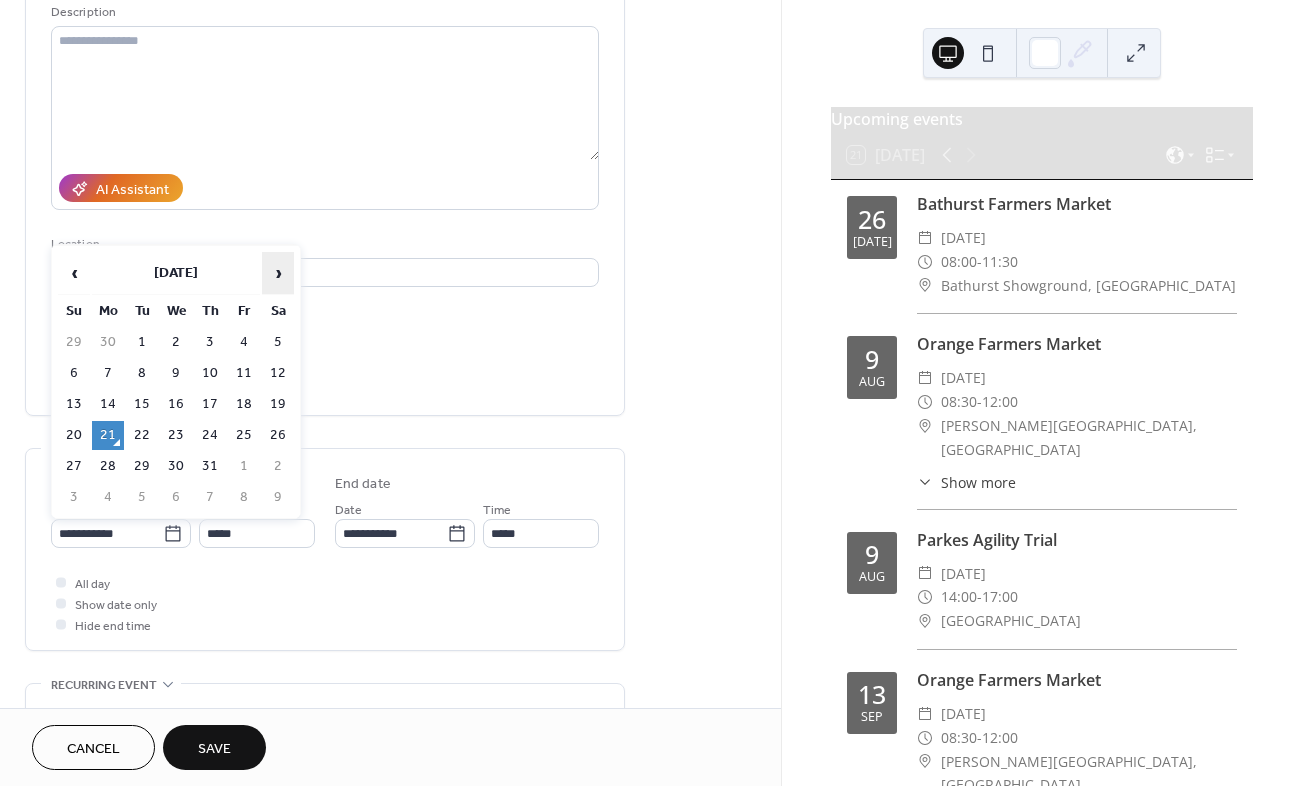 click on "›" at bounding box center (278, 273) 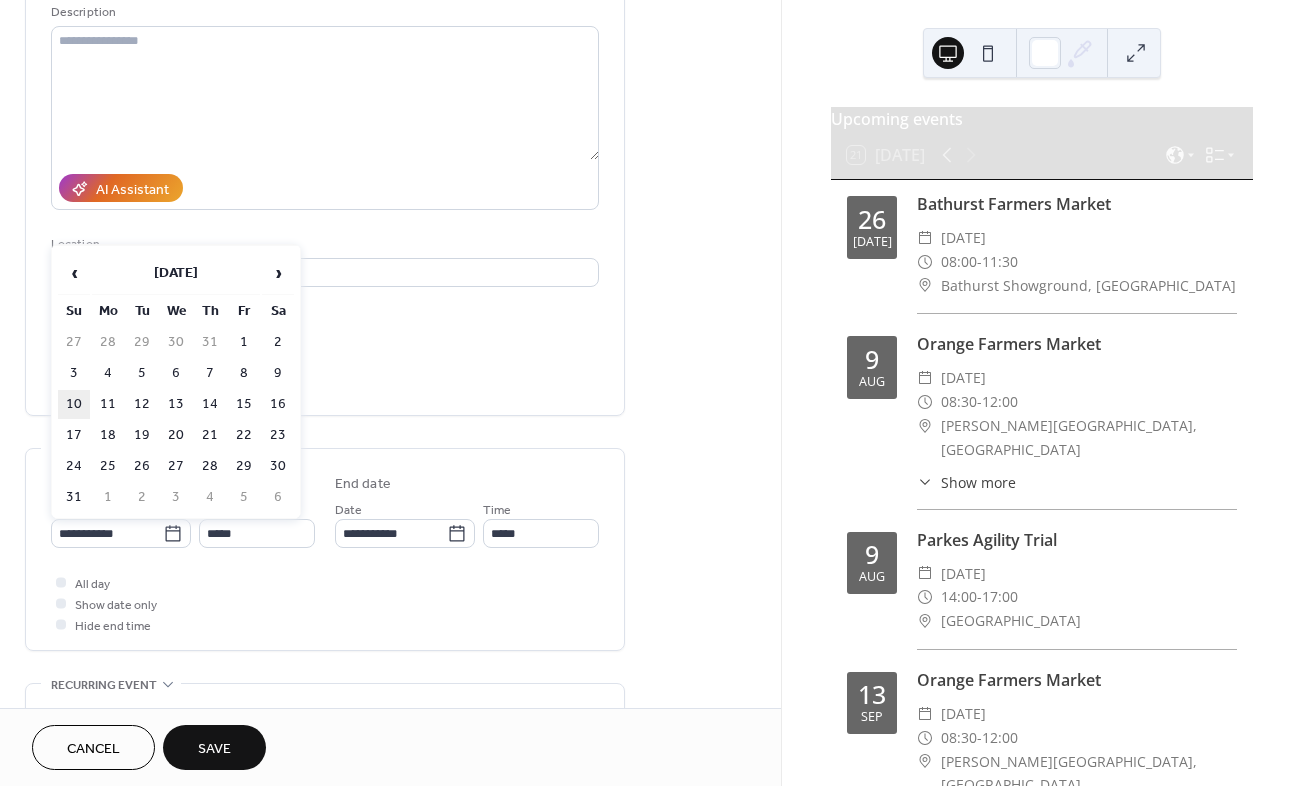 click on "10" at bounding box center (74, 404) 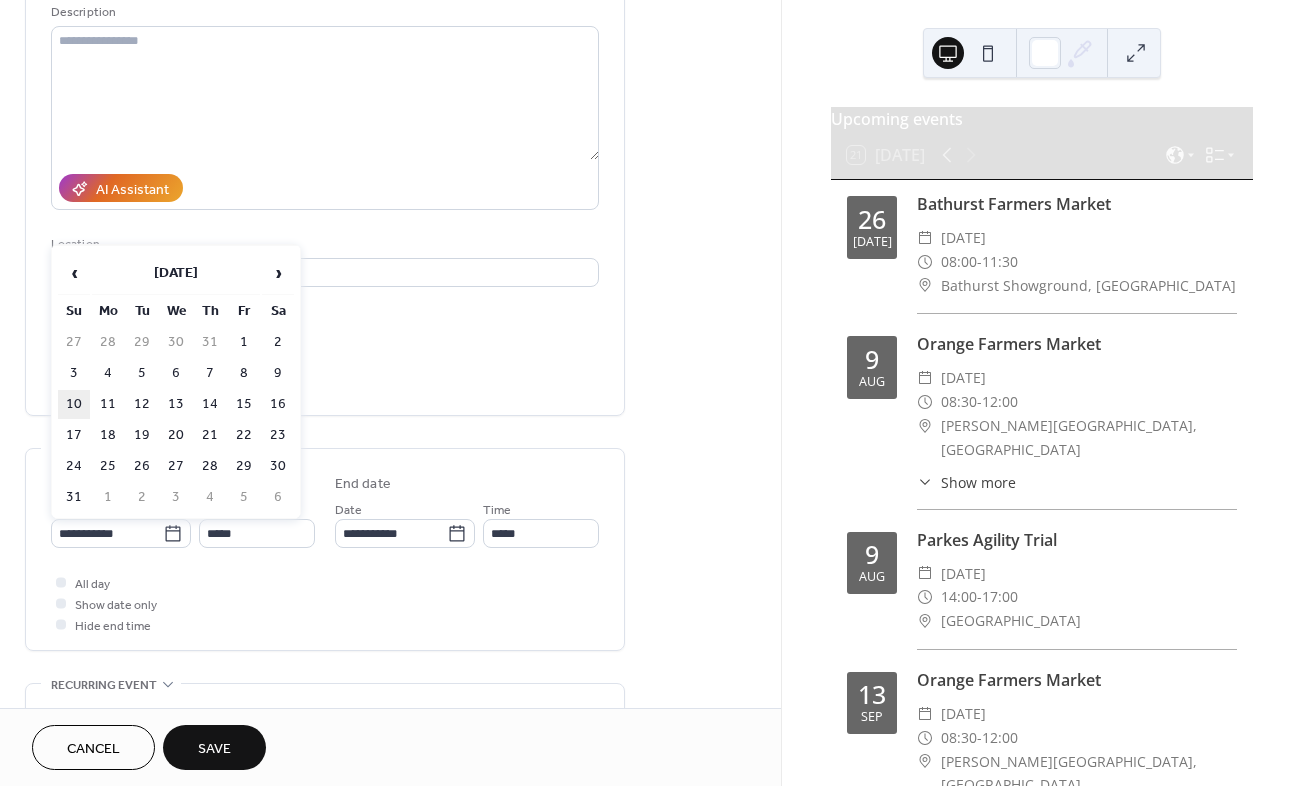 type on "**********" 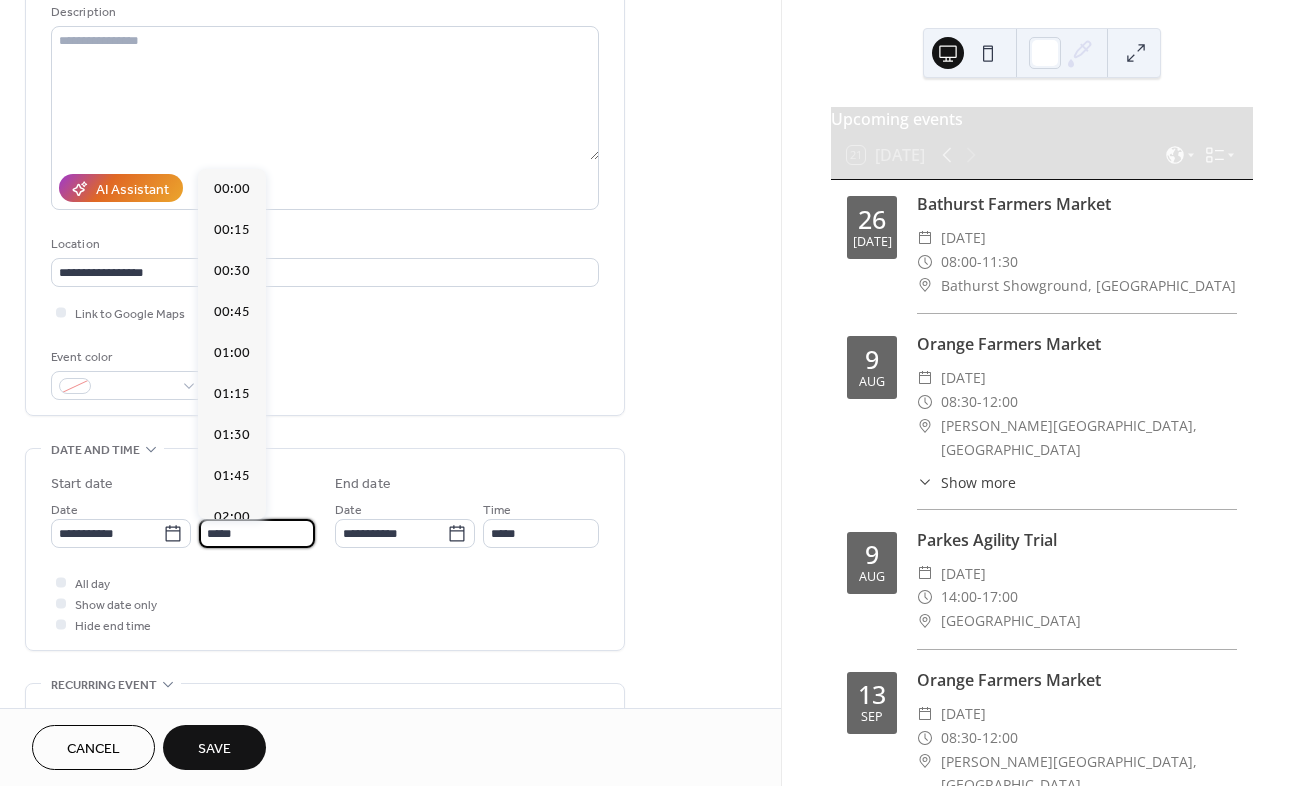 click on "*****" at bounding box center [257, 533] 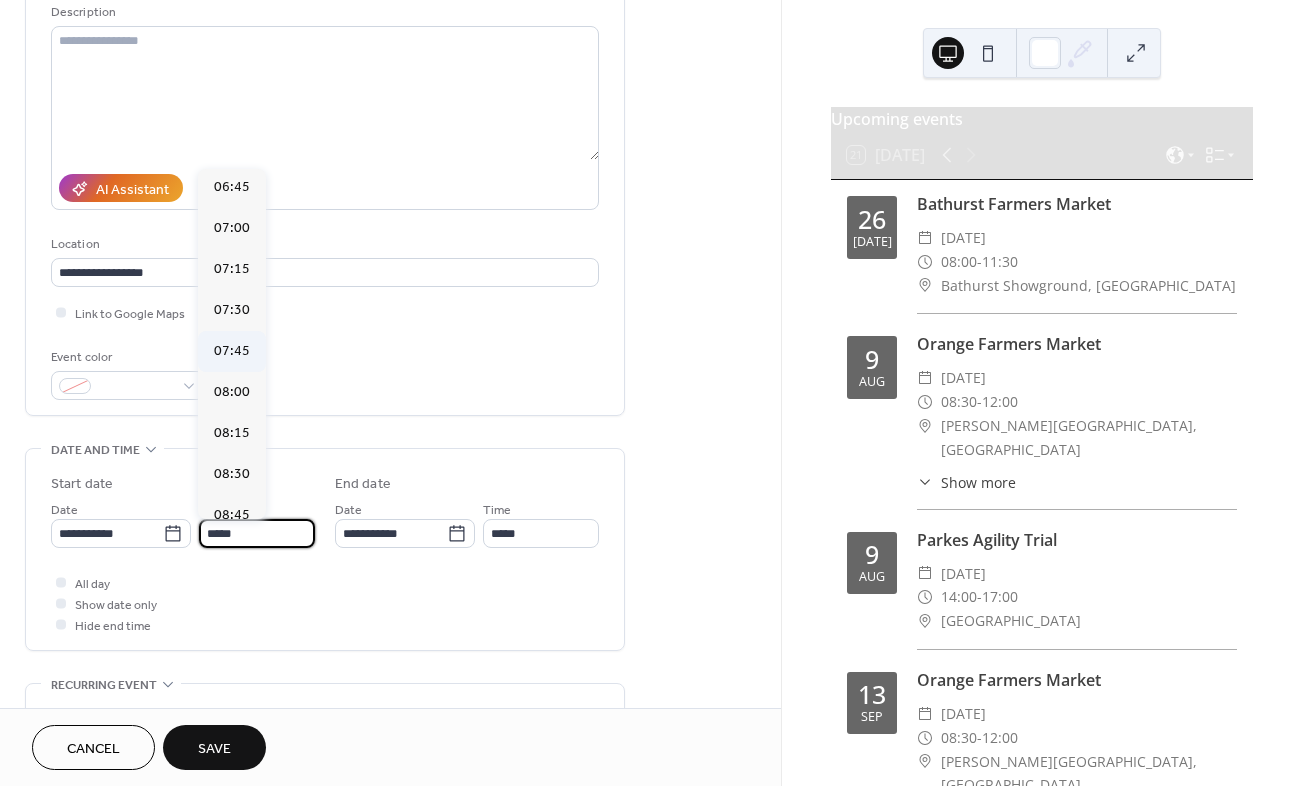 scroll, scrollTop: 1106, scrollLeft: 0, axis: vertical 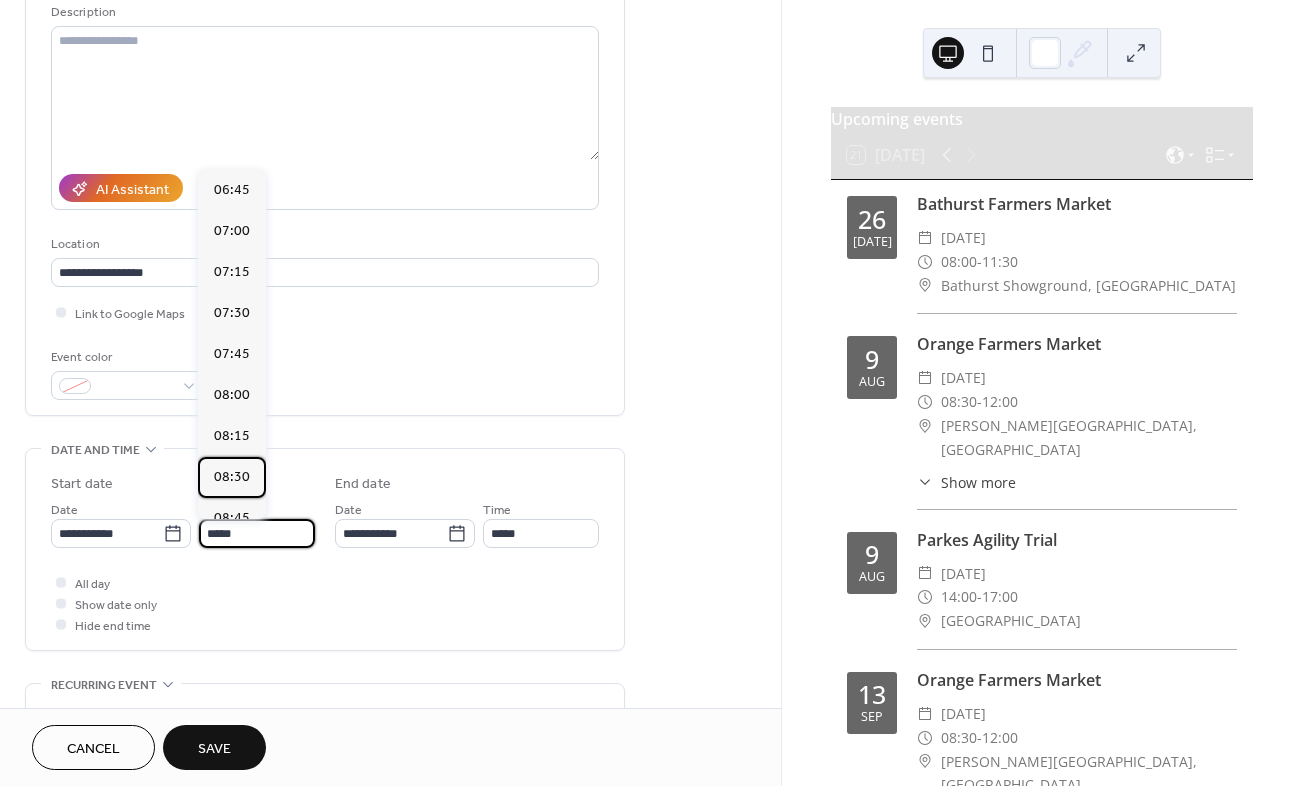 drag, startPoint x: 241, startPoint y: 470, endPoint x: 299, endPoint y: 474, distance: 58.137768 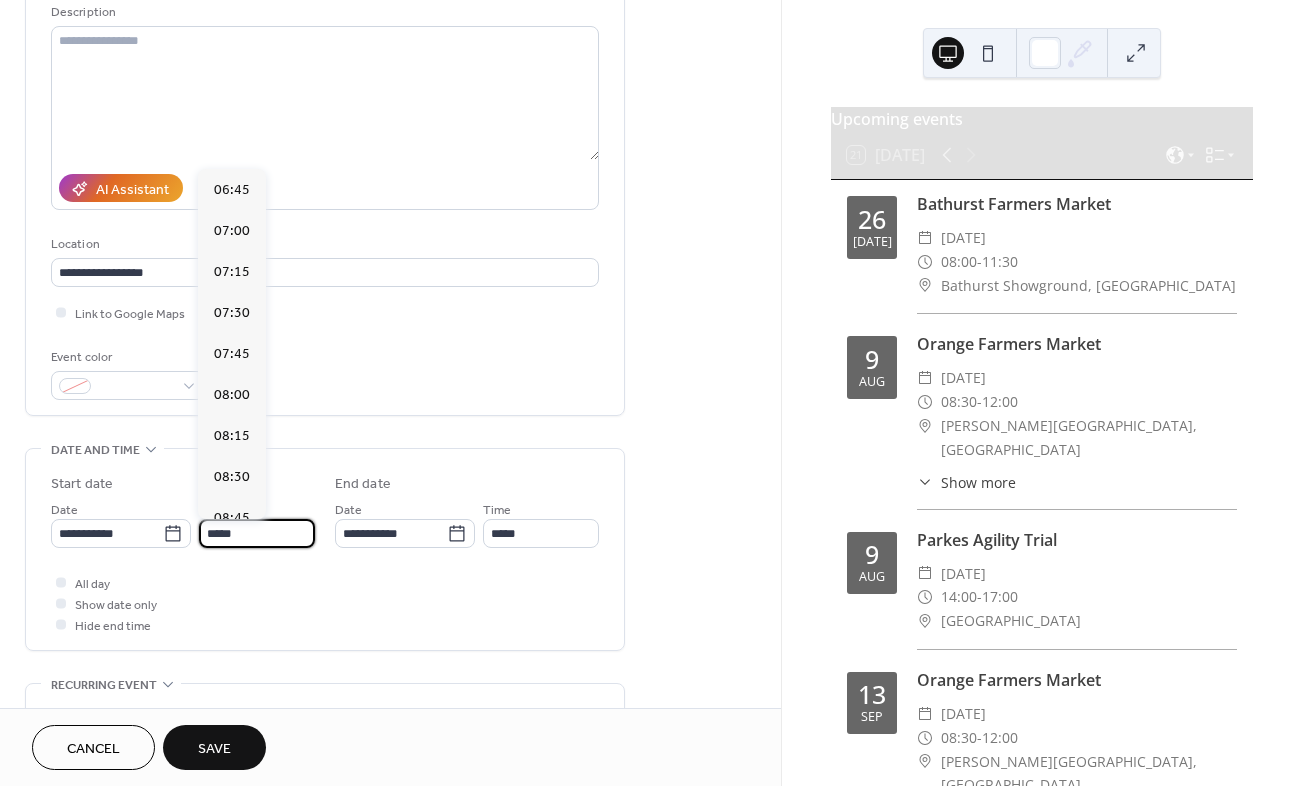type on "*****" 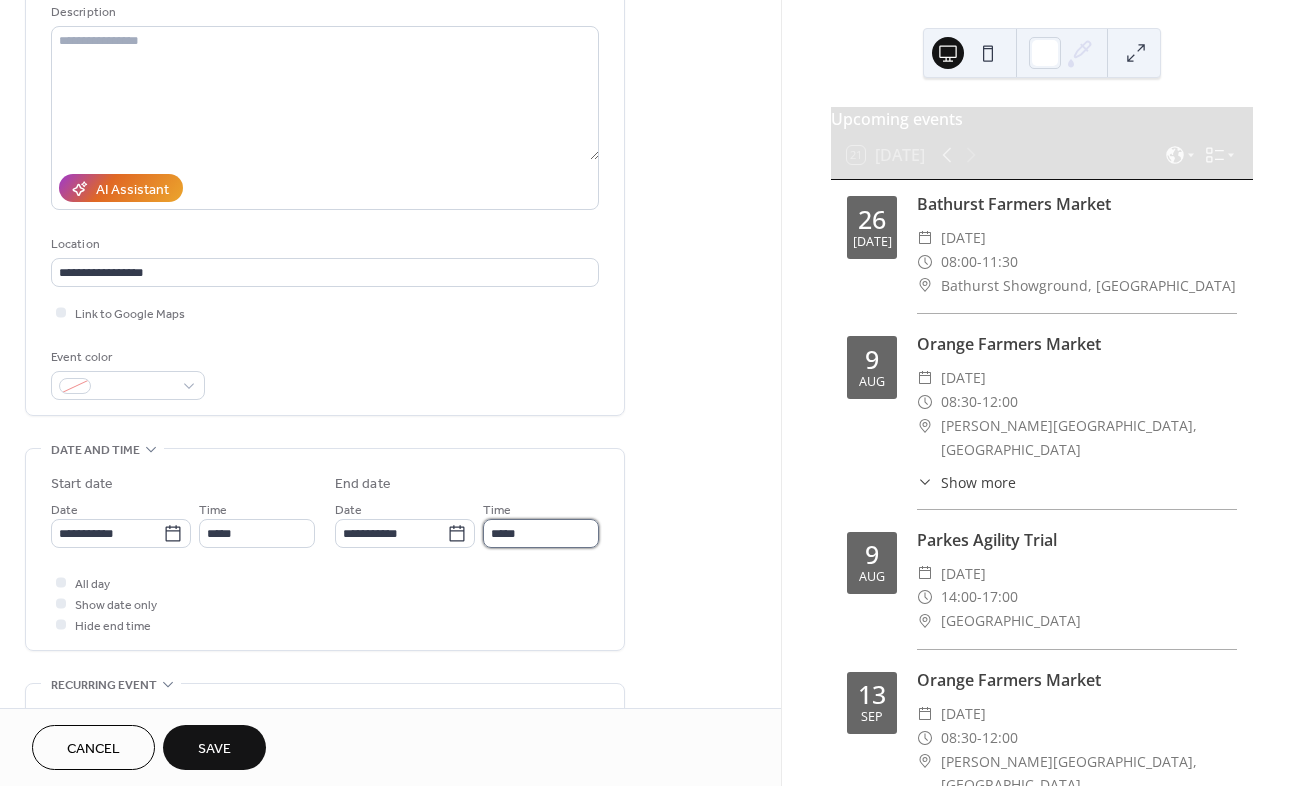 click on "*****" at bounding box center (541, 533) 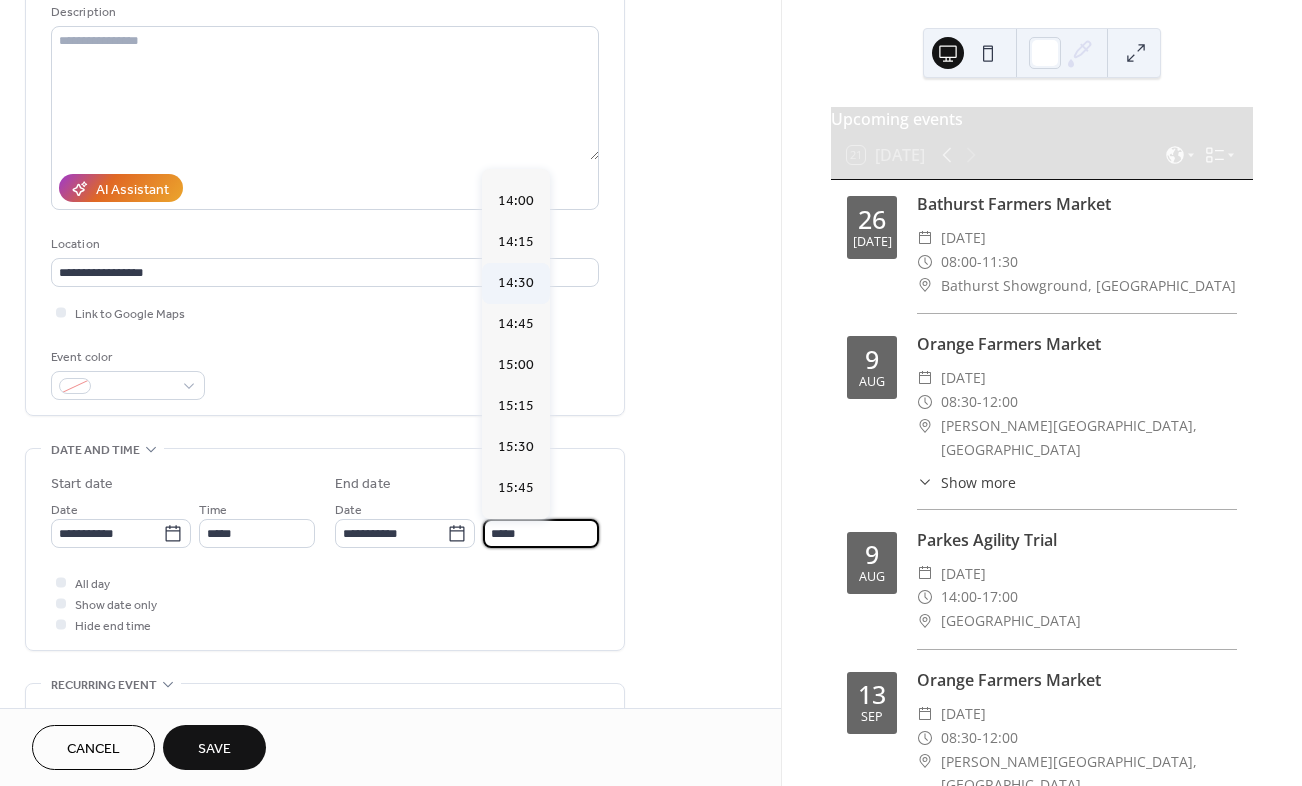scroll, scrollTop: 871, scrollLeft: 0, axis: vertical 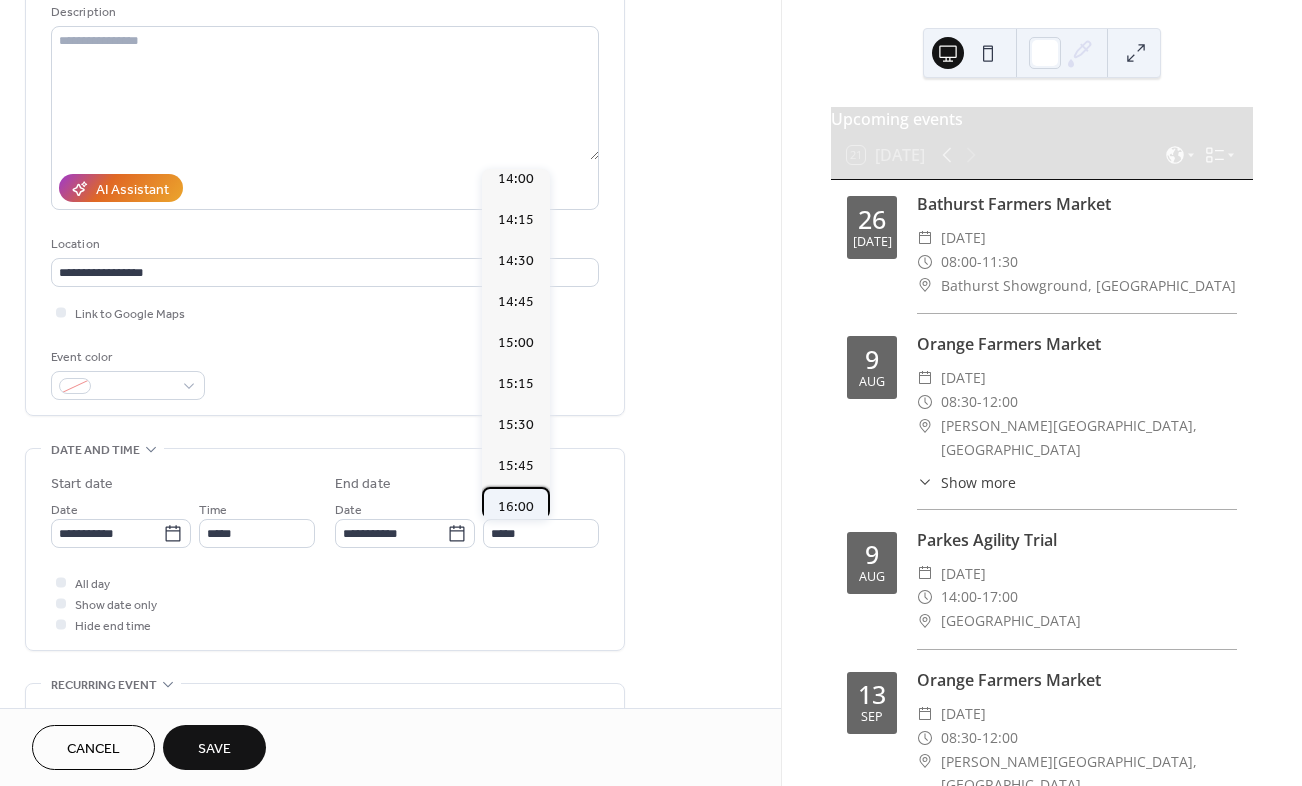 click on "16:00" at bounding box center (516, 507) 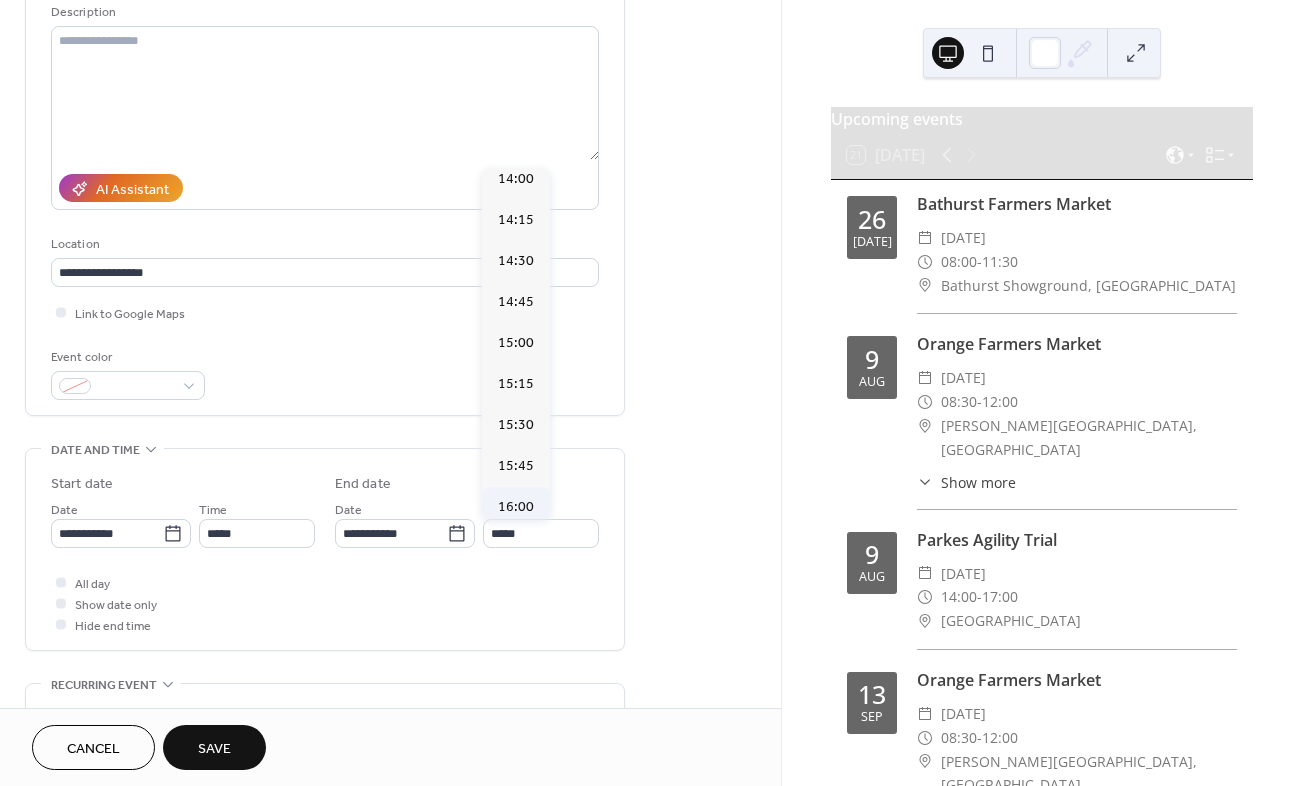 type on "*****" 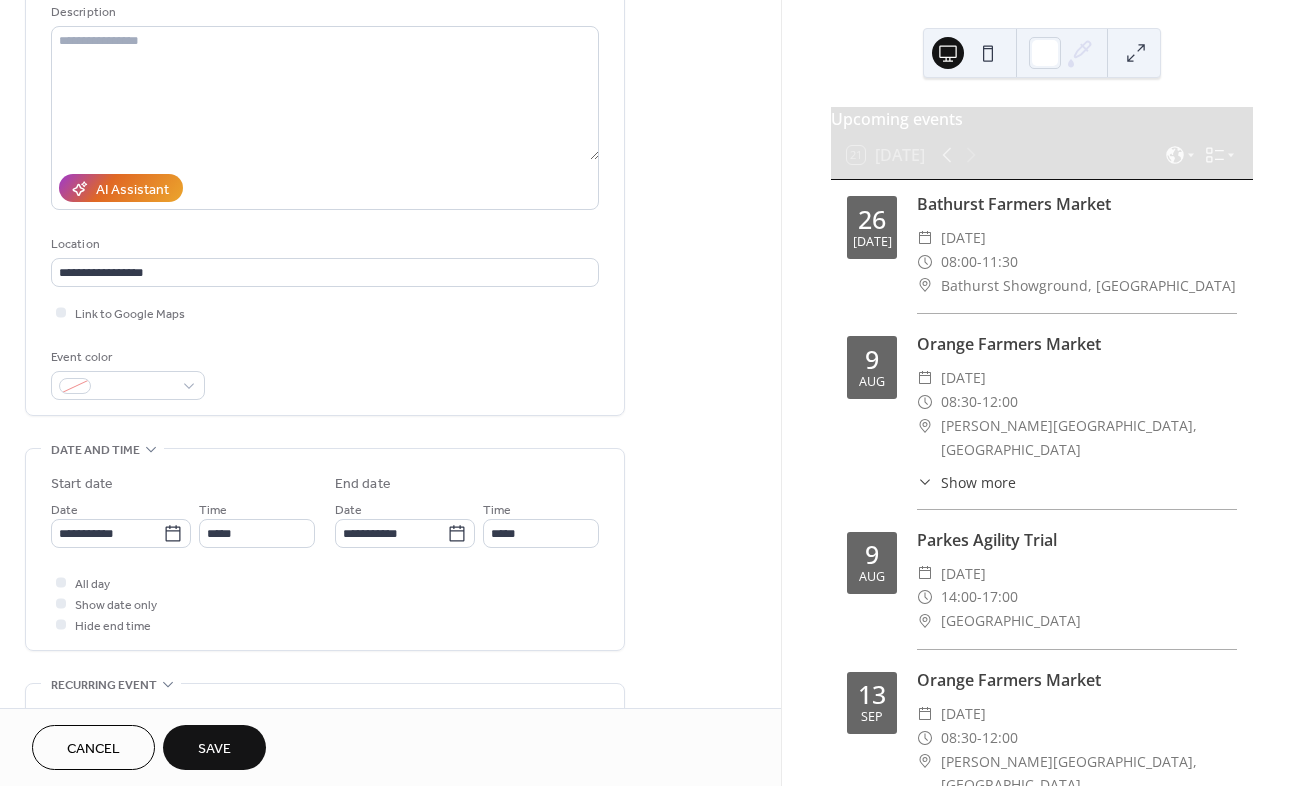click on "Save" at bounding box center (214, 747) 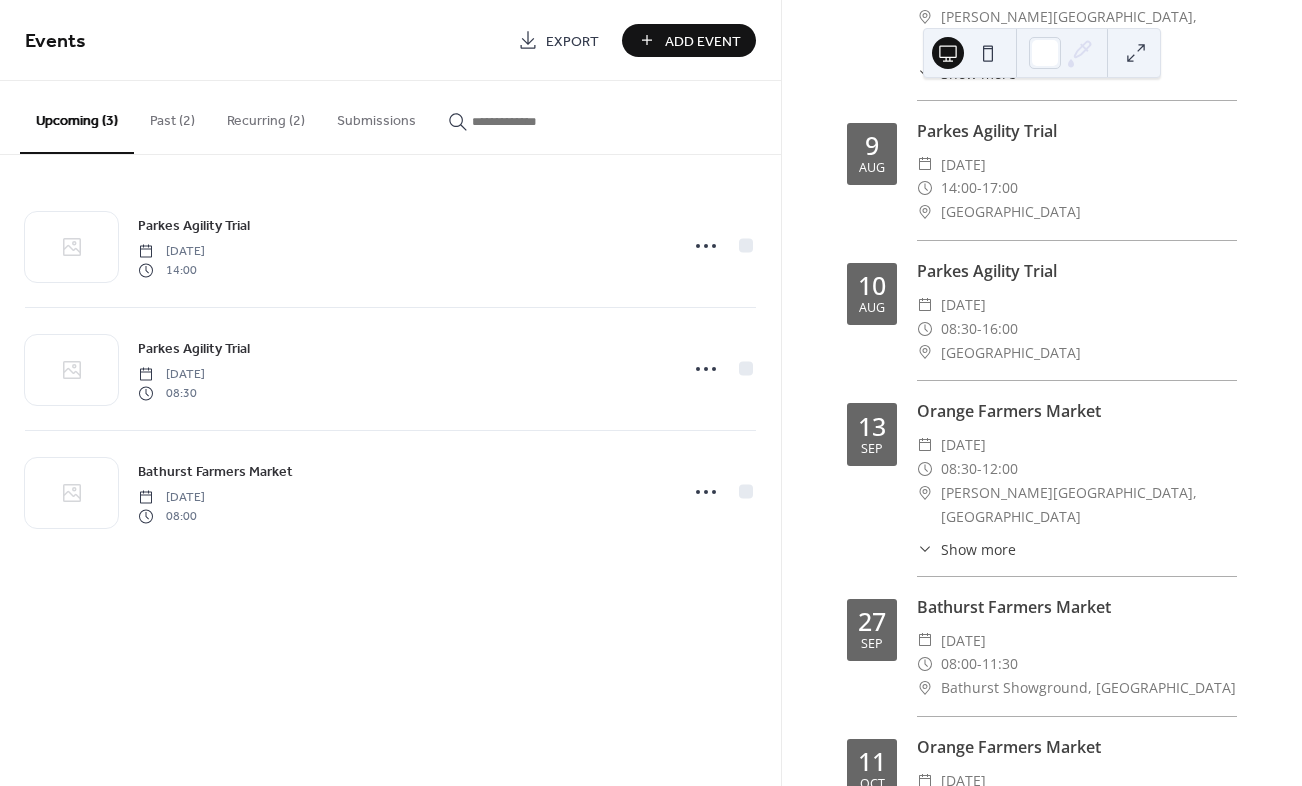 scroll, scrollTop: 431, scrollLeft: 0, axis: vertical 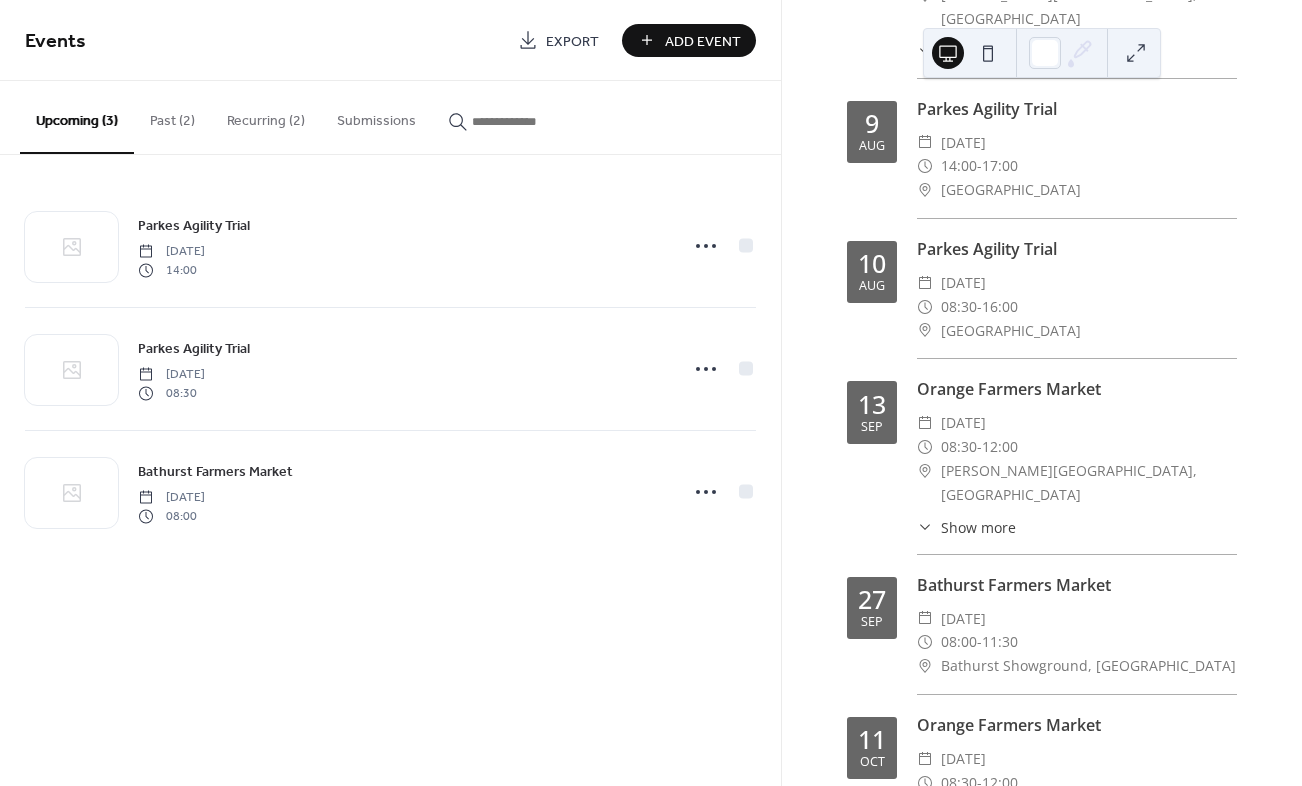 click on "Add Event" at bounding box center [703, 41] 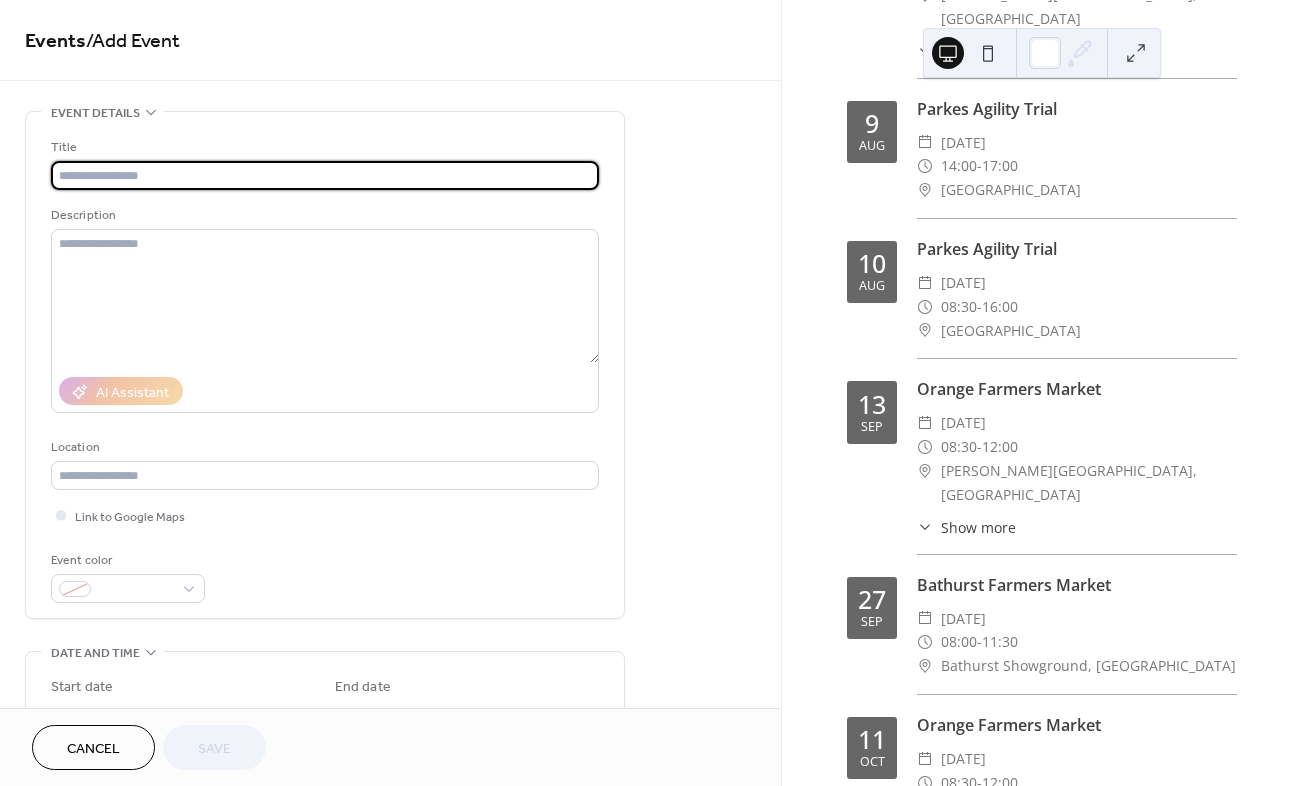 click at bounding box center [325, 175] 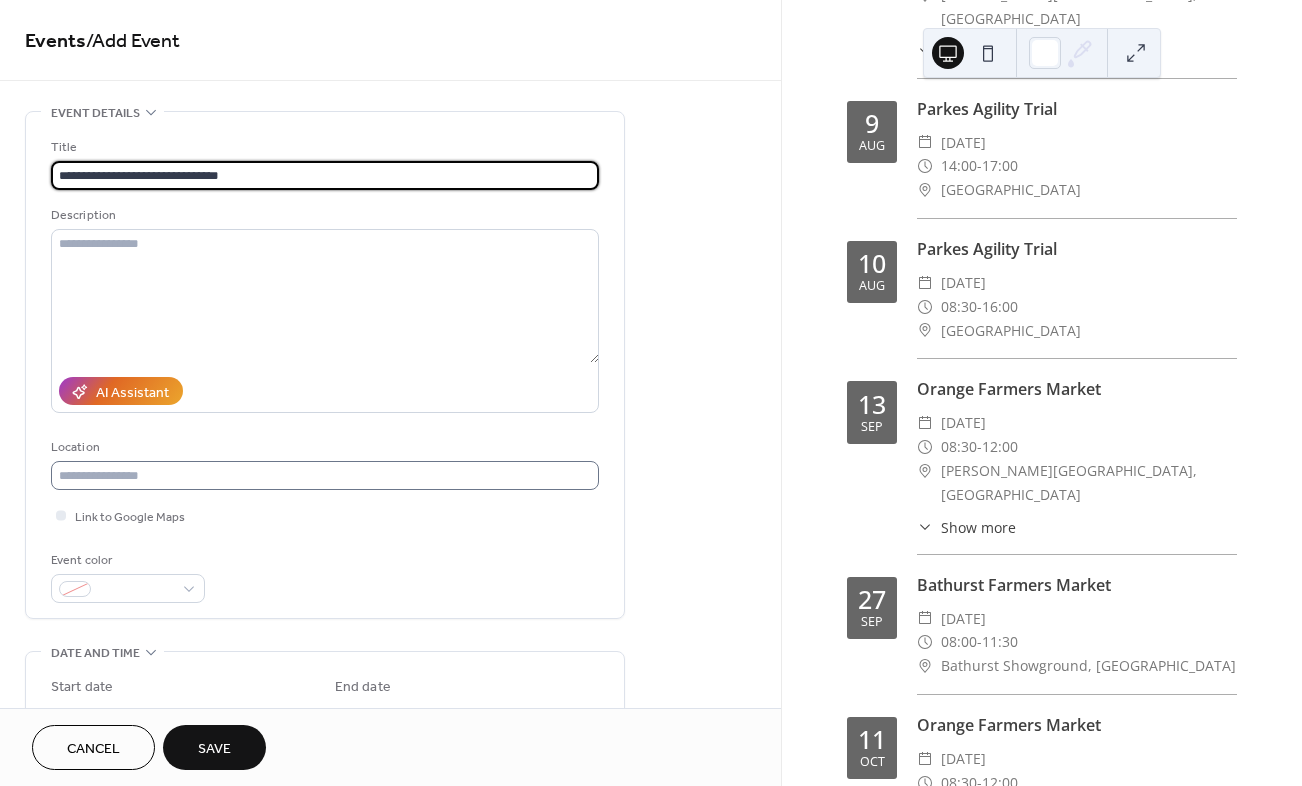type on "**********" 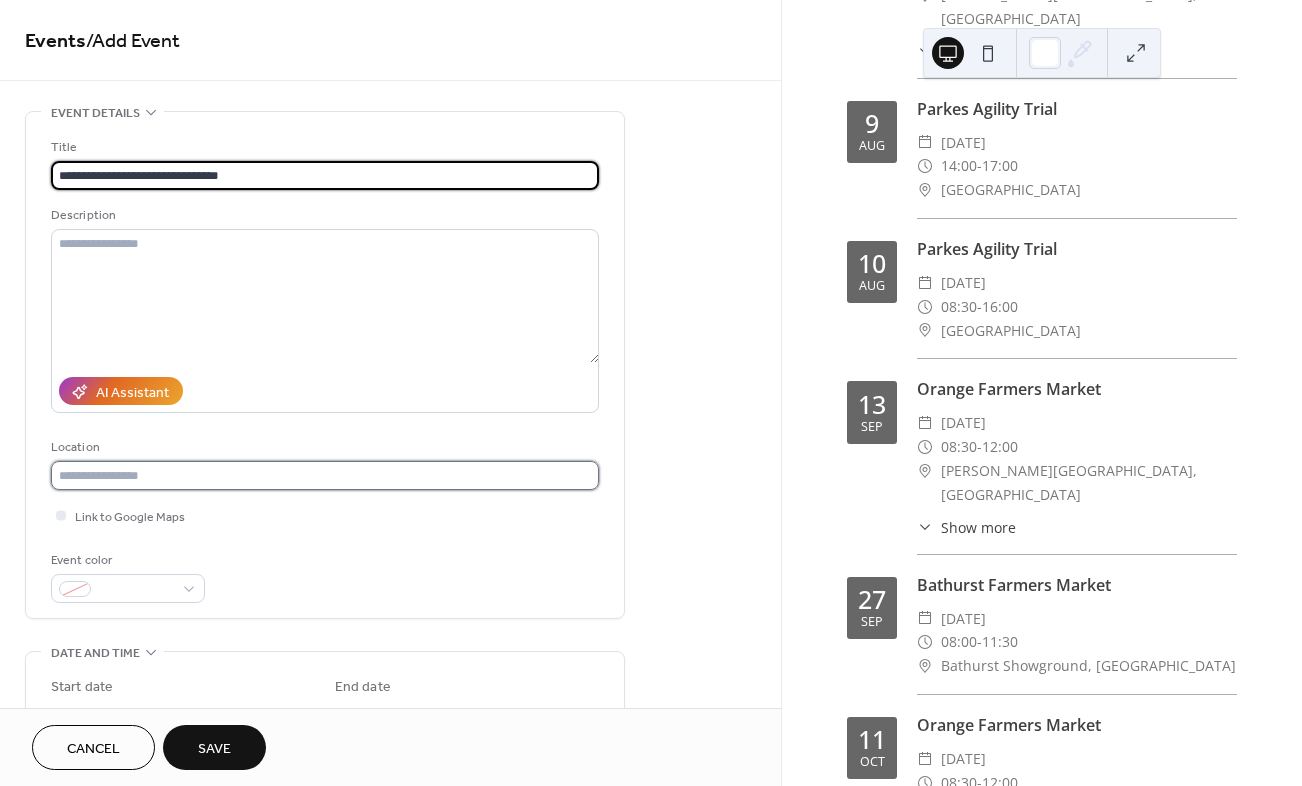 click at bounding box center (325, 475) 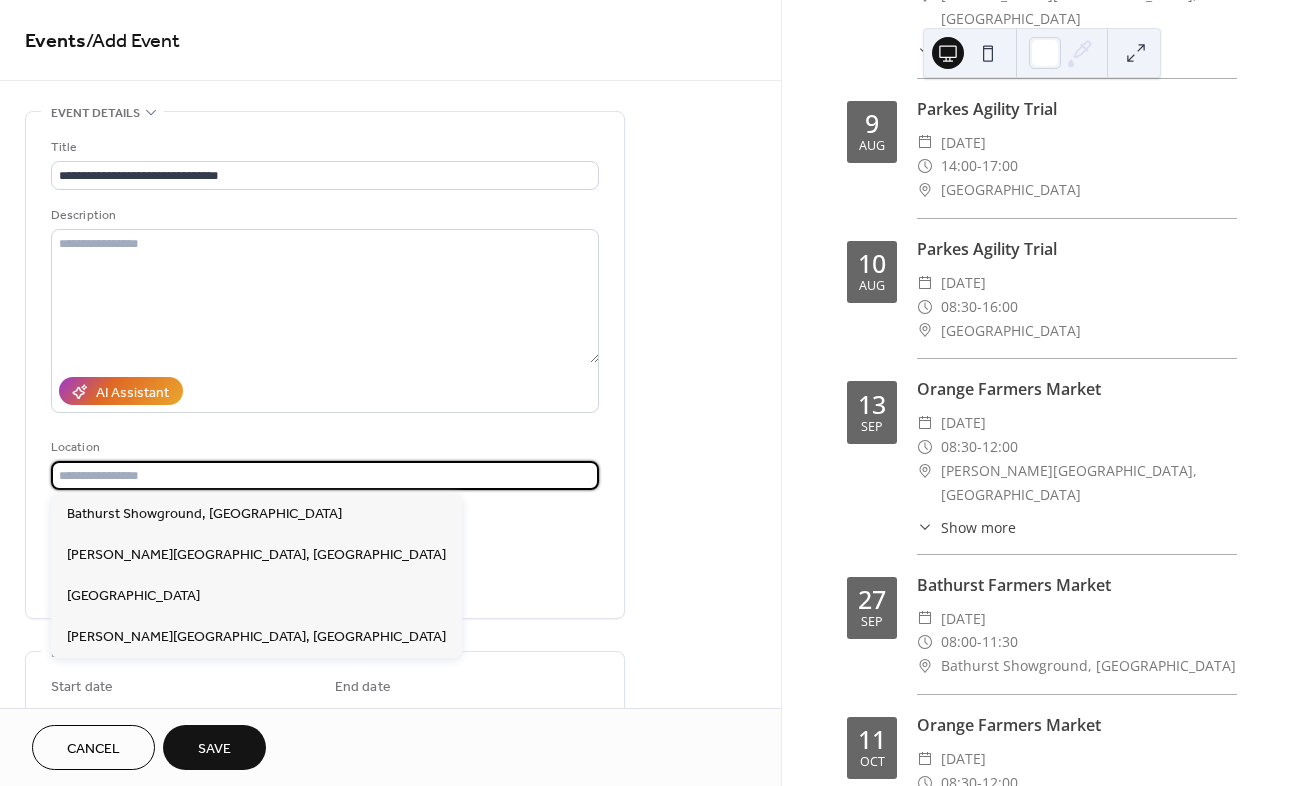 paste on "**********" 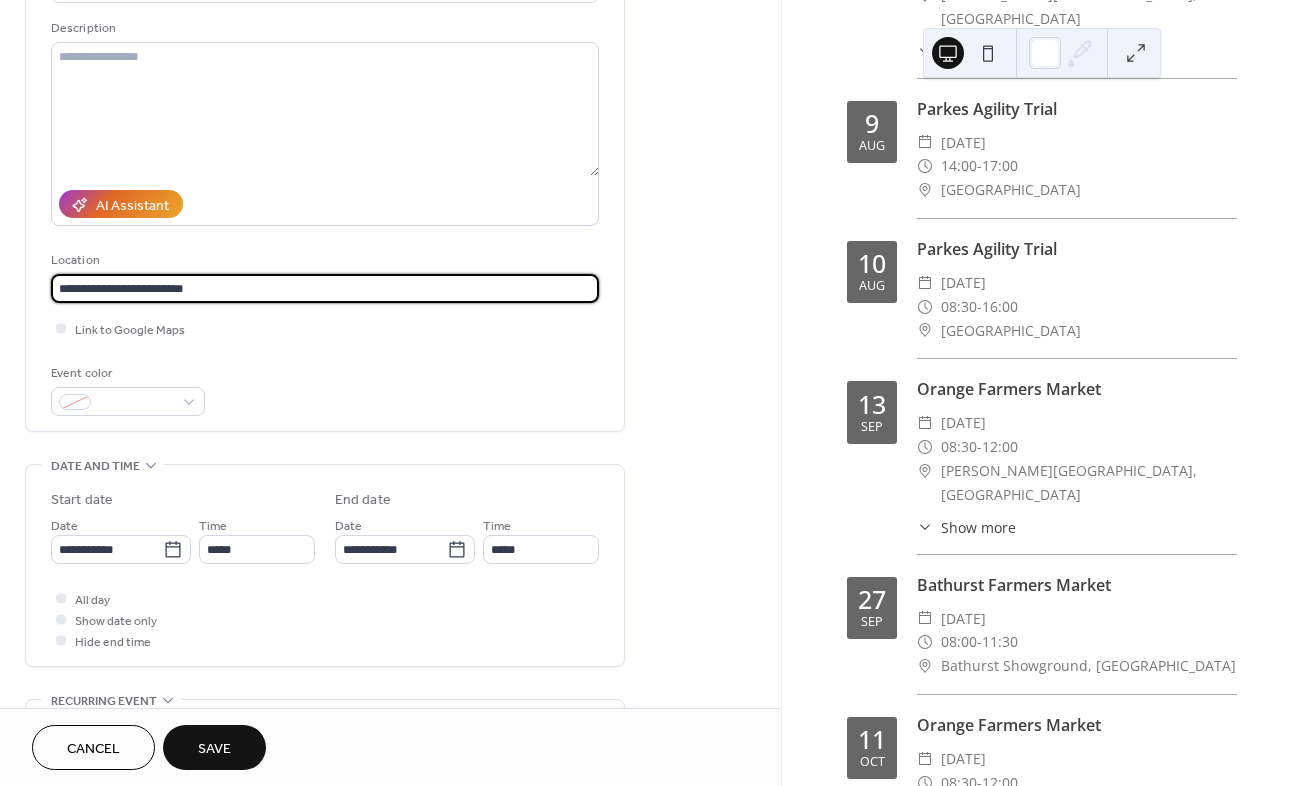 scroll, scrollTop: 188, scrollLeft: 0, axis: vertical 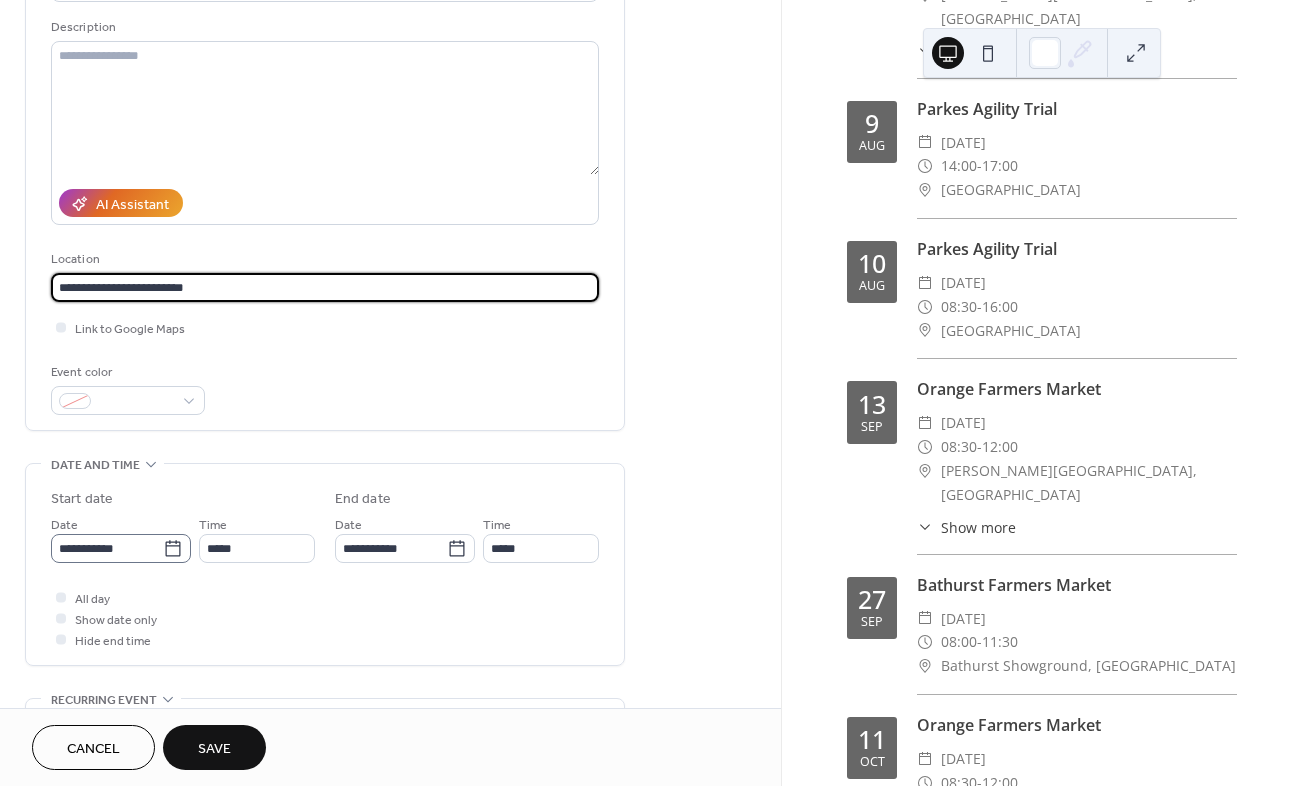 type on "**********" 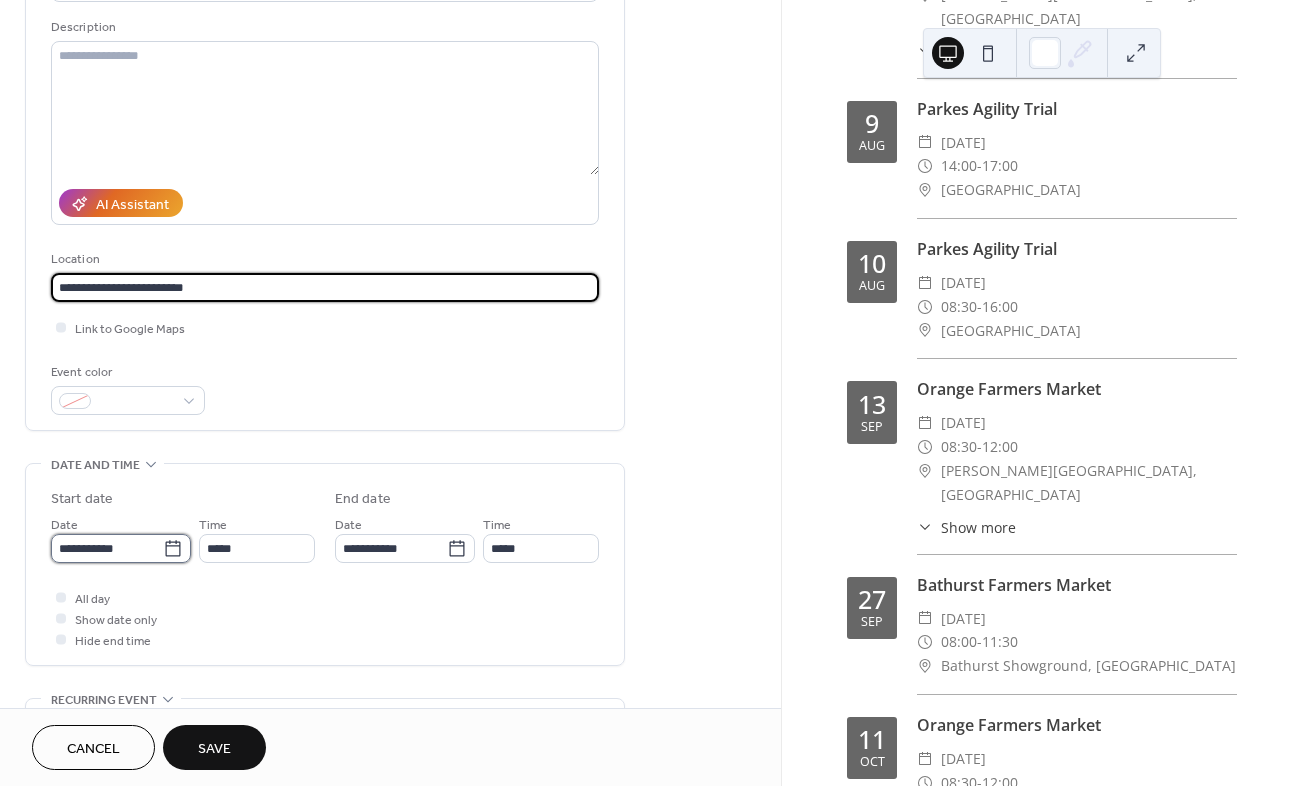 click on "**********" at bounding box center [107, 548] 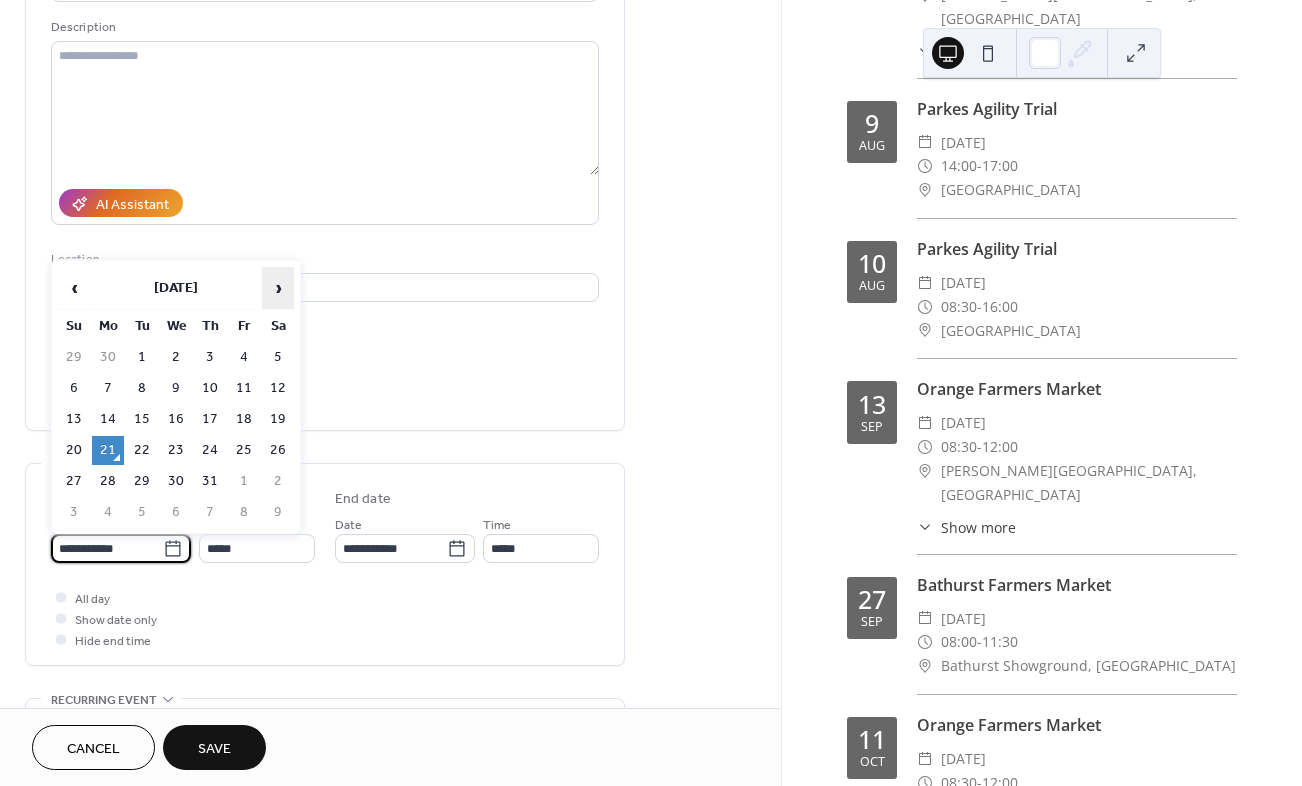 click on "›" at bounding box center [278, 288] 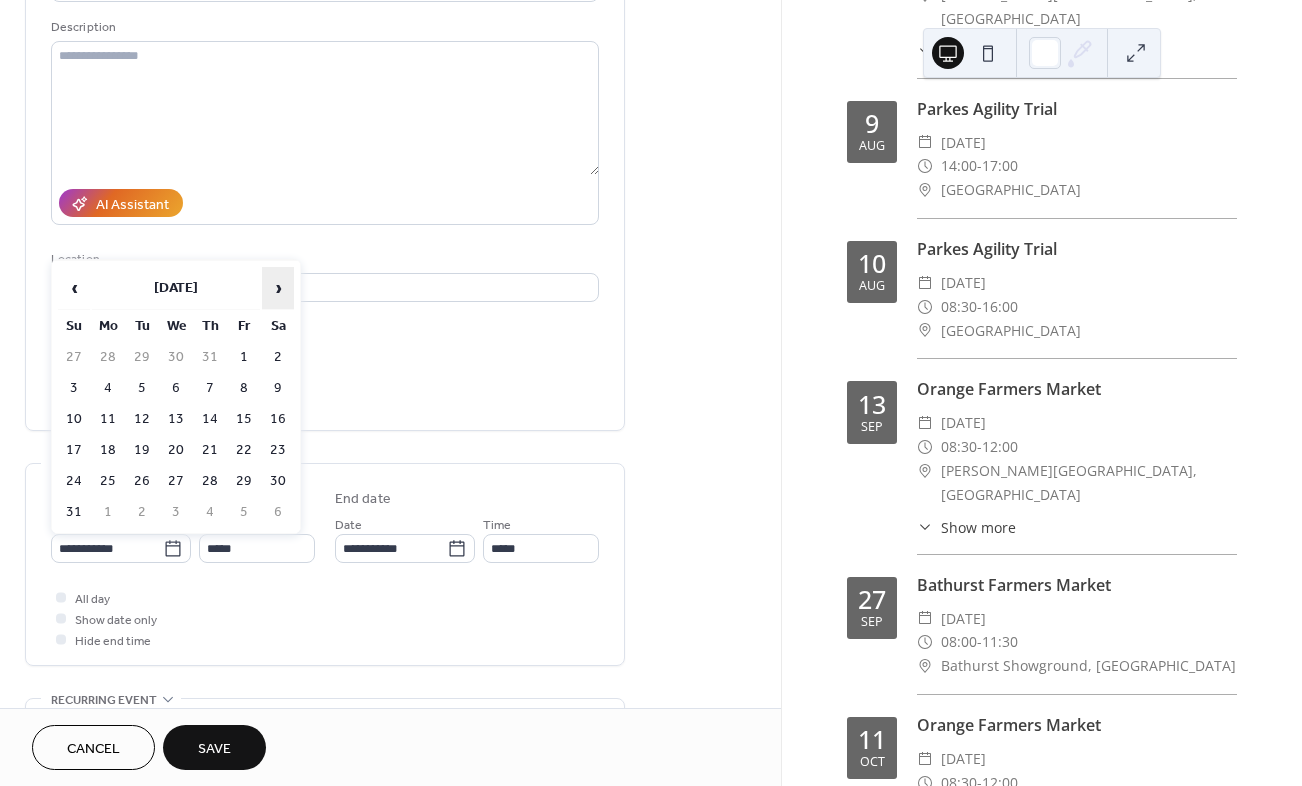click on "›" at bounding box center [278, 288] 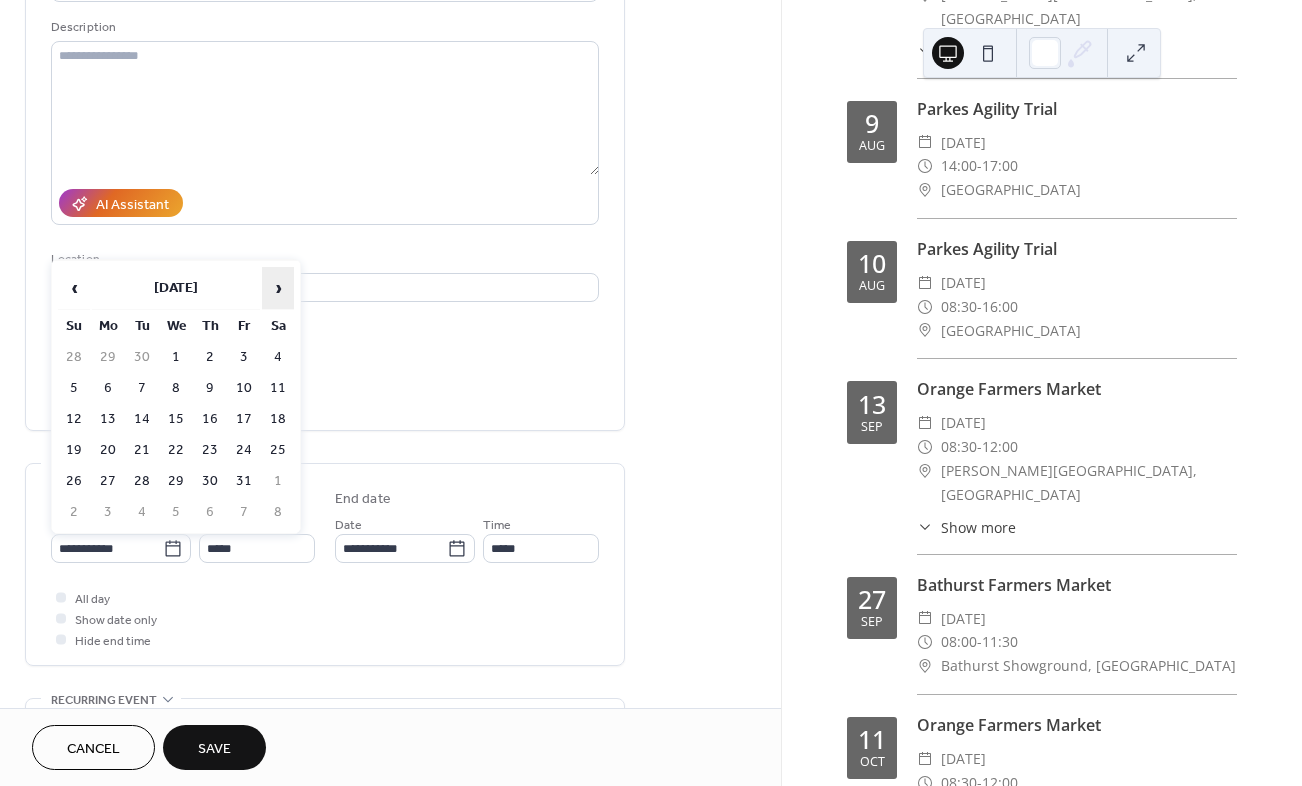 click on "›" at bounding box center [278, 288] 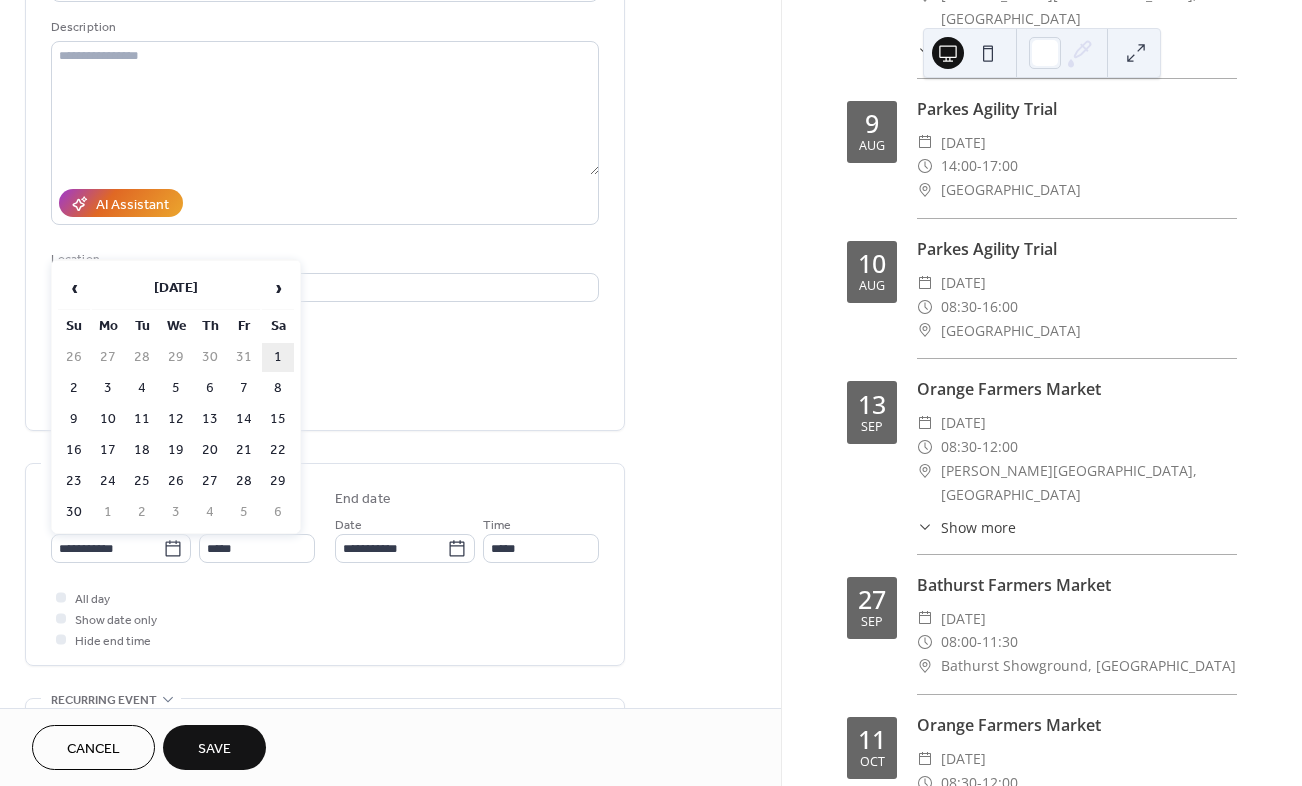 click on "1" at bounding box center [278, 357] 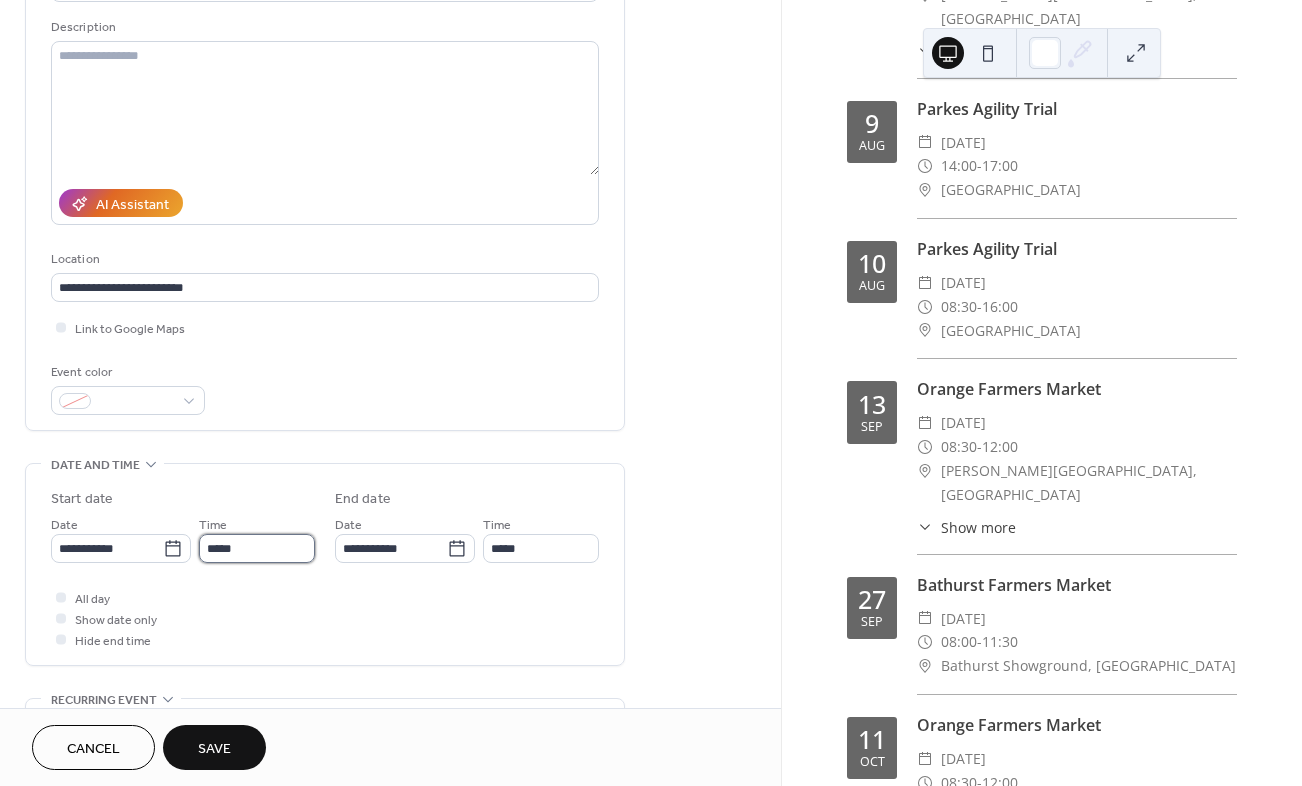 click on "*****" at bounding box center (257, 548) 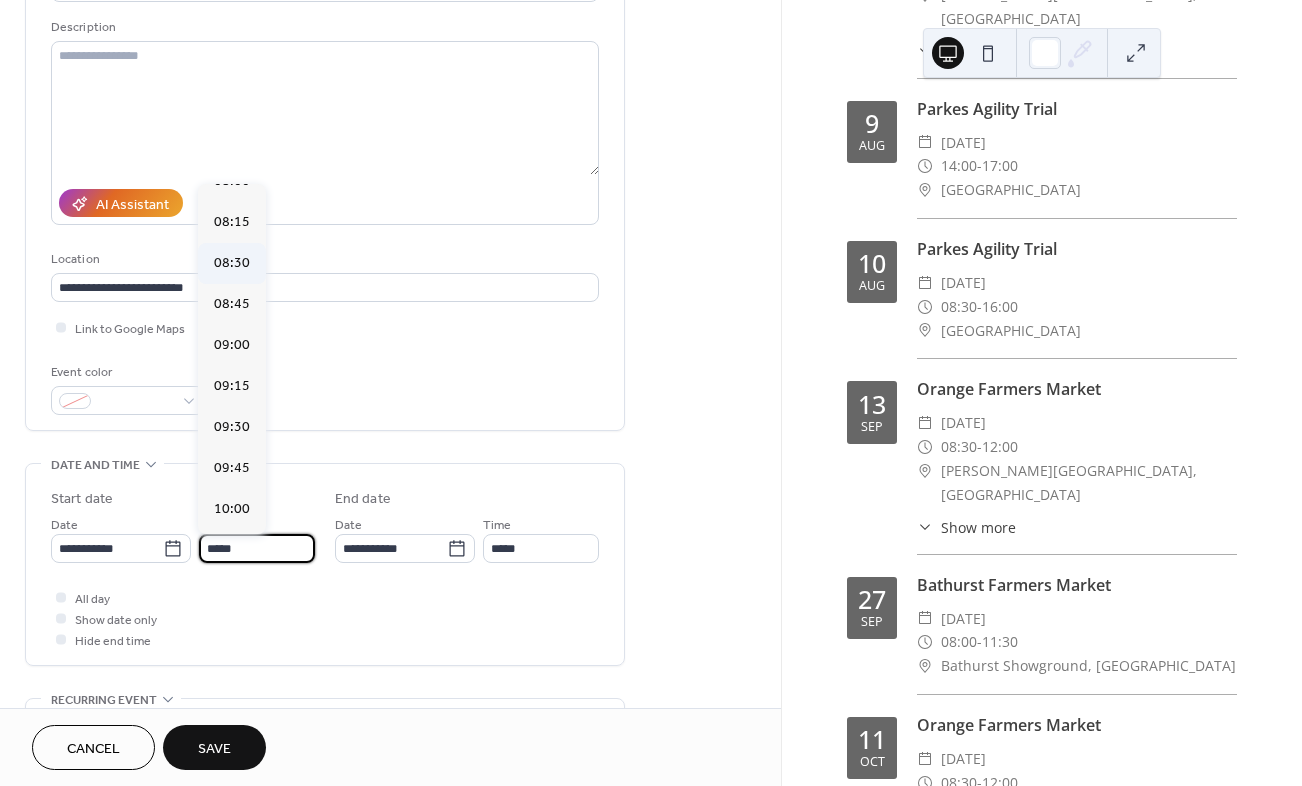 scroll, scrollTop: 1329, scrollLeft: 0, axis: vertical 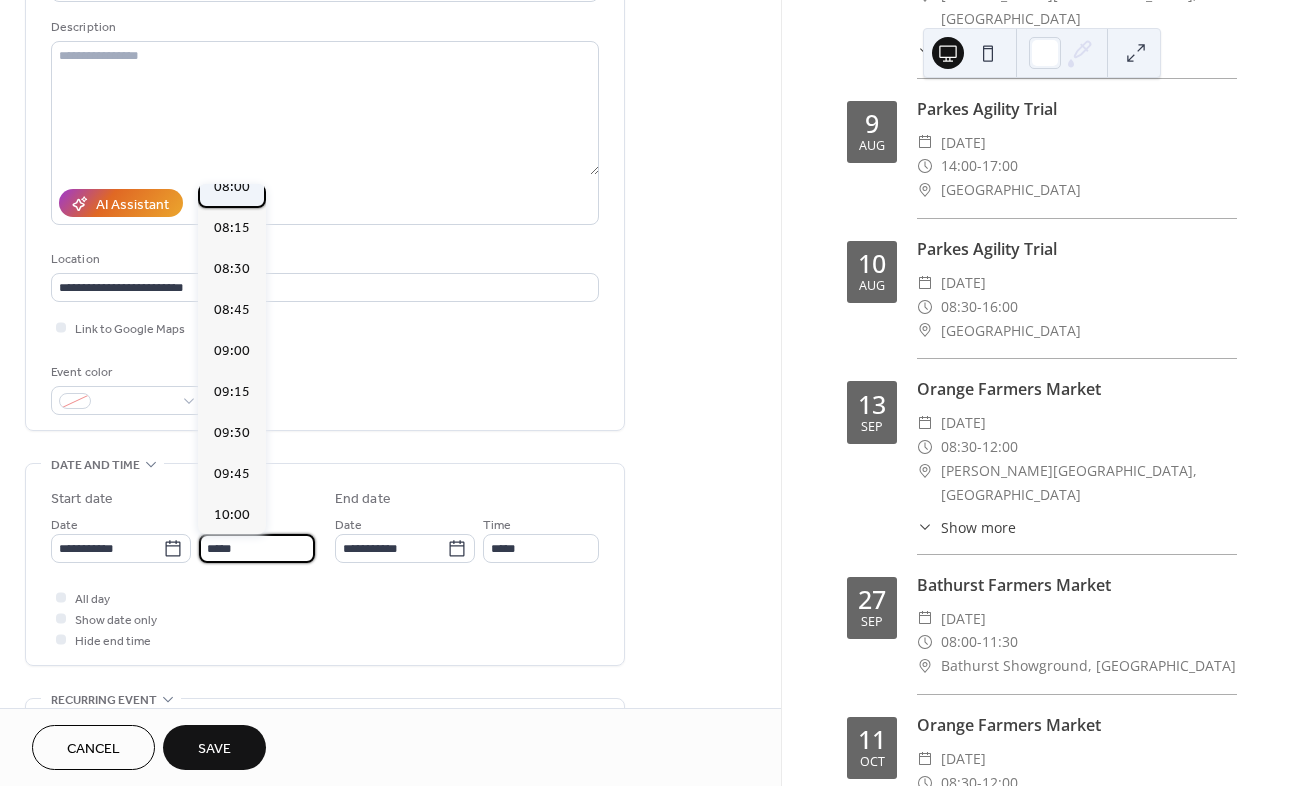 click on "08:00" at bounding box center (232, 187) 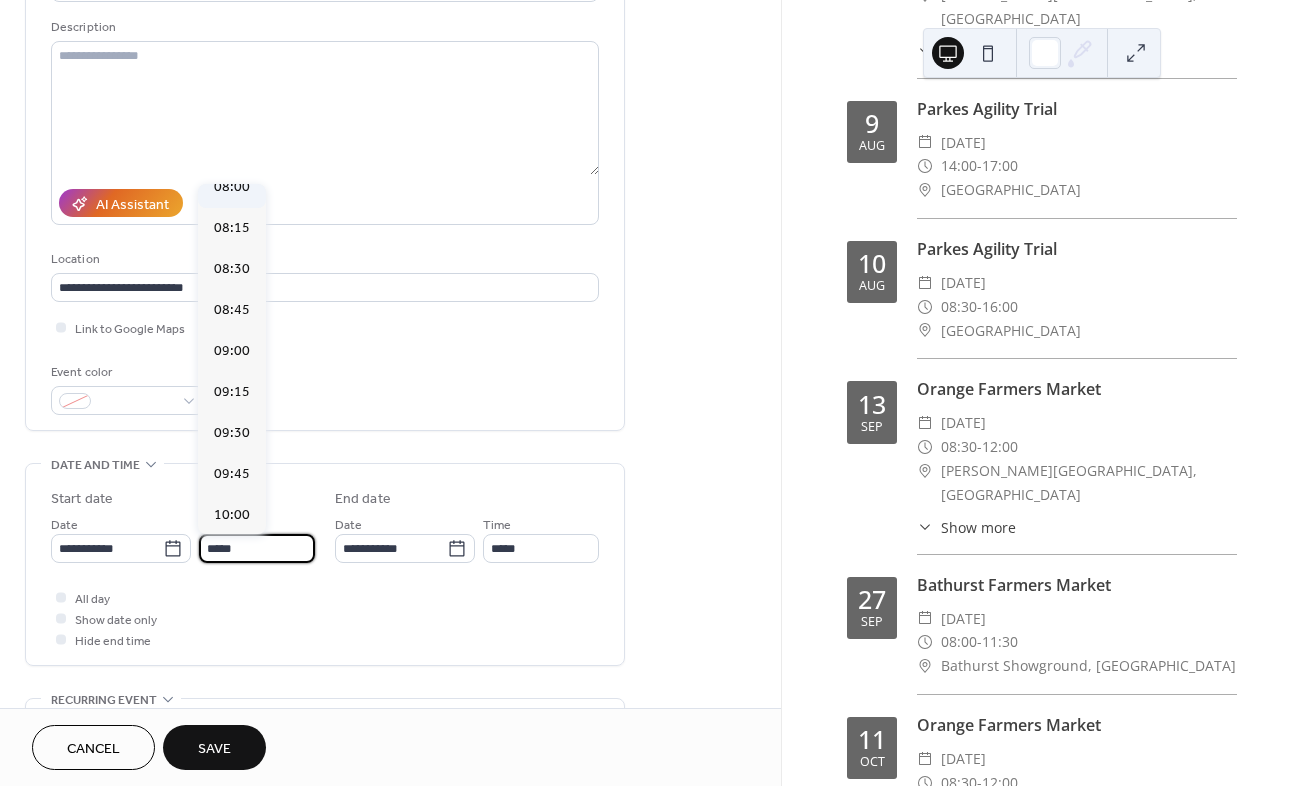 type on "*****" 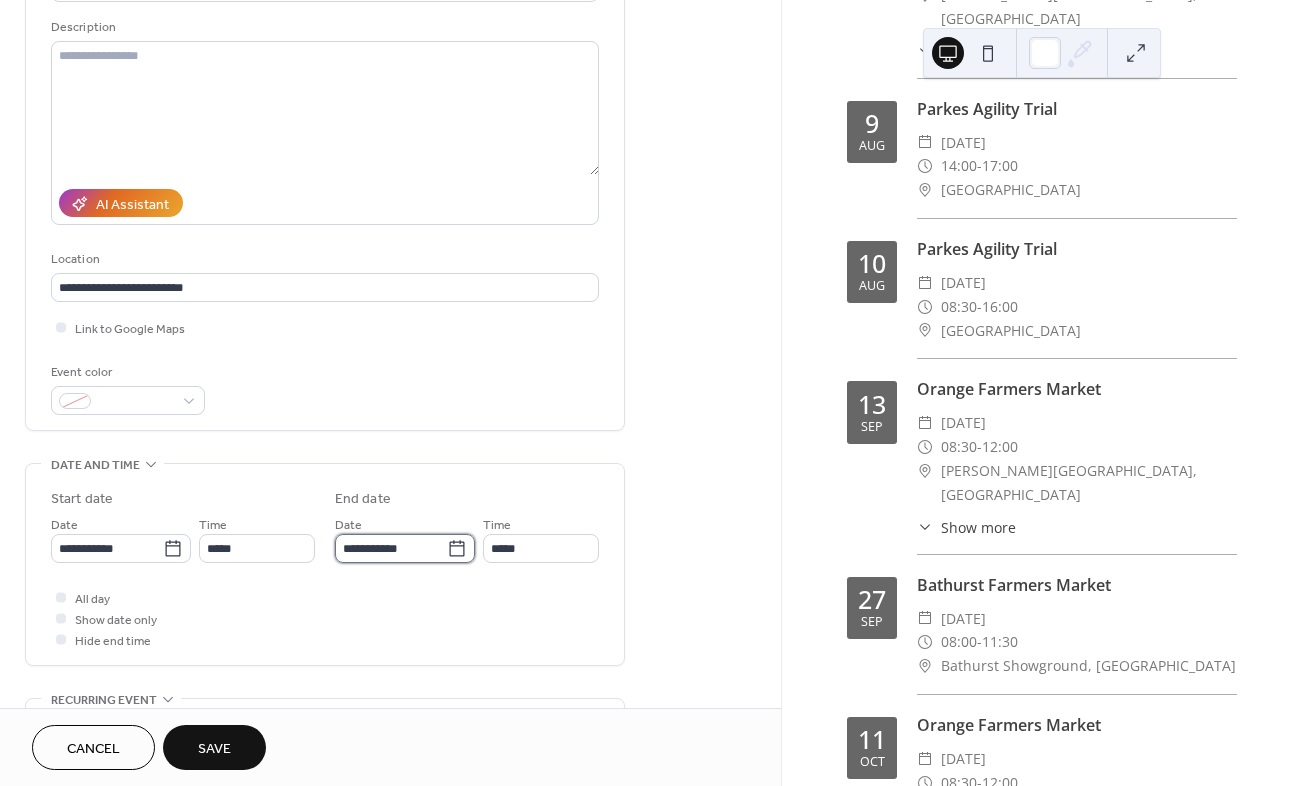 click on "**********" at bounding box center [391, 548] 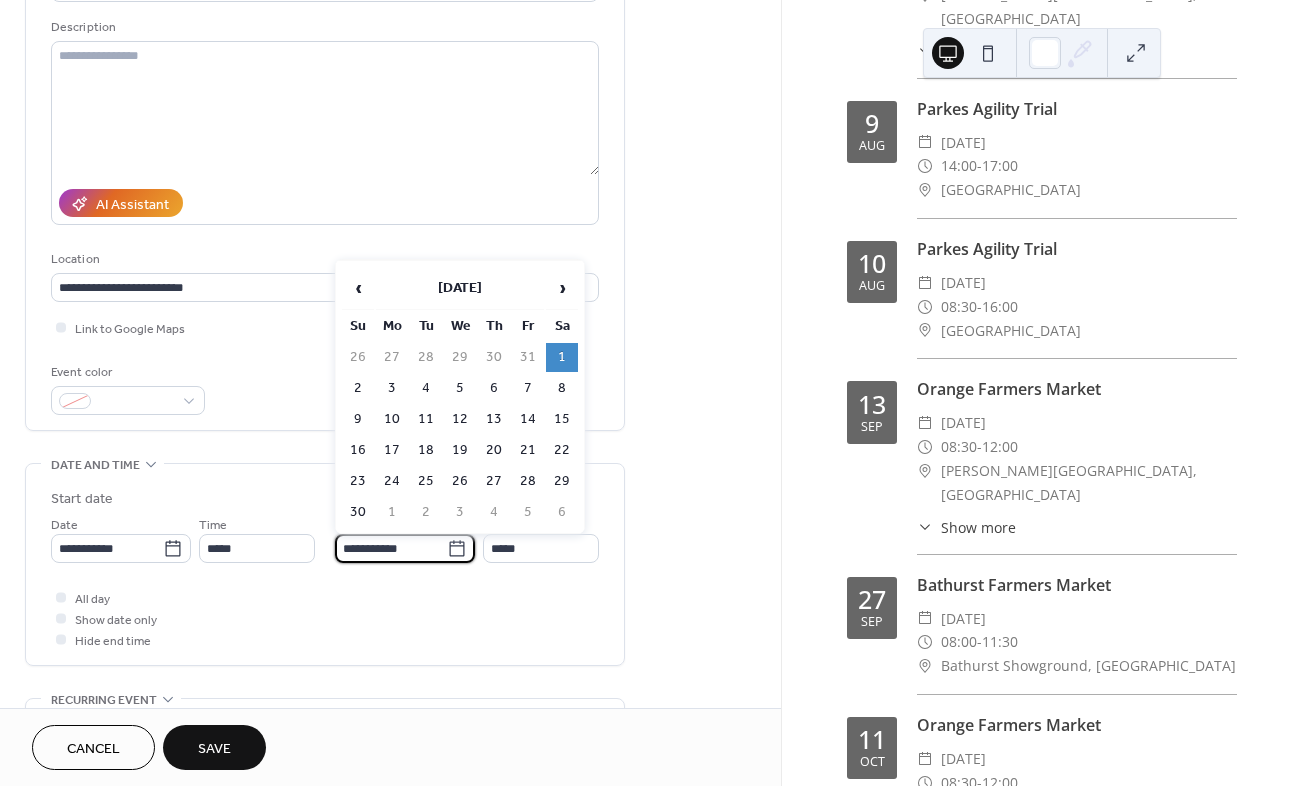 click on "2" at bounding box center (358, 388) 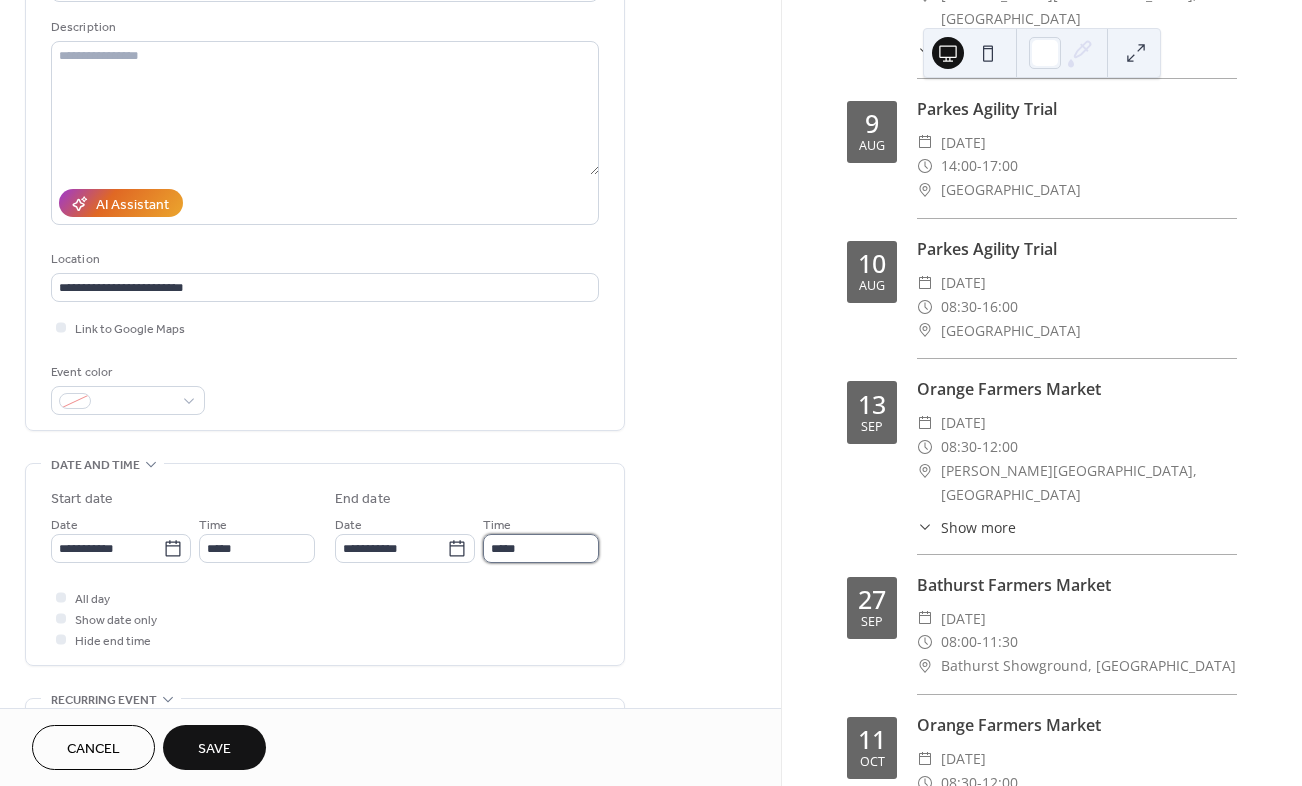 click on "*****" at bounding box center (541, 548) 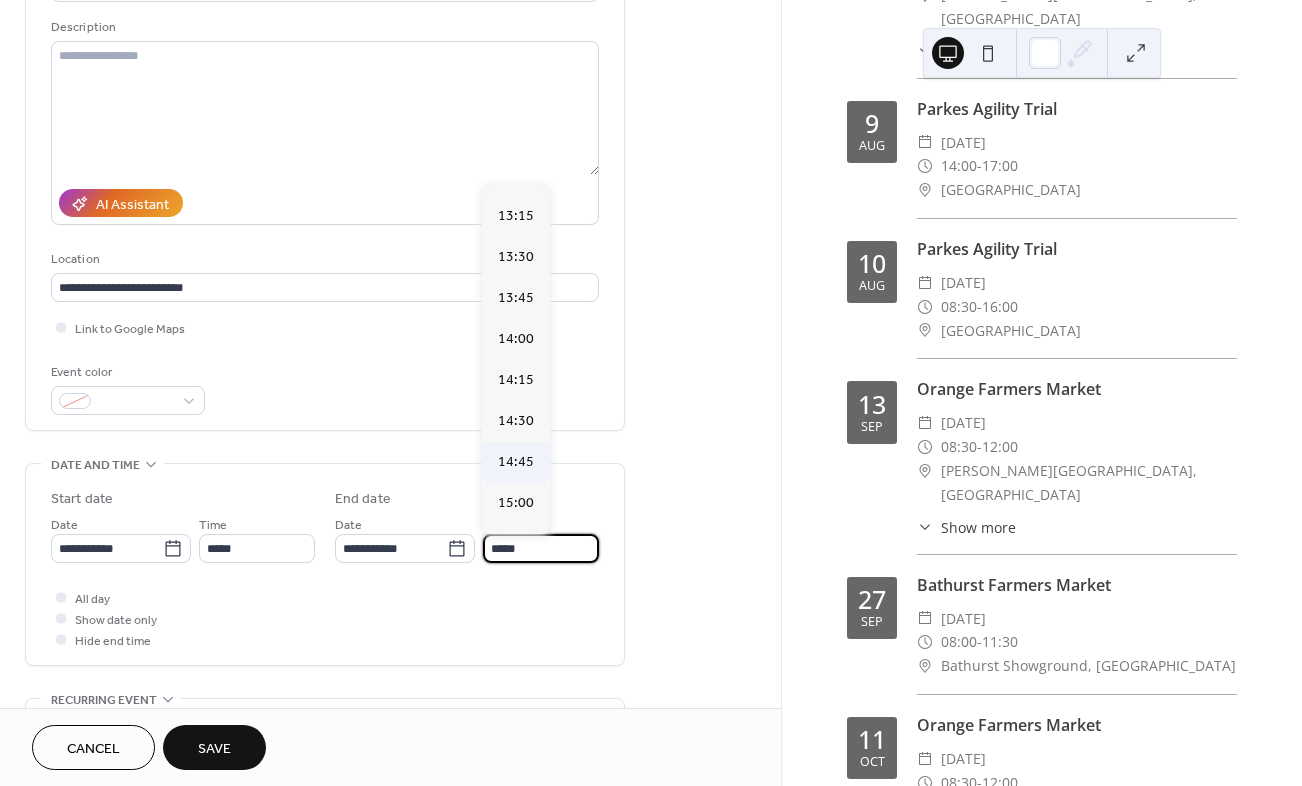 scroll, scrollTop: 2168, scrollLeft: 0, axis: vertical 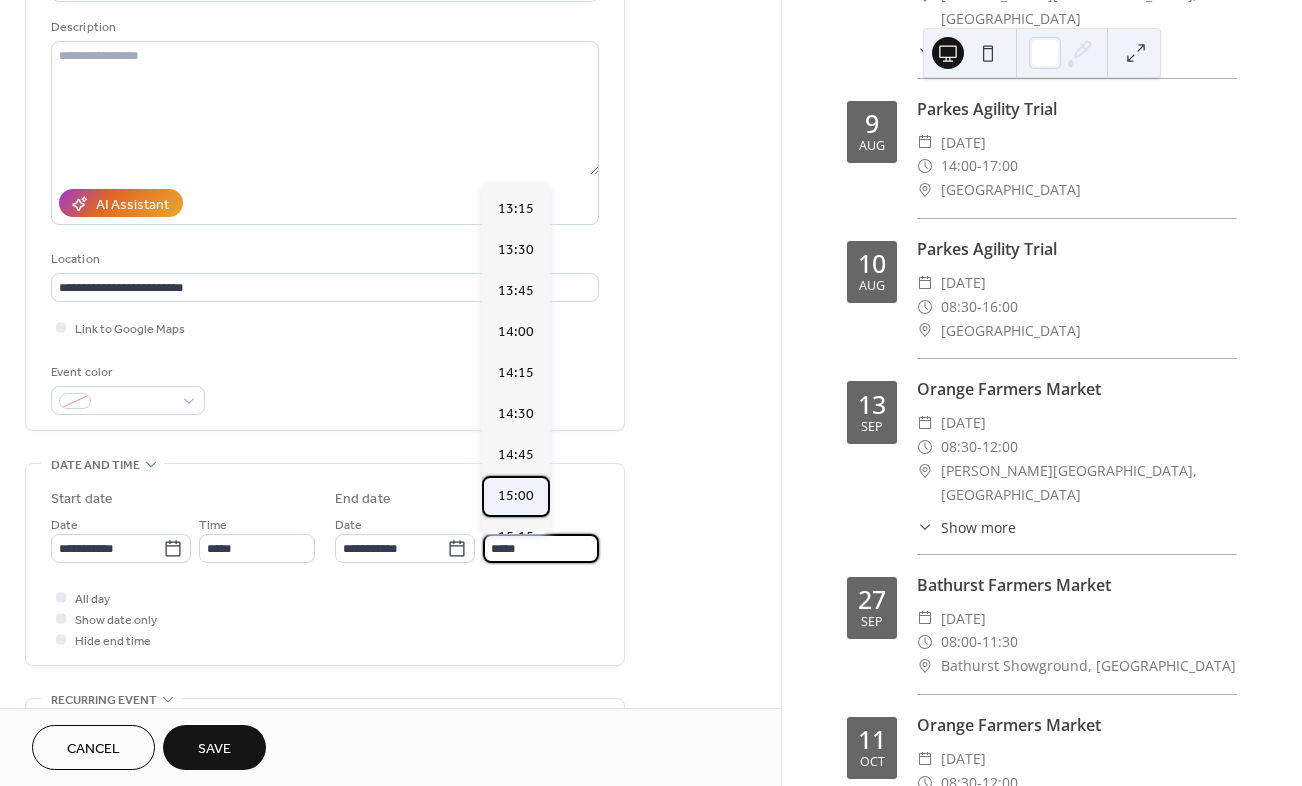 click on "15:00" at bounding box center (516, 496) 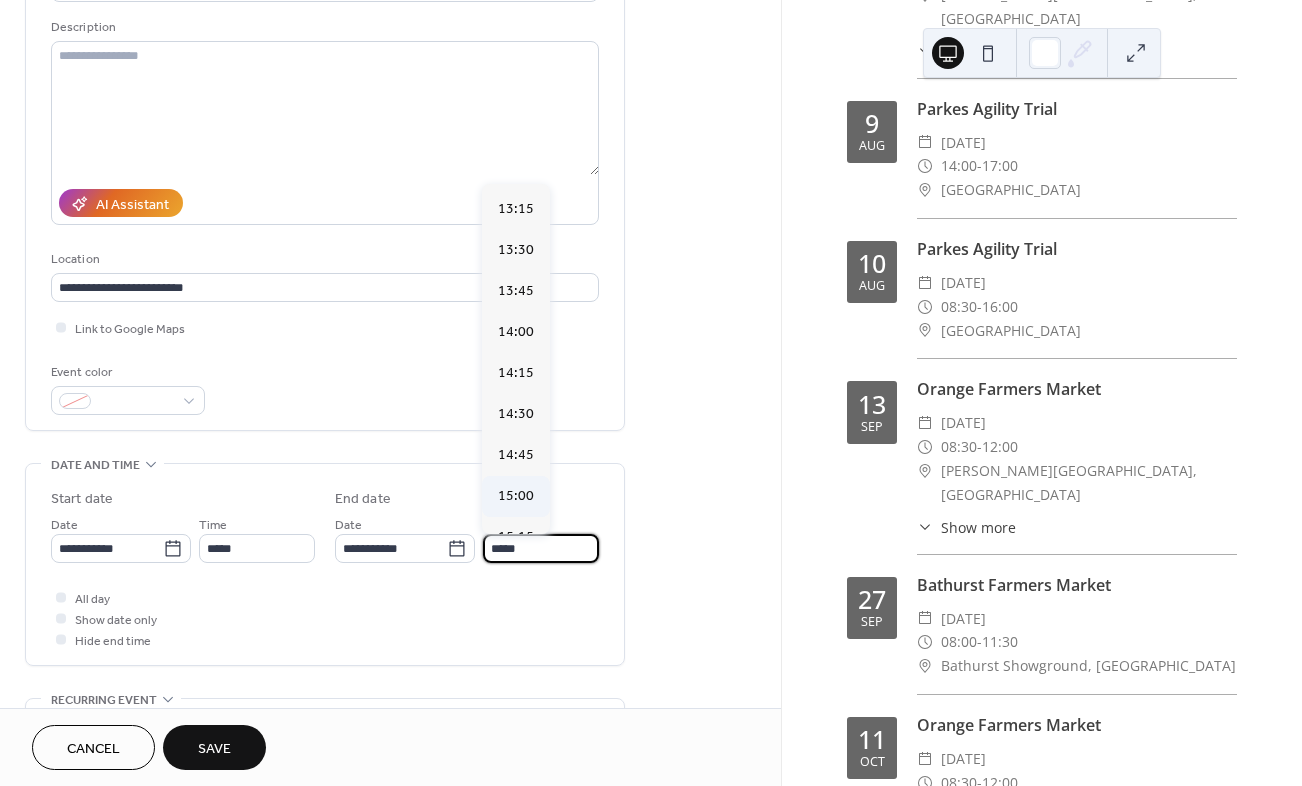 type on "*****" 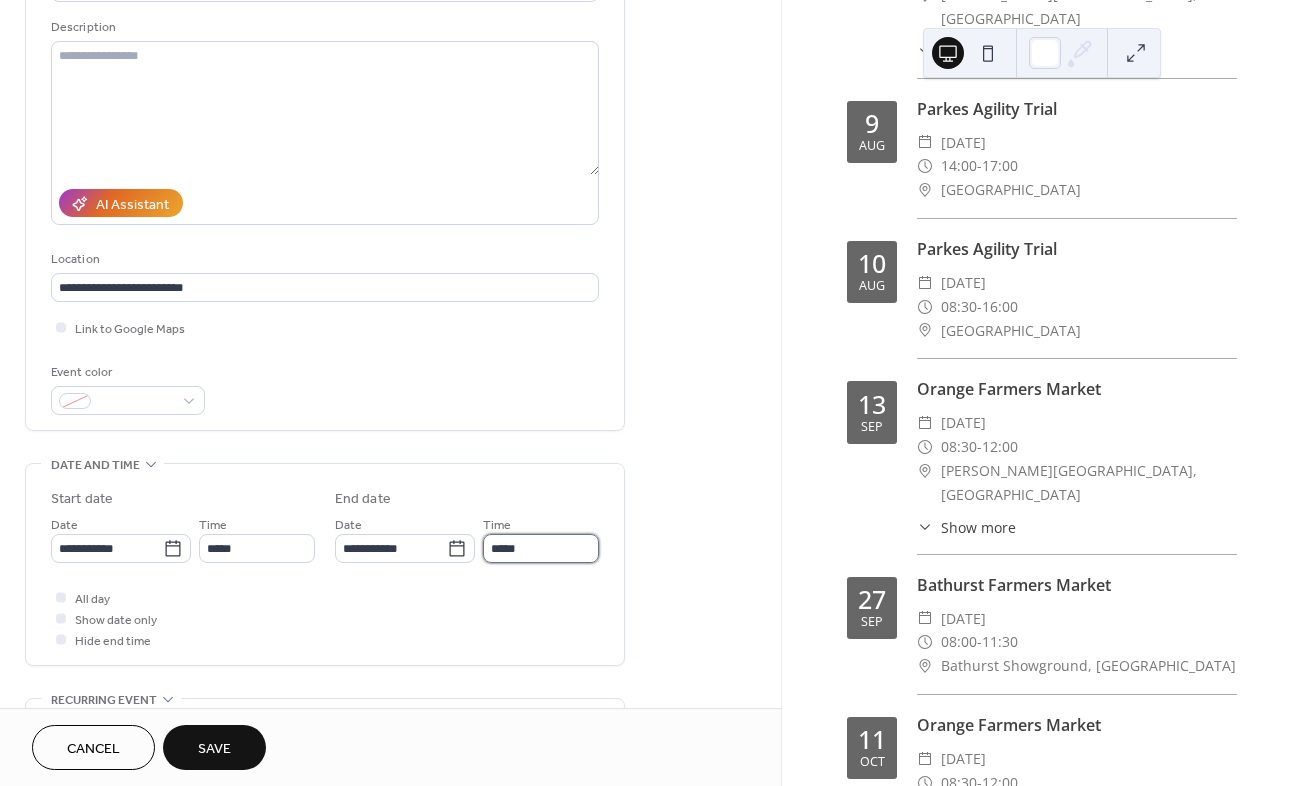 click on "*****" at bounding box center (541, 548) 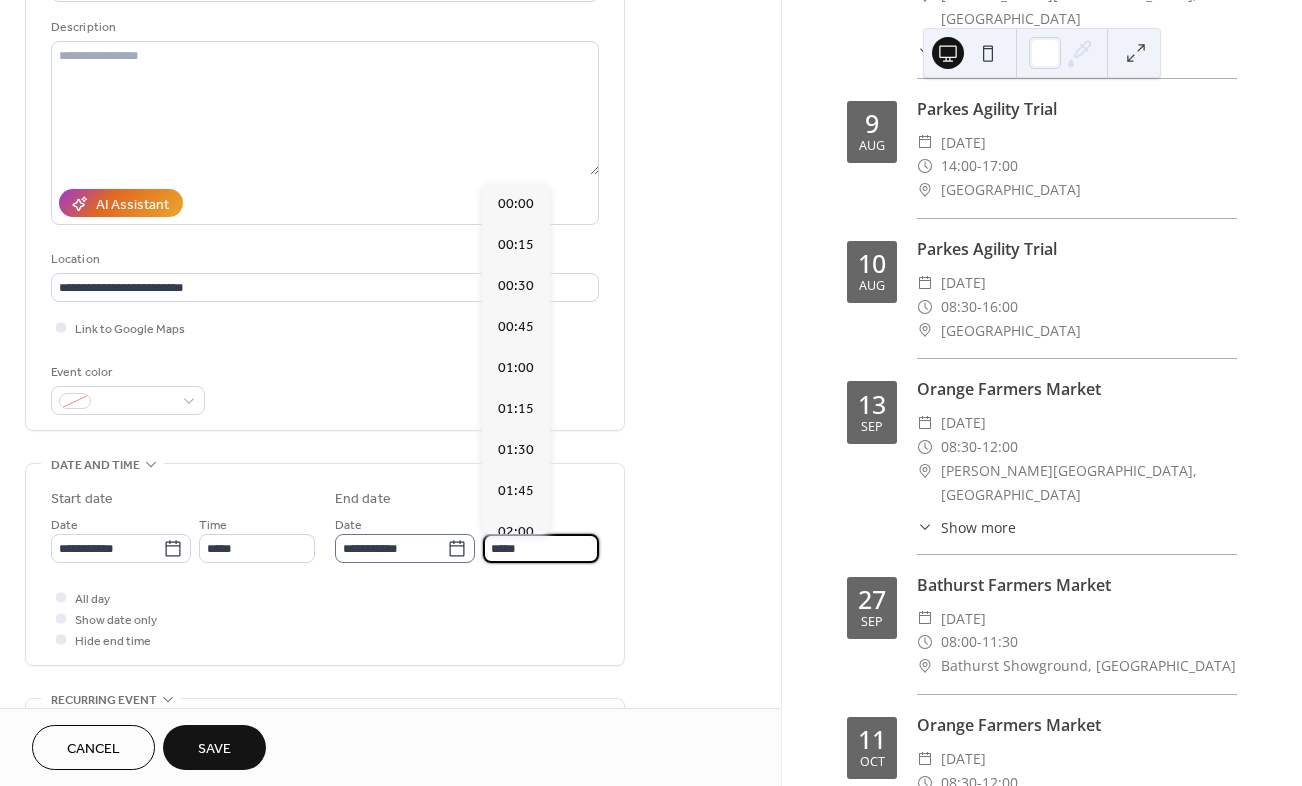 scroll, scrollTop: 2460, scrollLeft: 0, axis: vertical 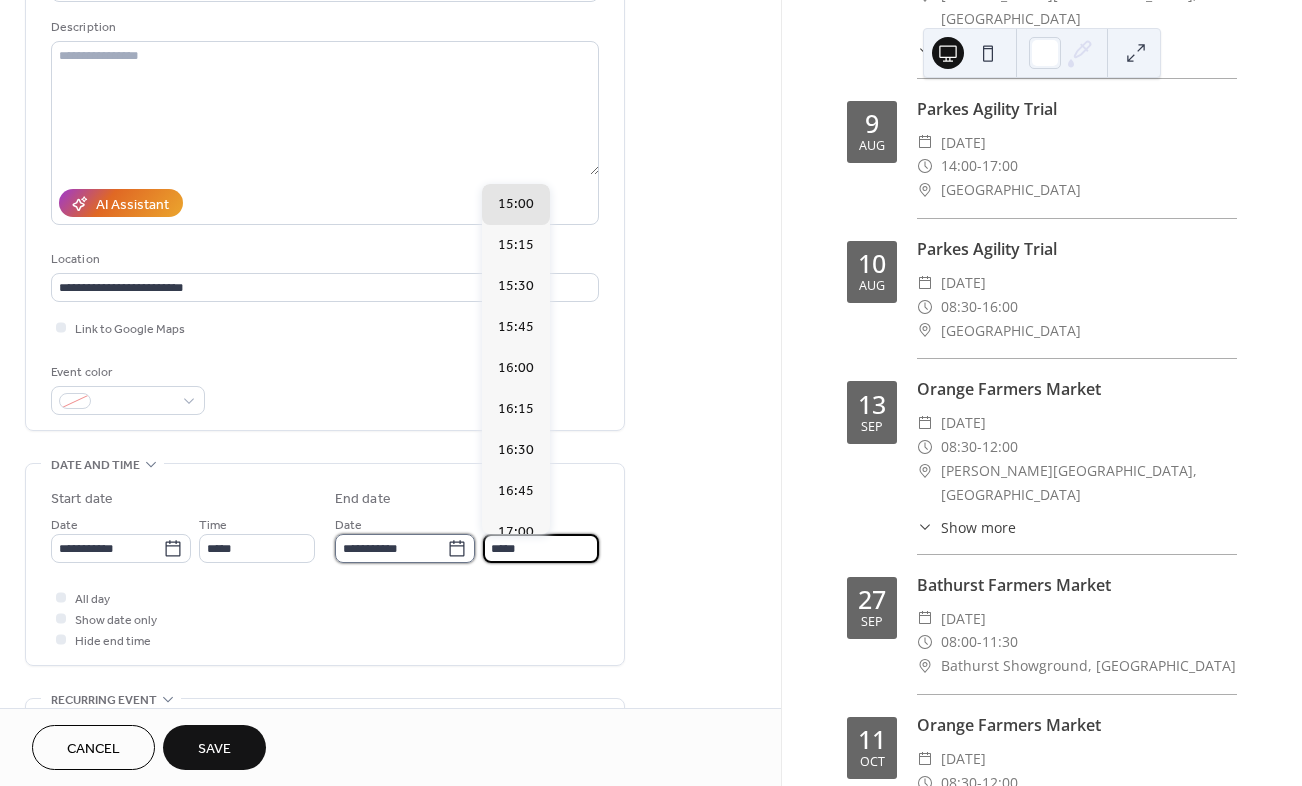 click on "**********" at bounding box center [391, 548] 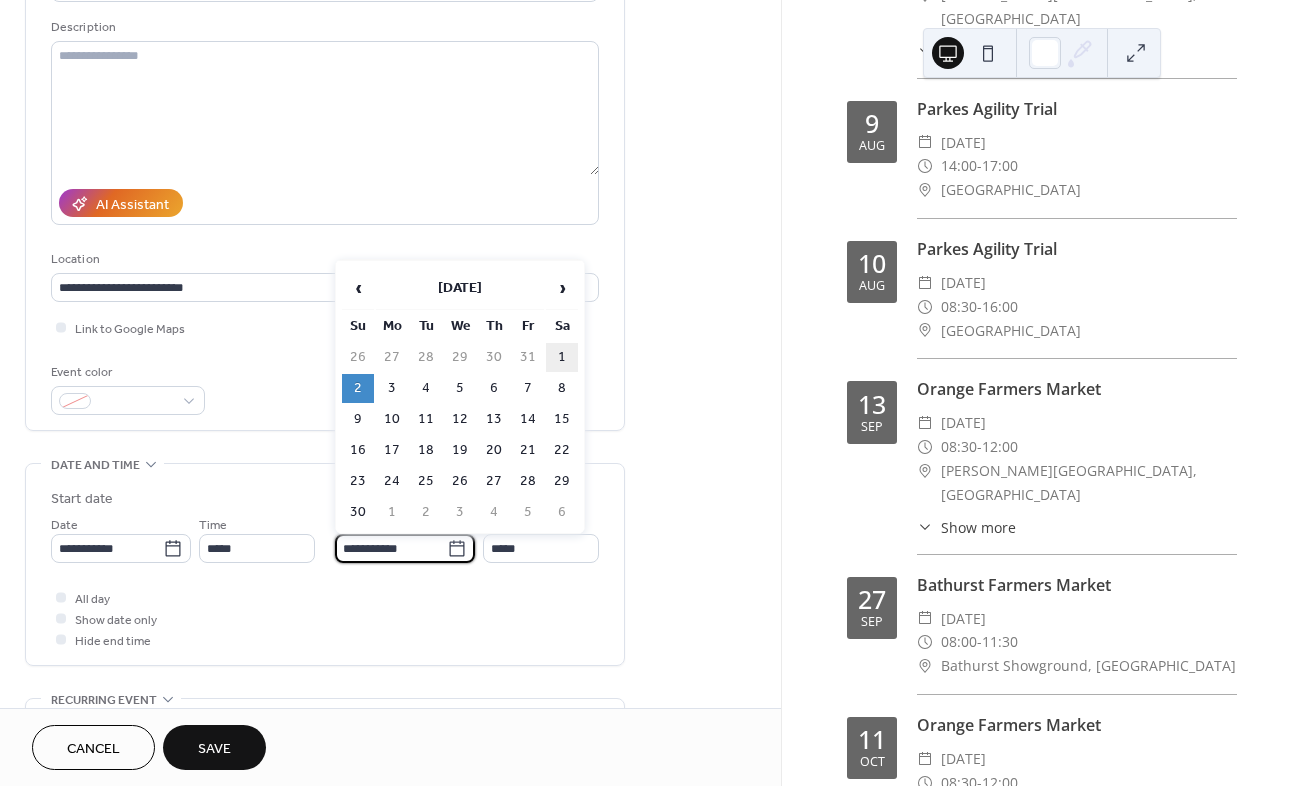 click on "1" at bounding box center [562, 357] 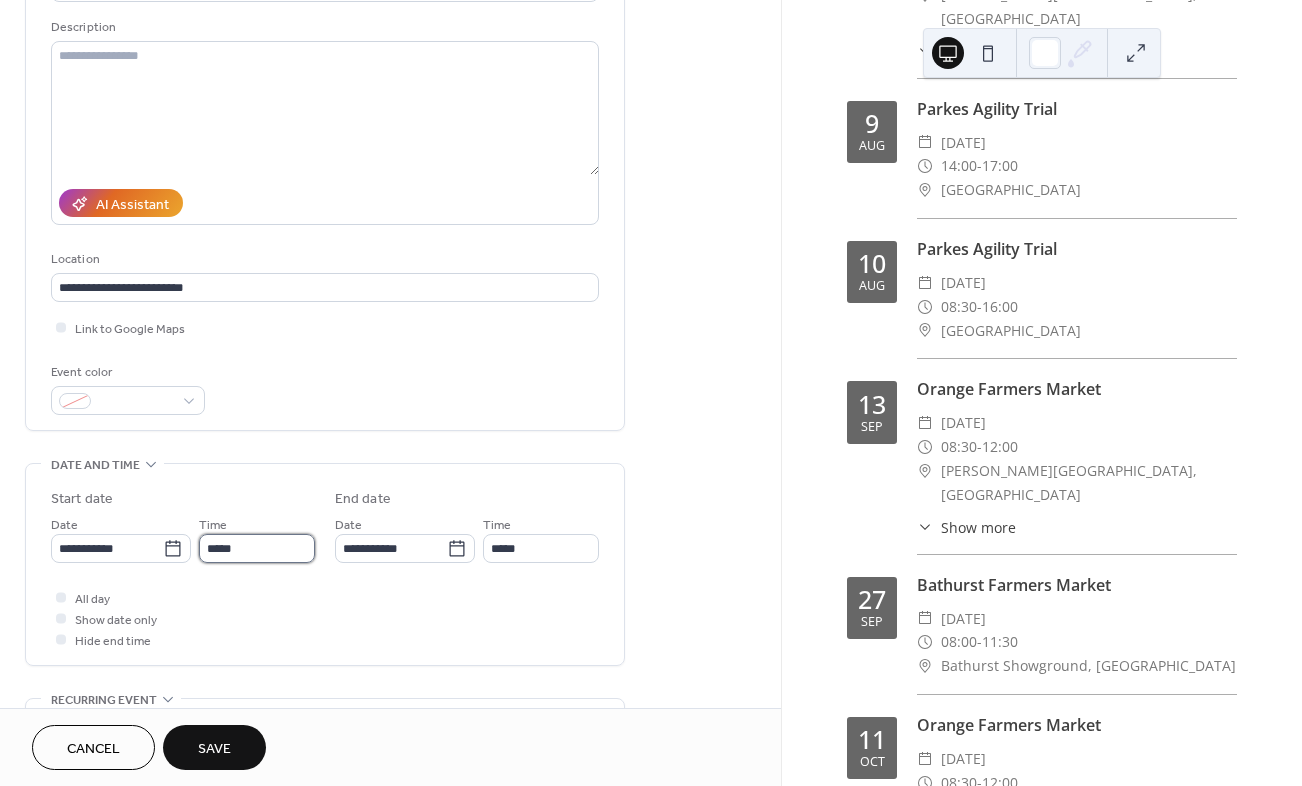 click on "*****" at bounding box center (257, 548) 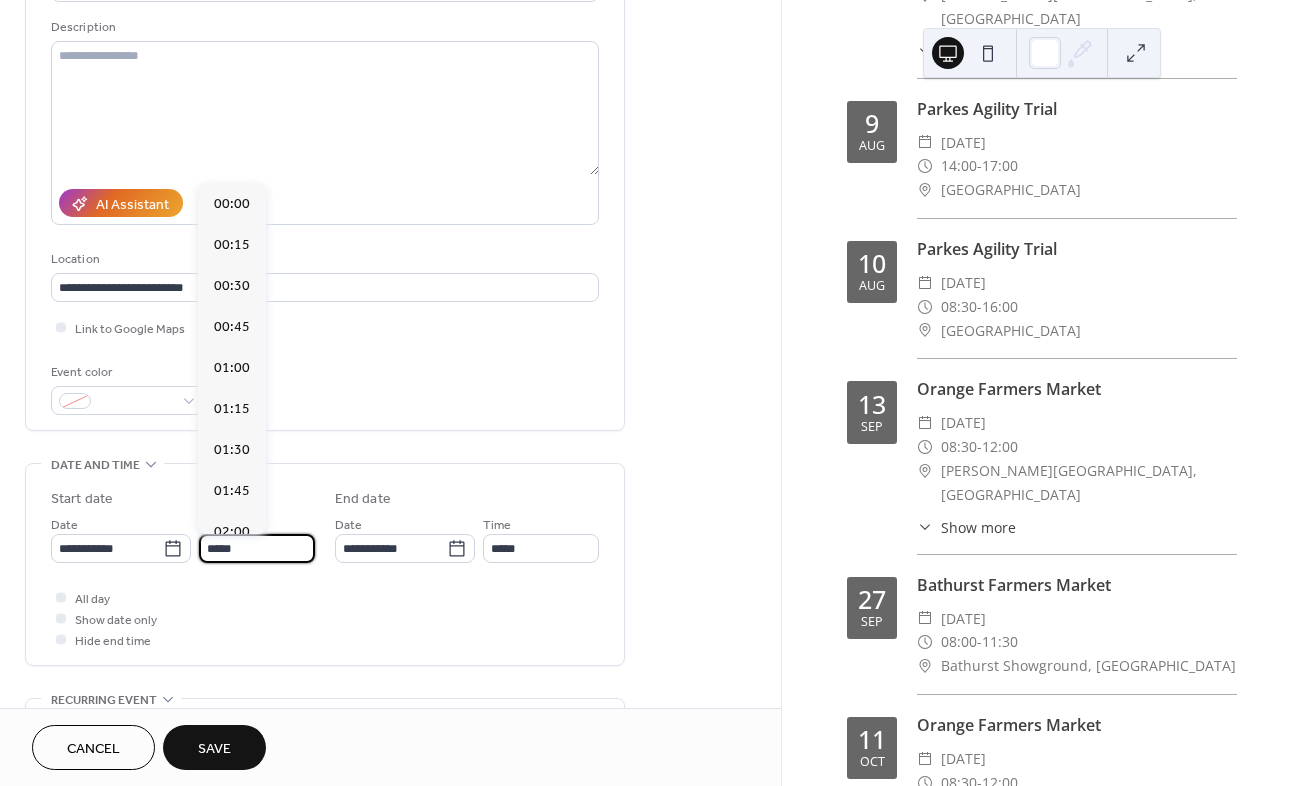scroll, scrollTop: 1312, scrollLeft: 0, axis: vertical 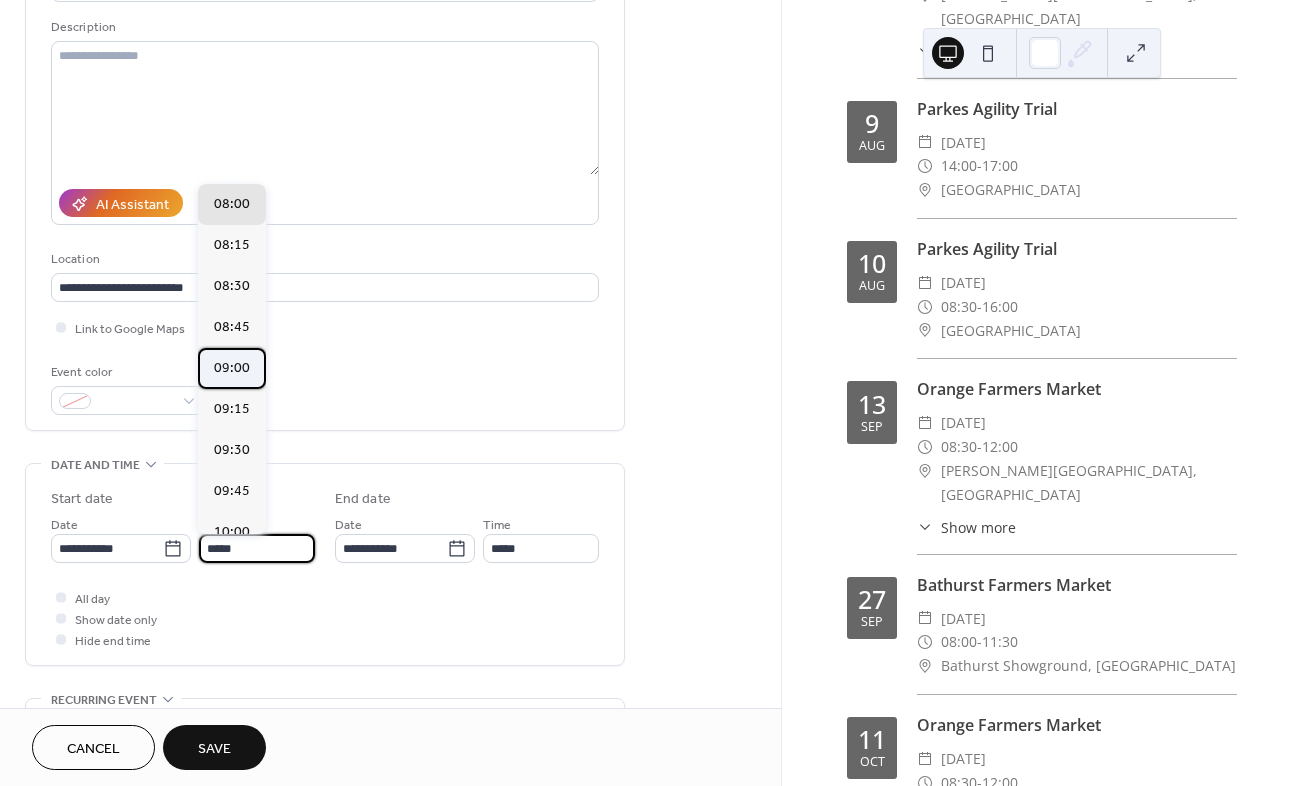 click on "09:00" at bounding box center (232, 368) 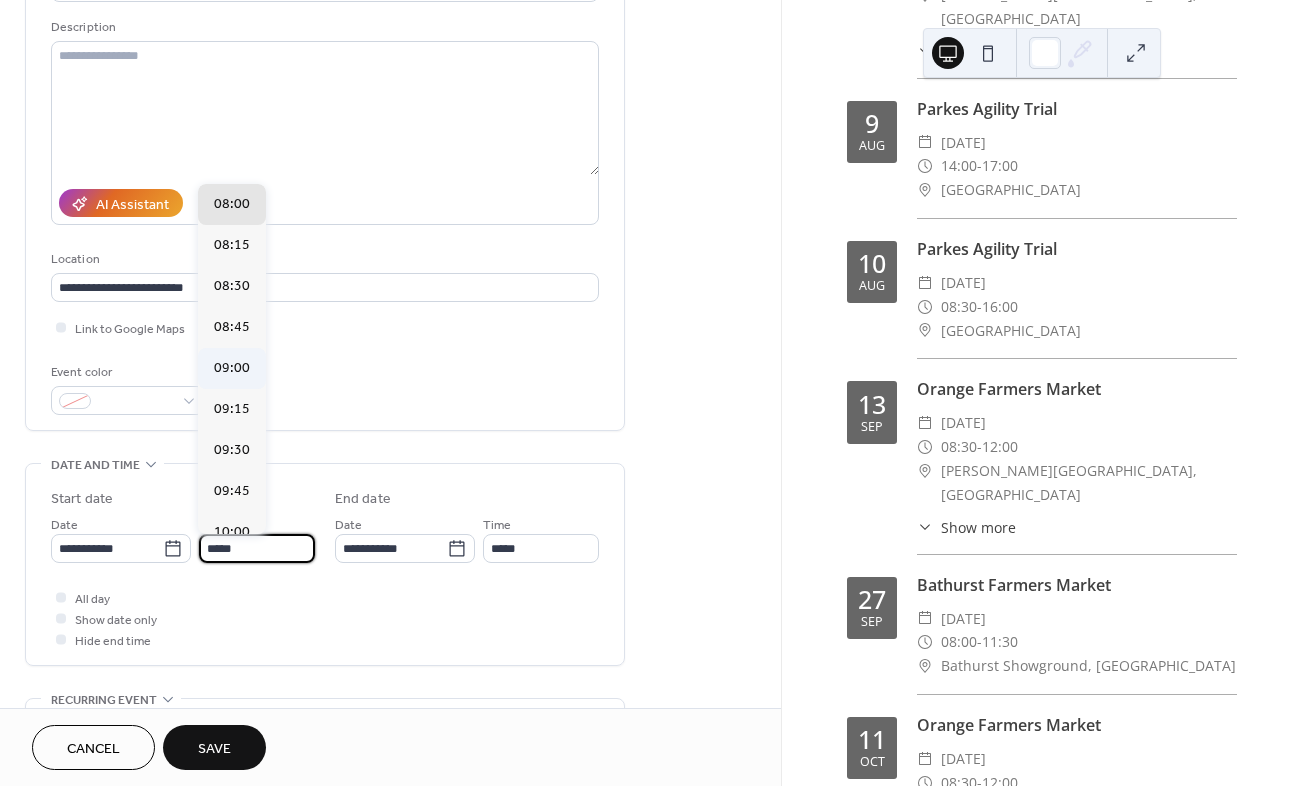type on "*****" 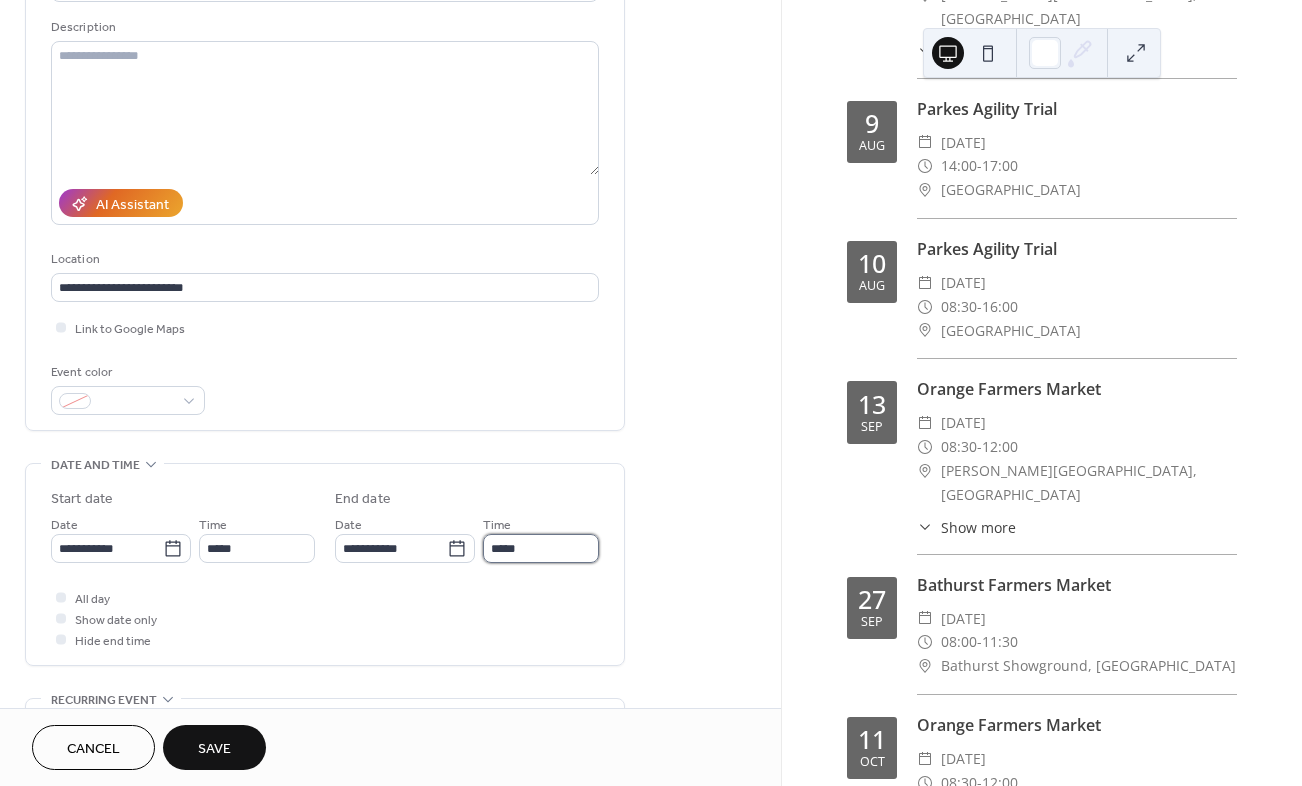 click on "*****" at bounding box center [541, 548] 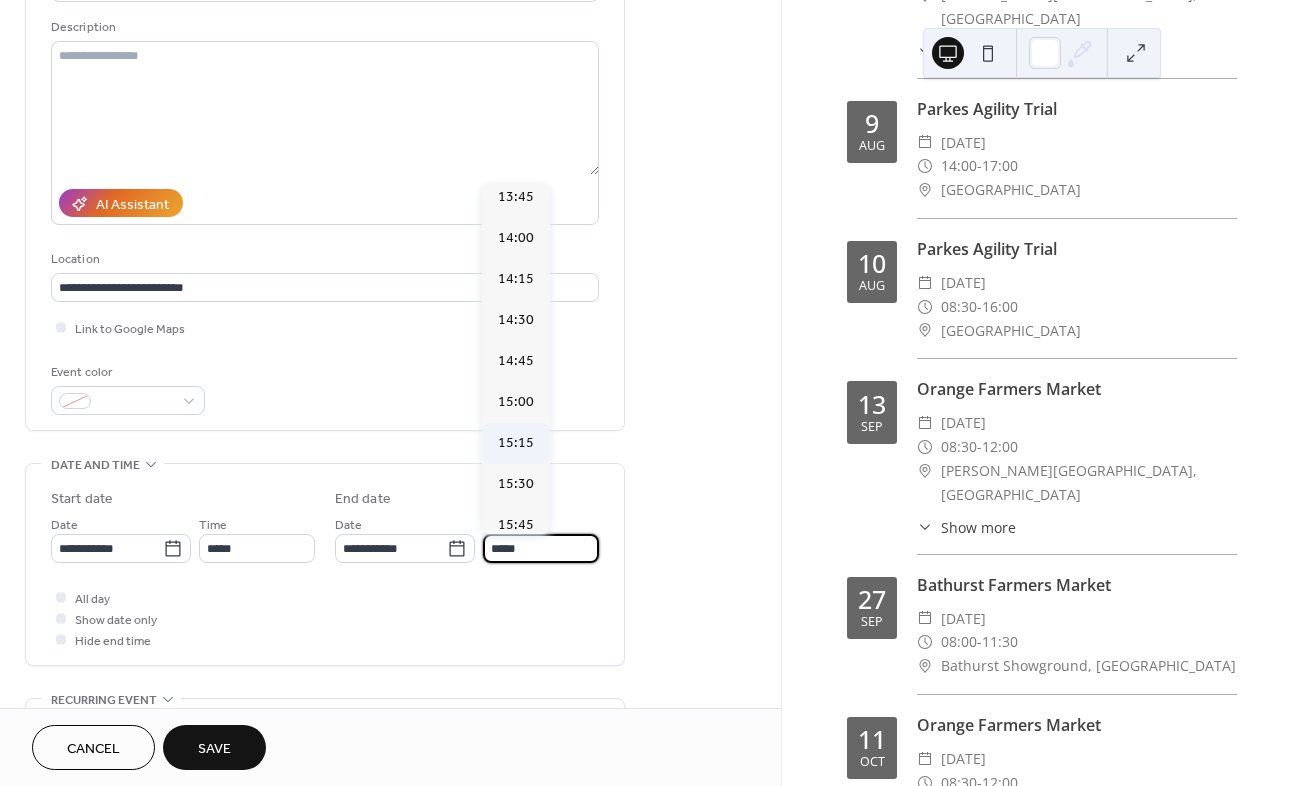 scroll, scrollTop: 740, scrollLeft: 0, axis: vertical 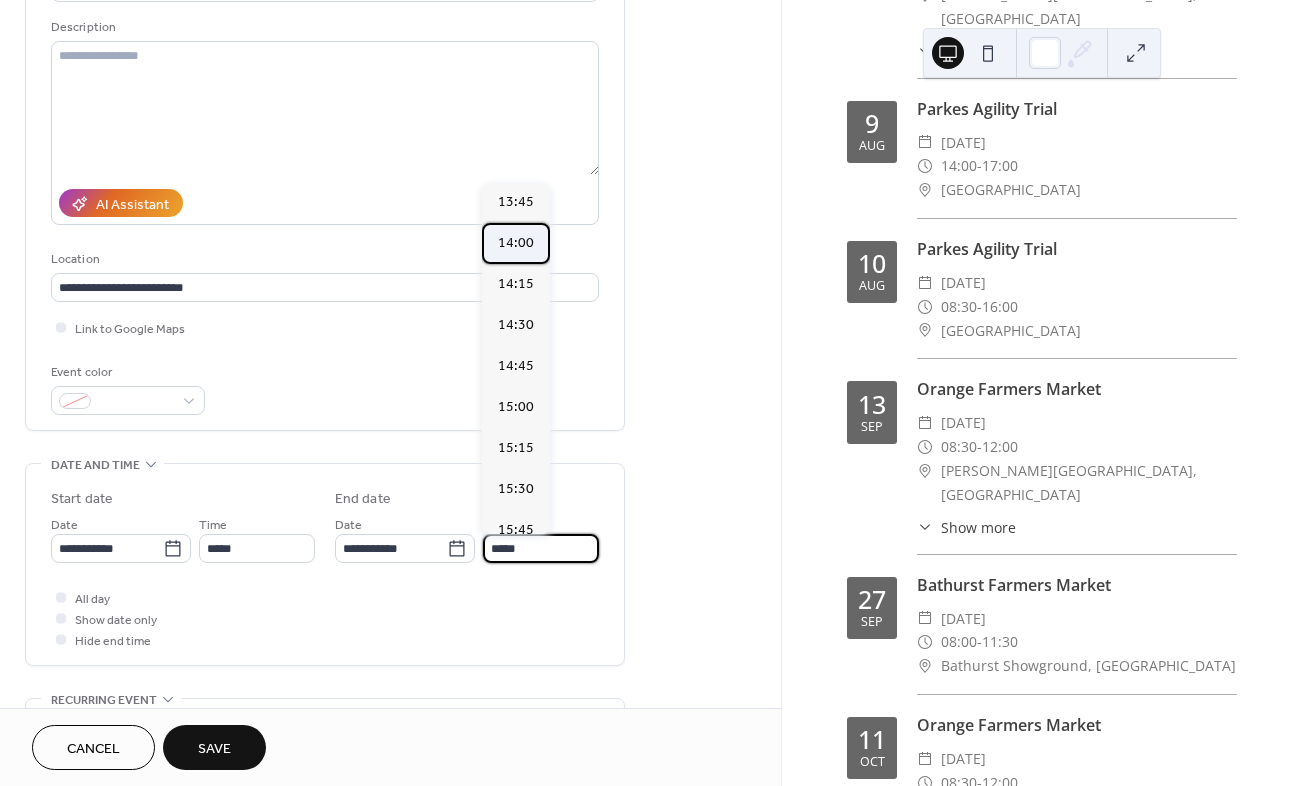 click on "14:00" at bounding box center (516, 243) 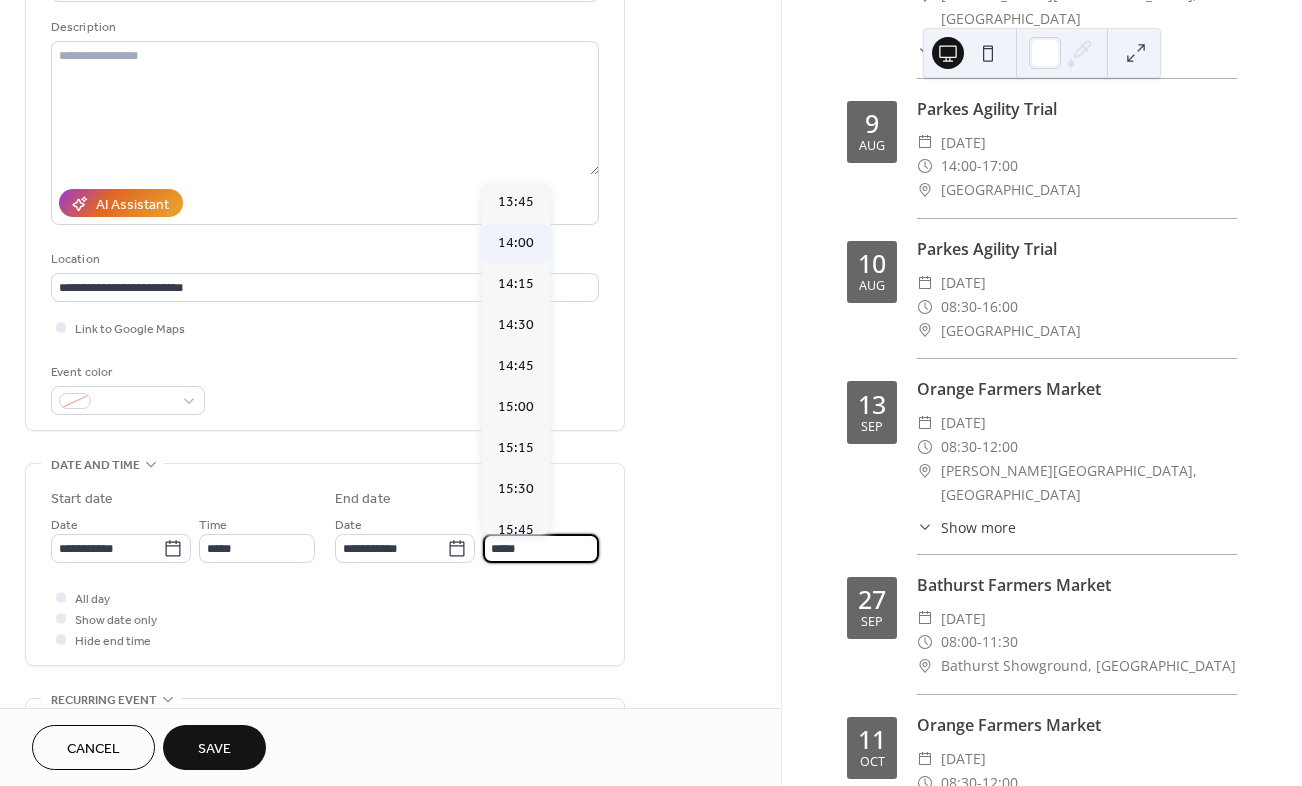 type on "*****" 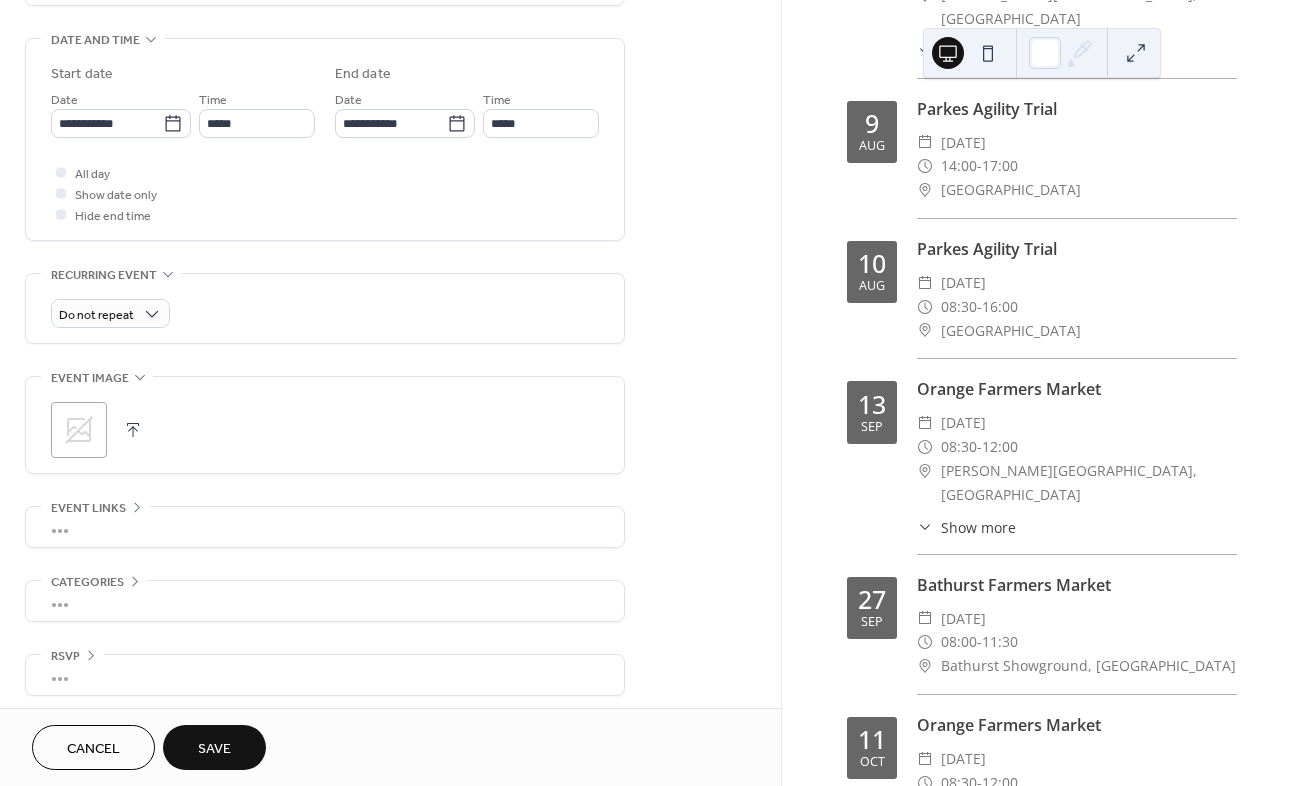 scroll, scrollTop: 621, scrollLeft: 0, axis: vertical 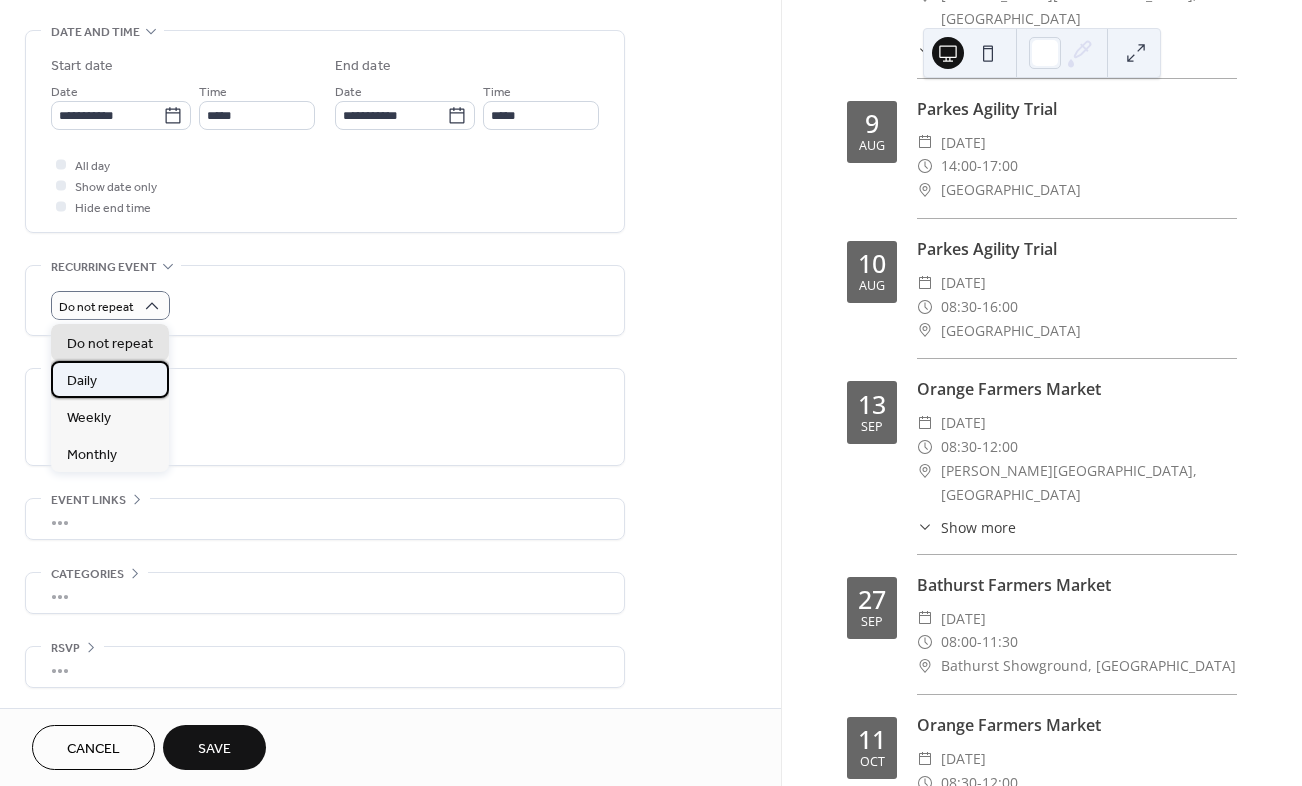click on "Daily" at bounding box center (110, 379) 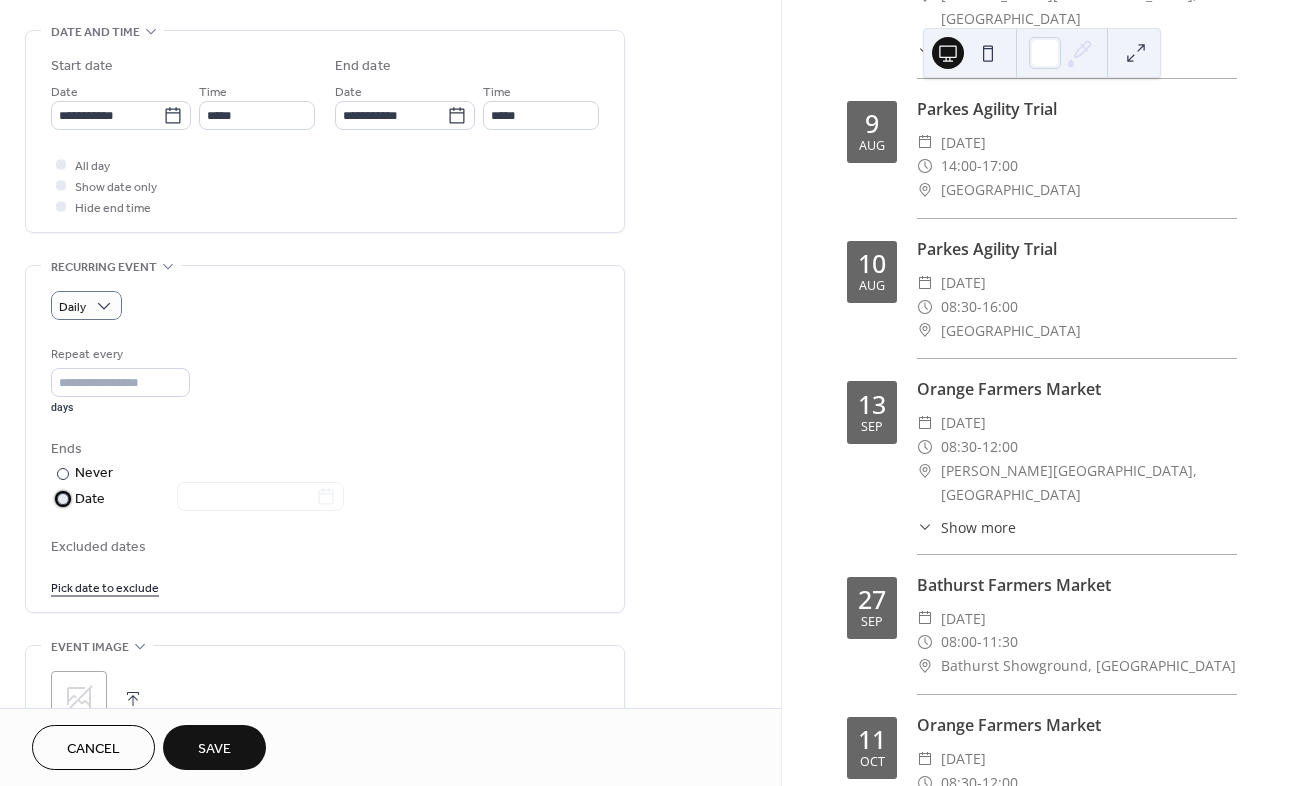 drag, startPoint x: 63, startPoint y: 497, endPoint x: 85, endPoint y: 498, distance: 22.022715 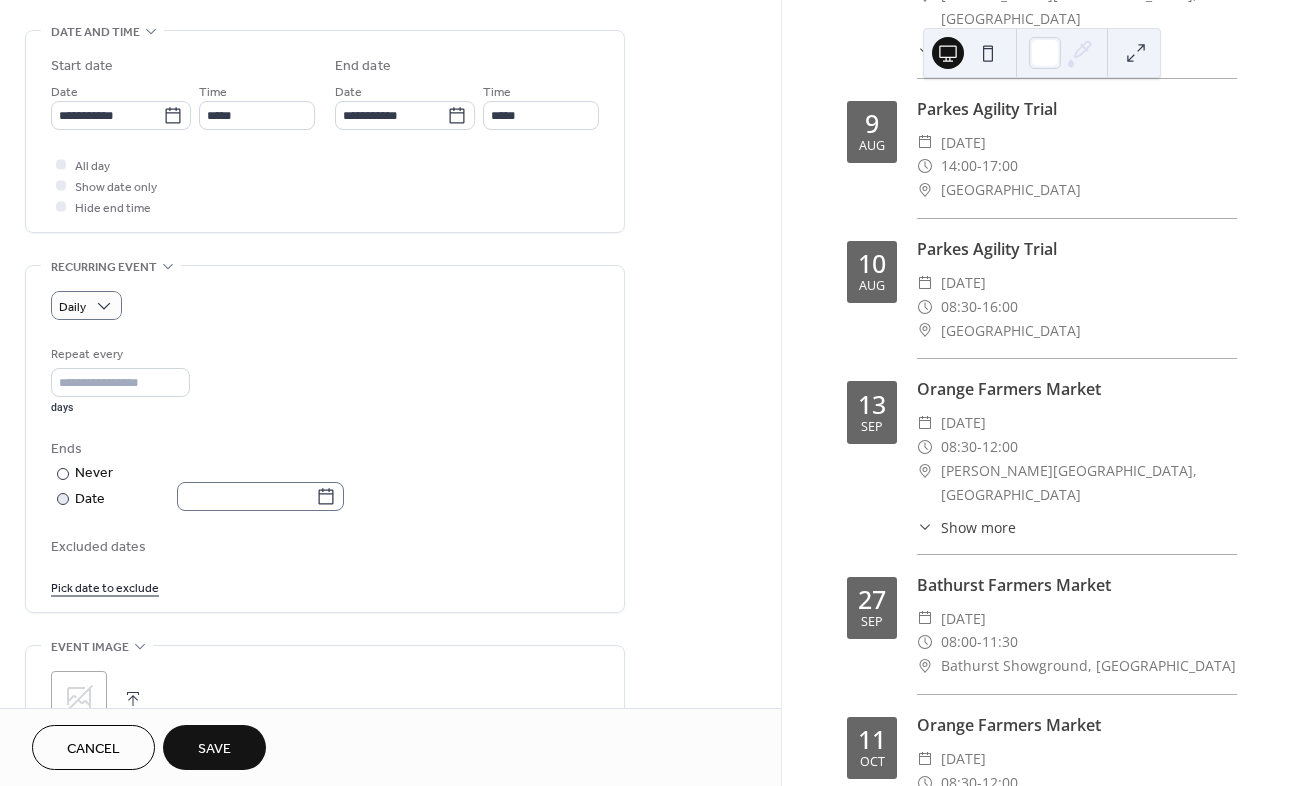 click 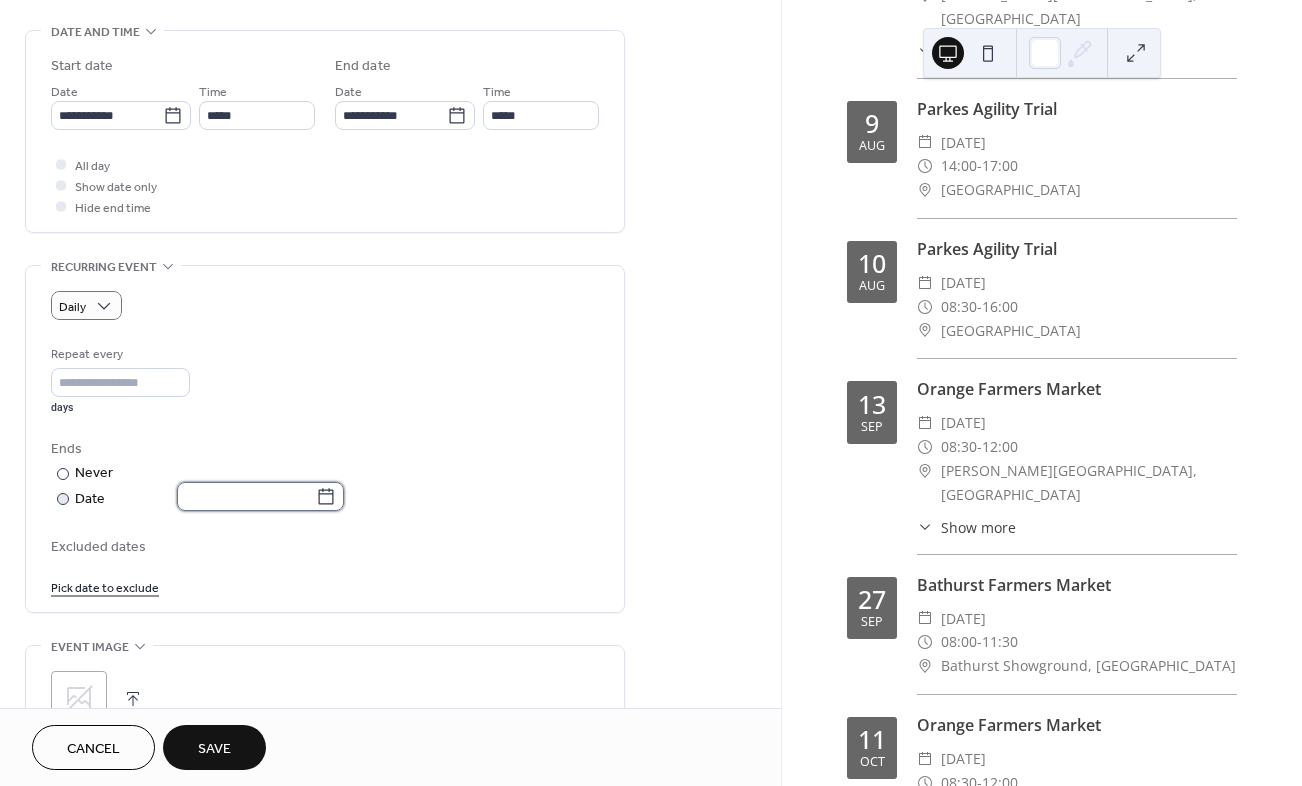 click at bounding box center [246, 496] 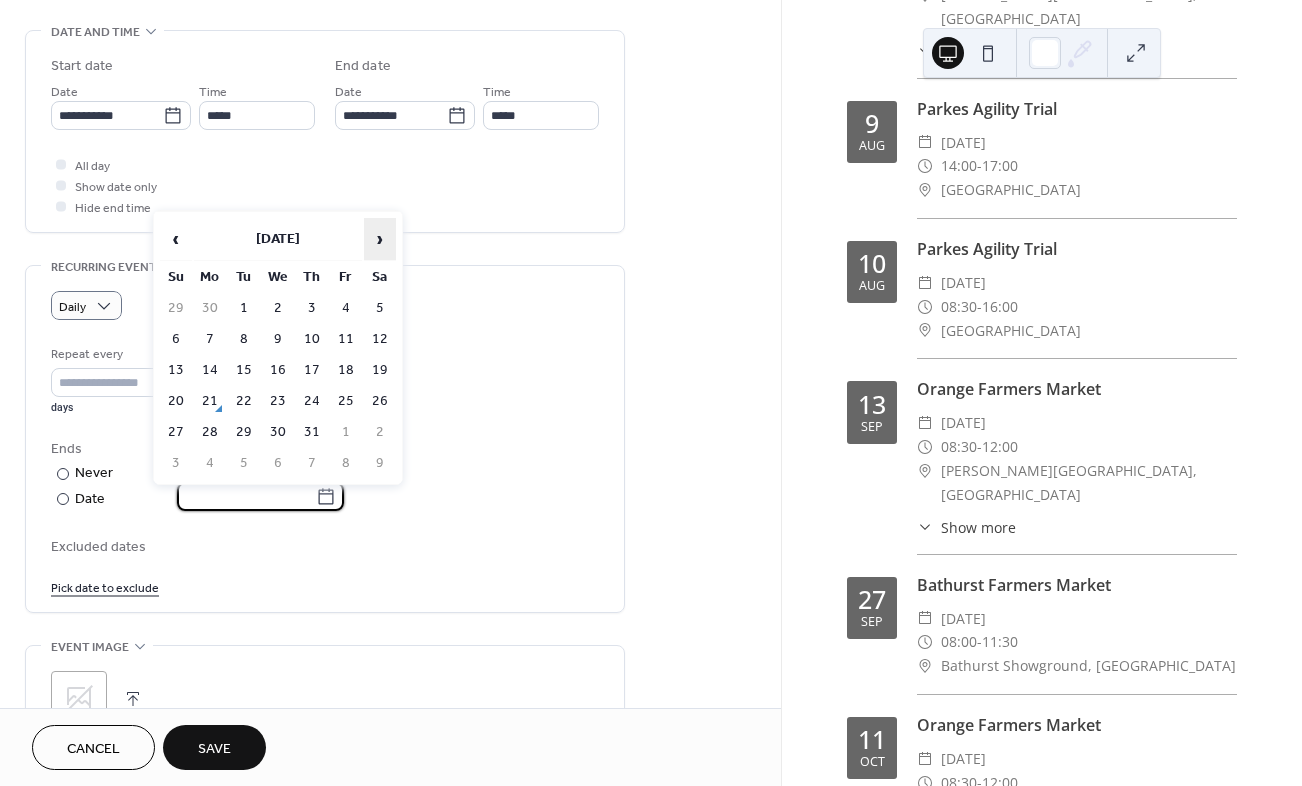 click on "›" at bounding box center [380, 239] 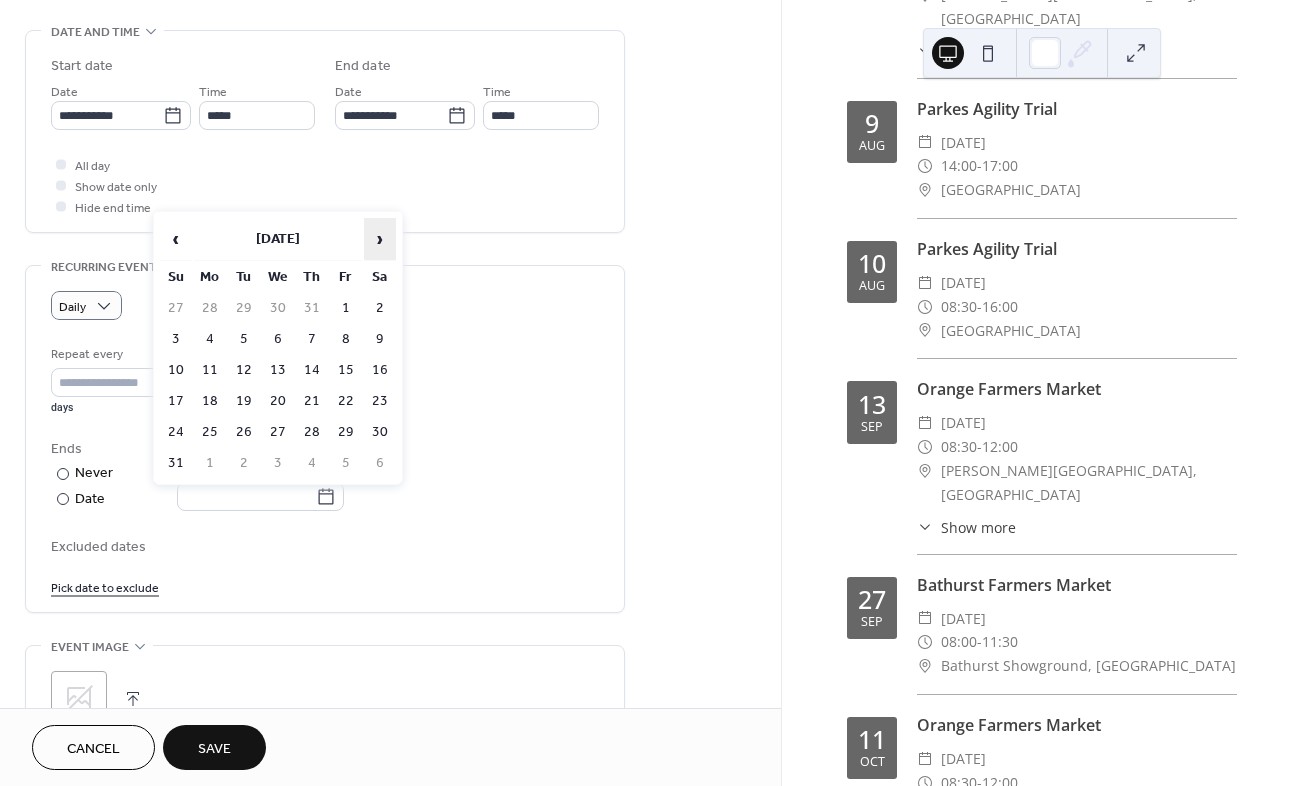 click on "›" at bounding box center [380, 239] 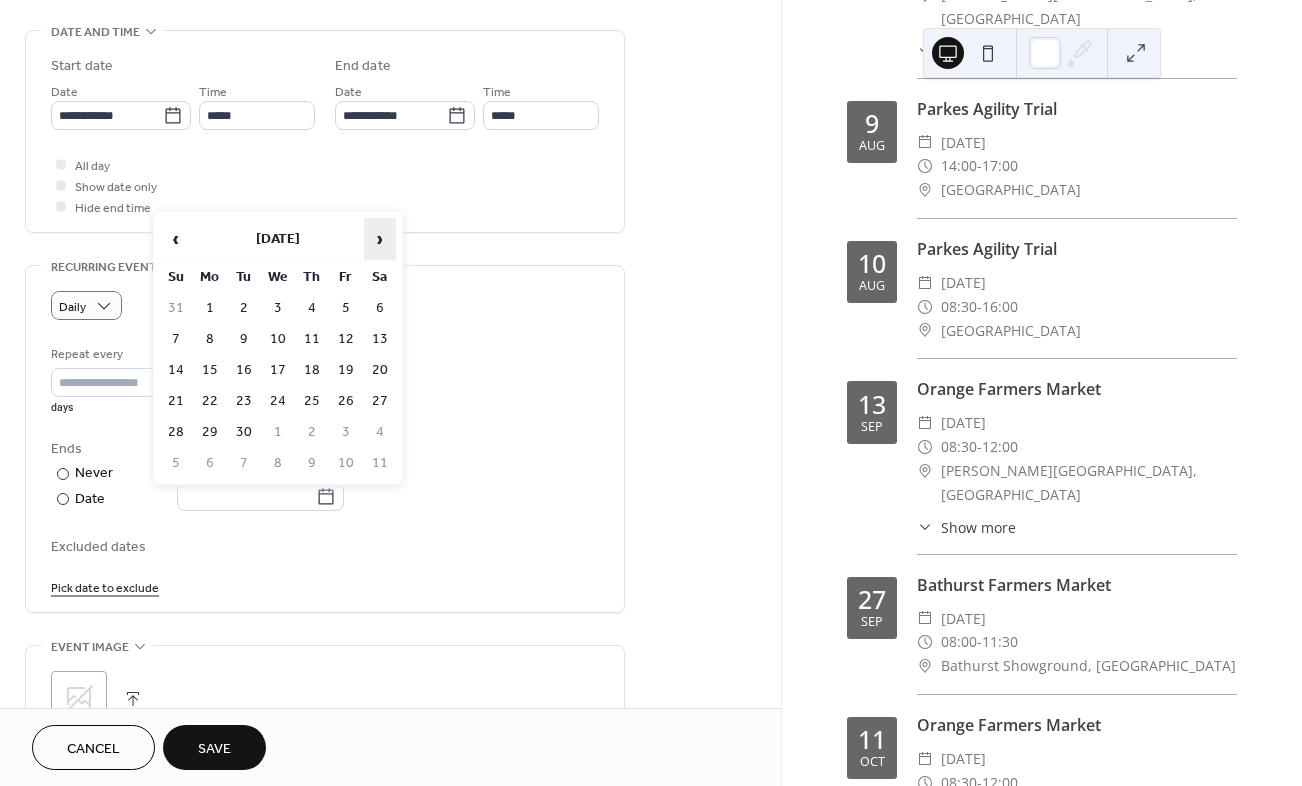 click on "›" at bounding box center (380, 239) 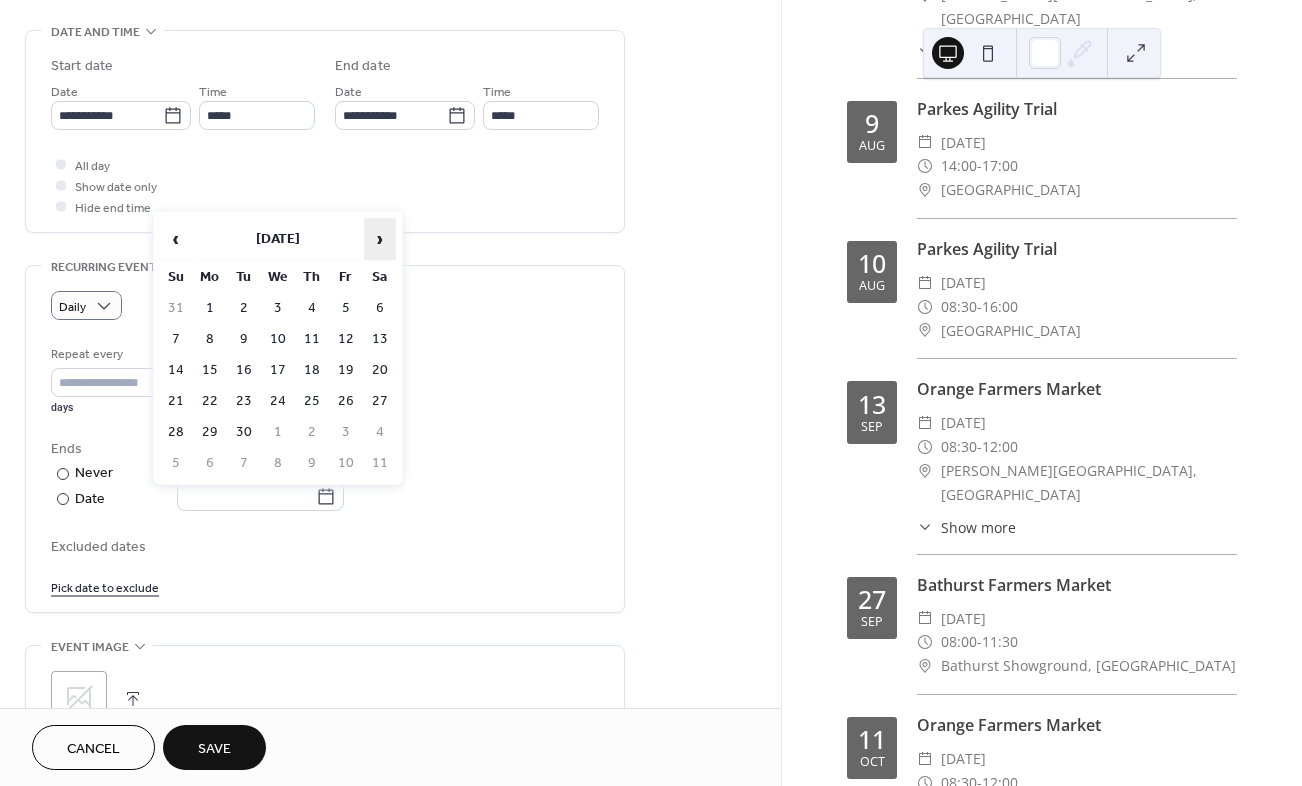 click on "›" at bounding box center [380, 239] 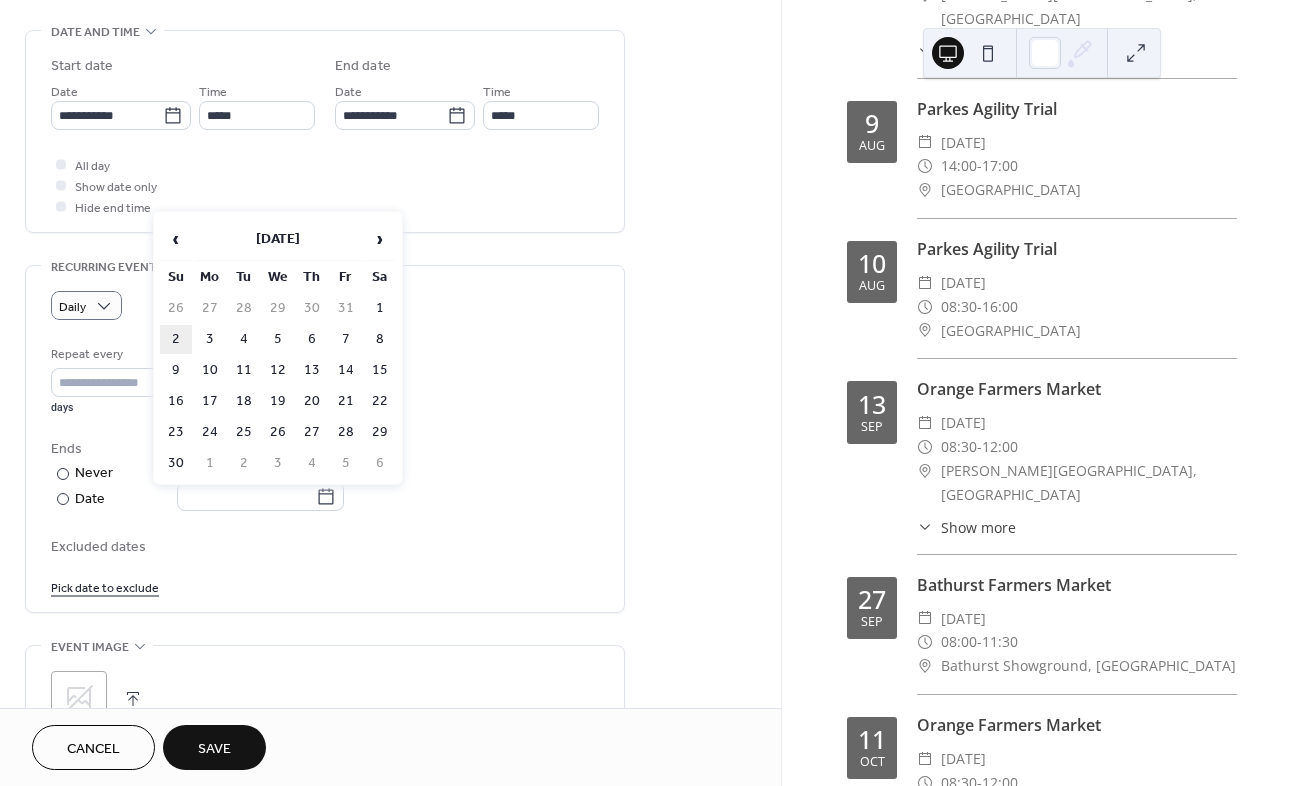 click on "2" at bounding box center (176, 339) 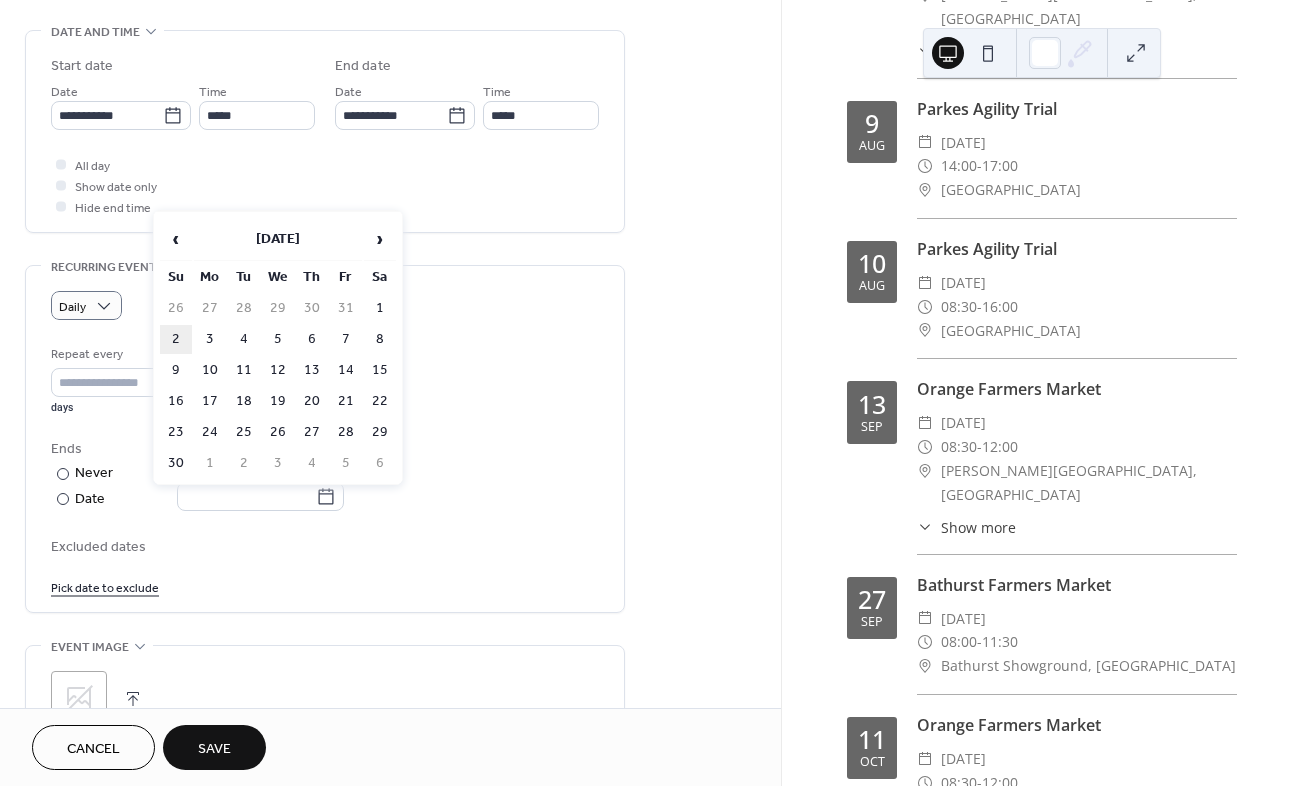 type on "**********" 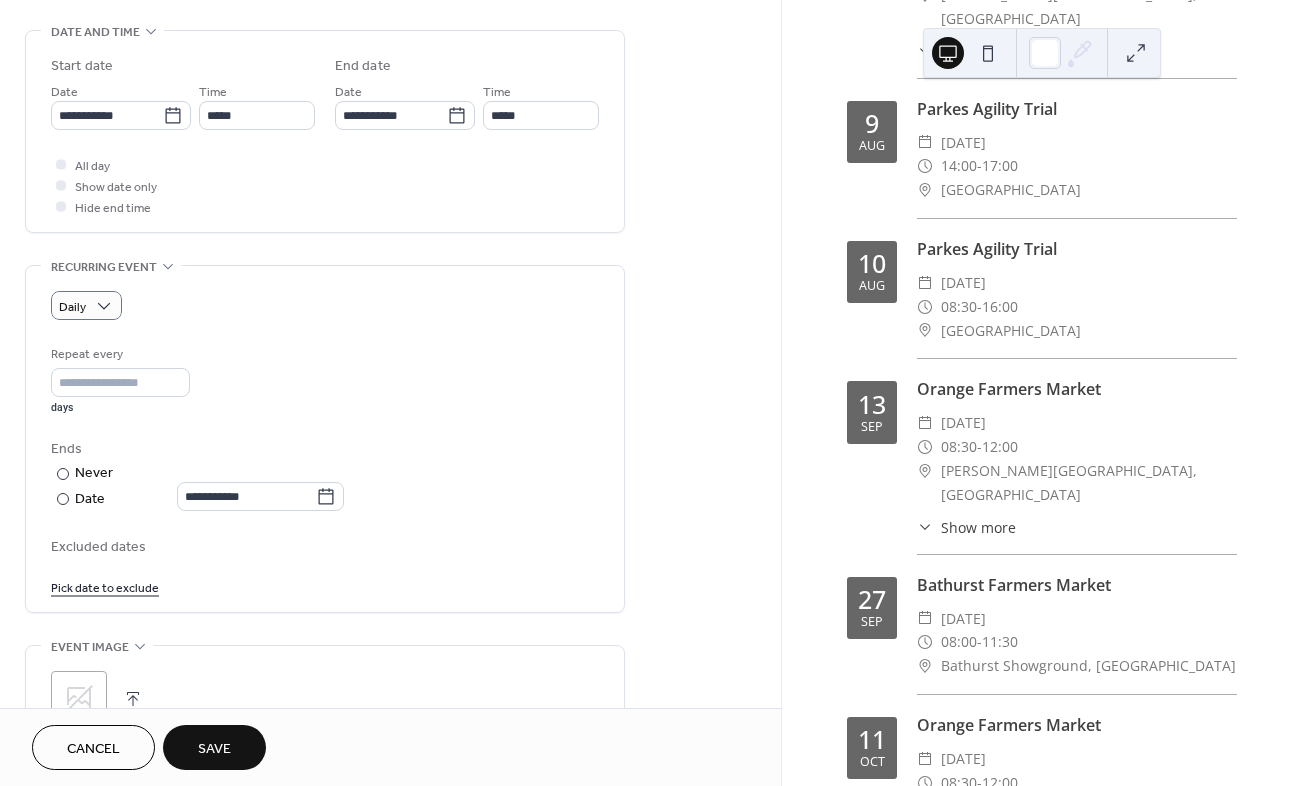 click on "Save" at bounding box center [214, 749] 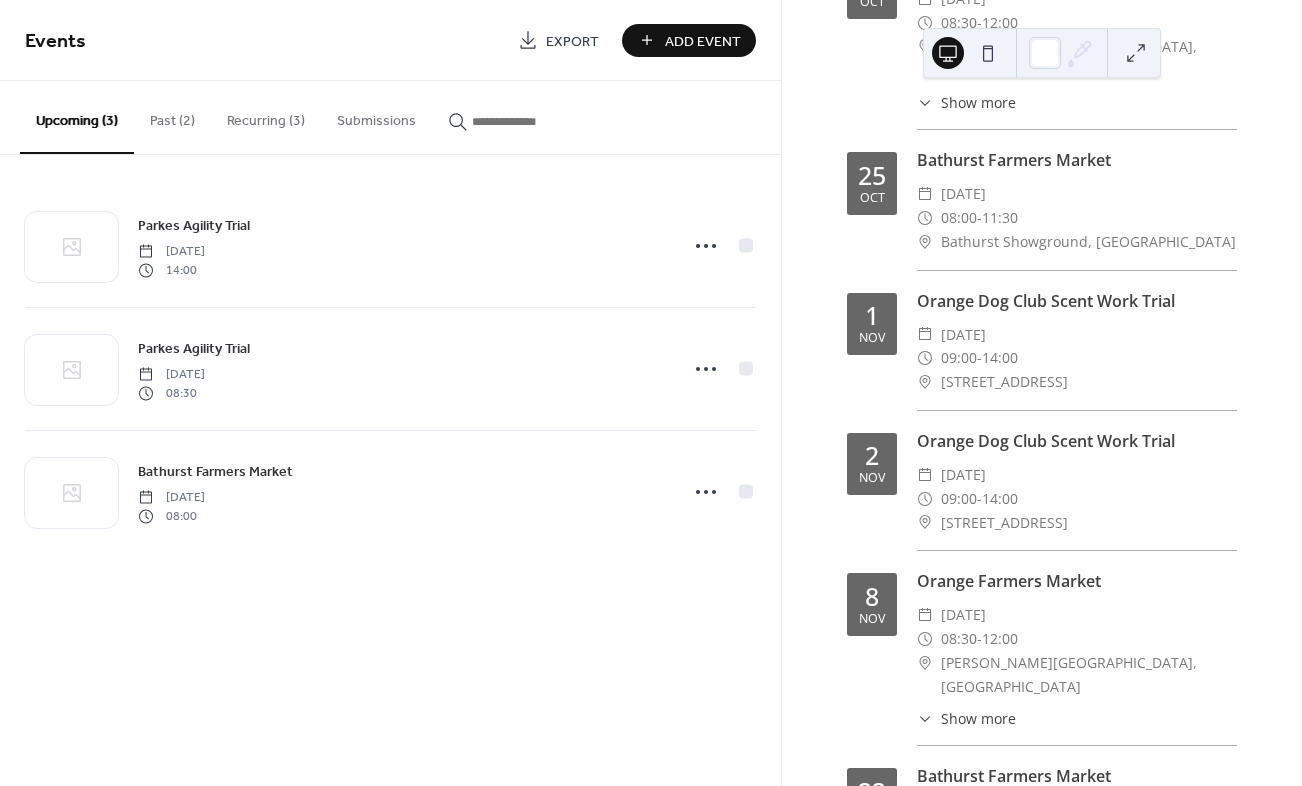 scroll, scrollTop: 1190, scrollLeft: 0, axis: vertical 